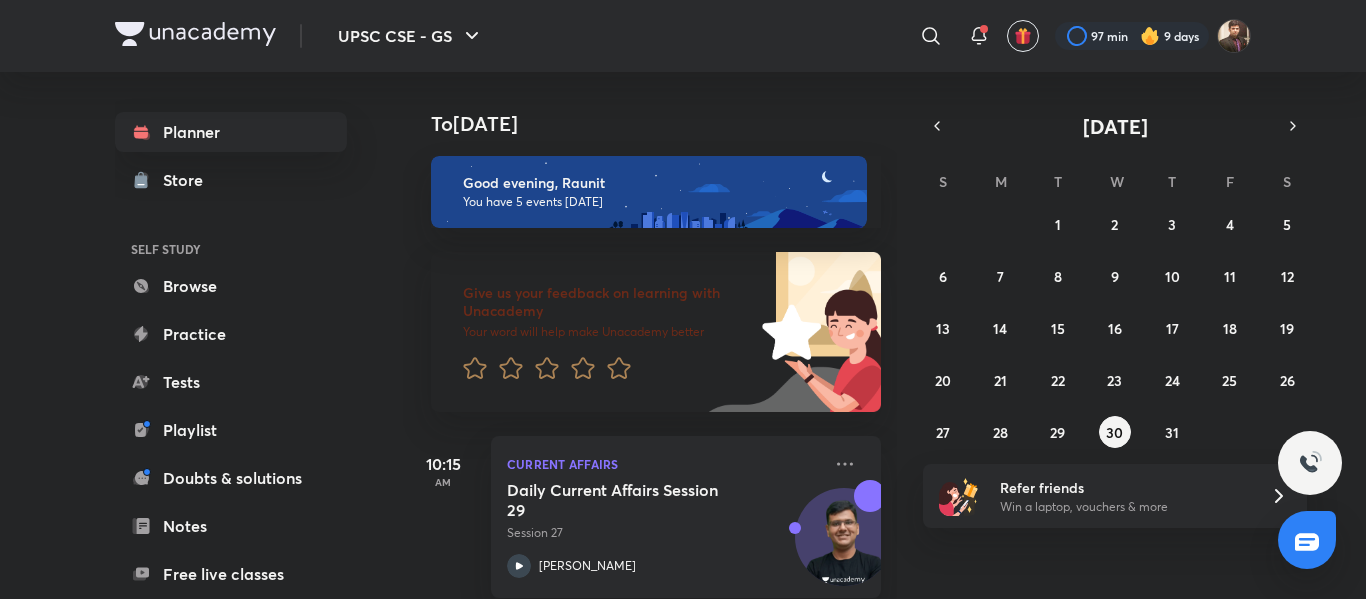 scroll, scrollTop: 0, scrollLeft: 0, axis: both 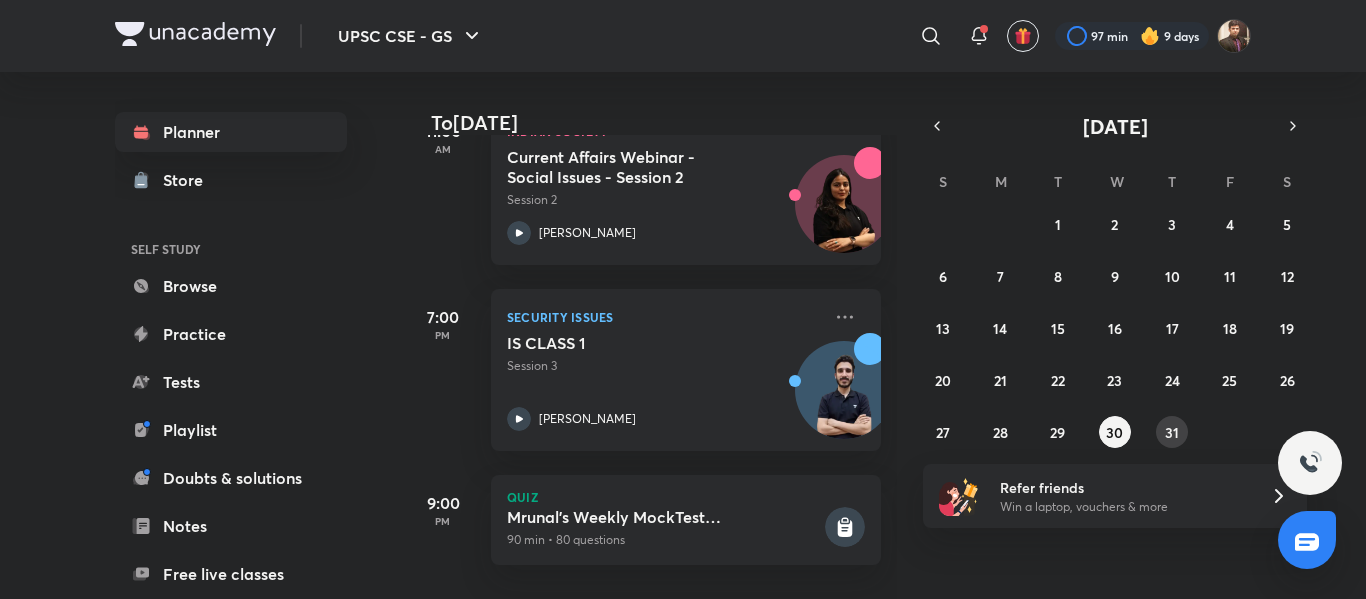 click on "31" at bounding box center (1172, 432) 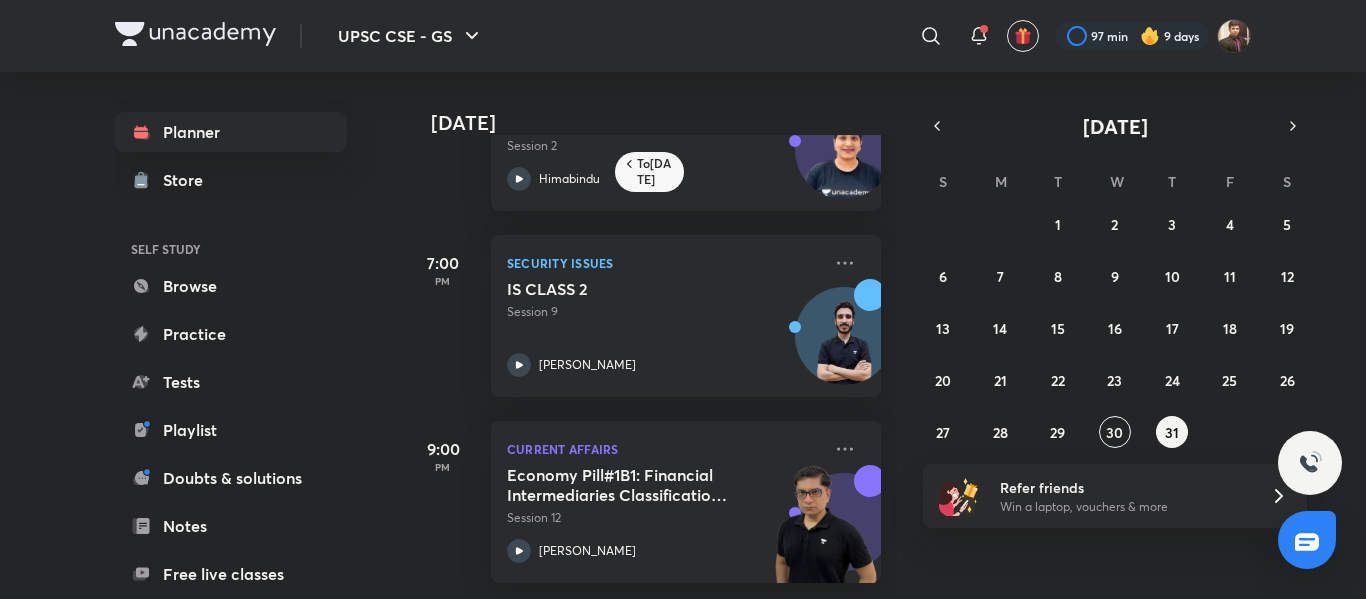 scroll, scrollTop: 816, scrollLeft: 0, axis: vertical 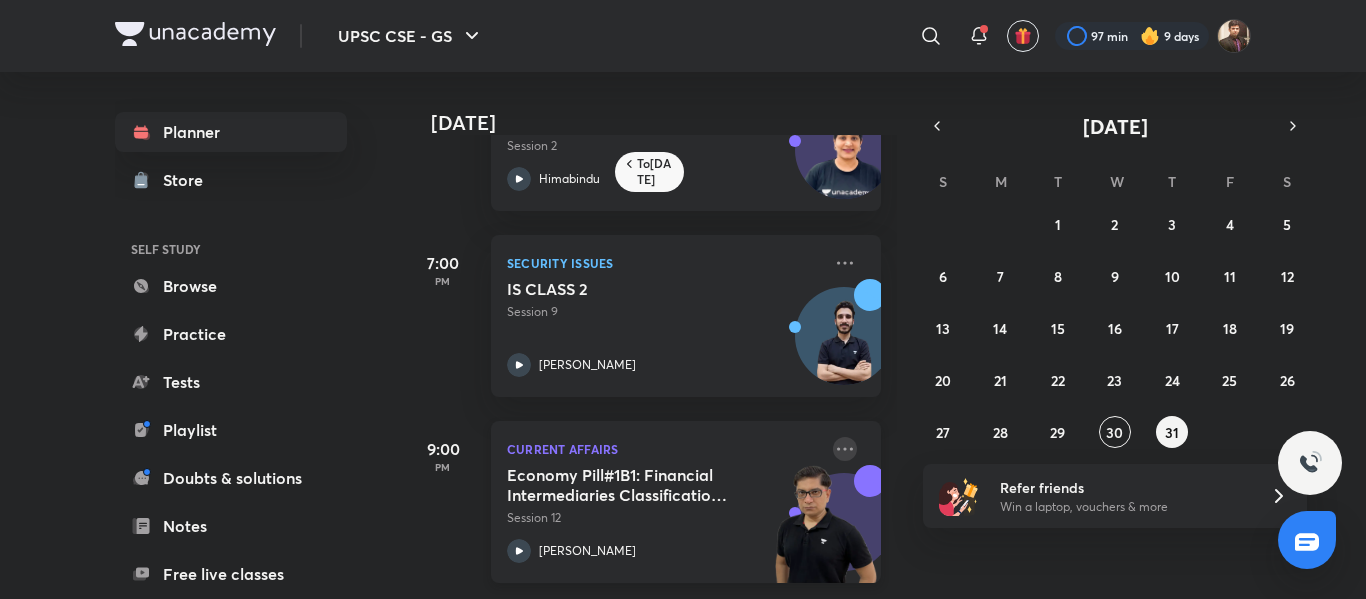 click 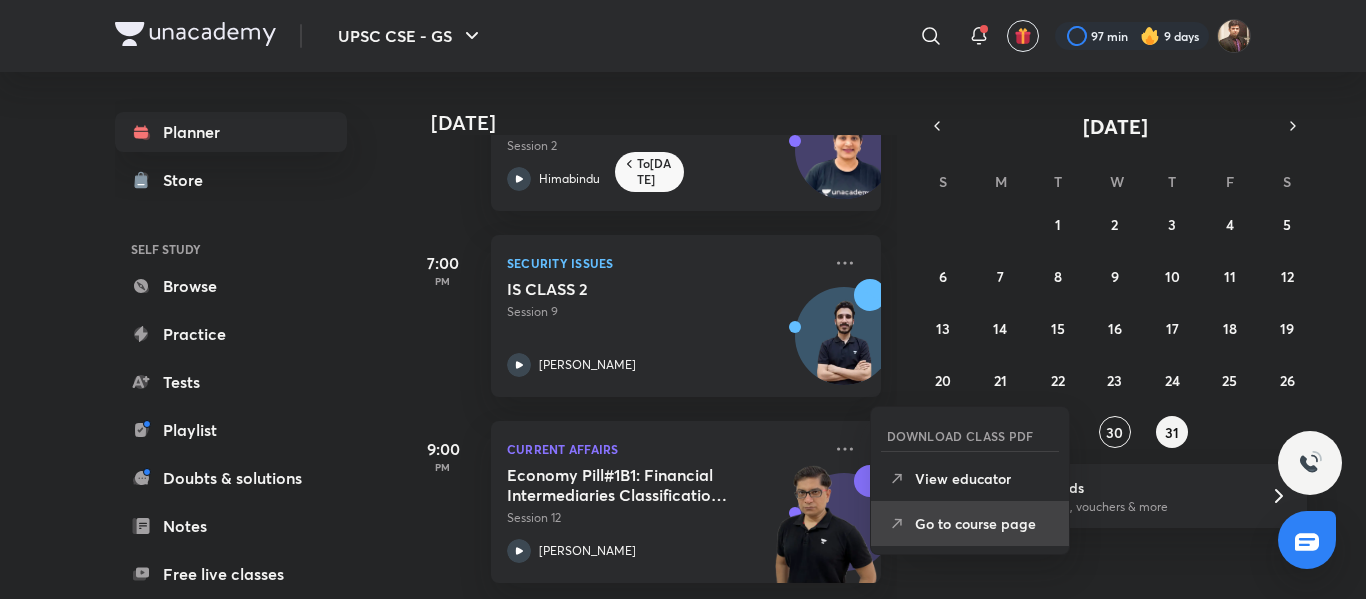 click on "Go to course page" at bounding box center (984, 523) 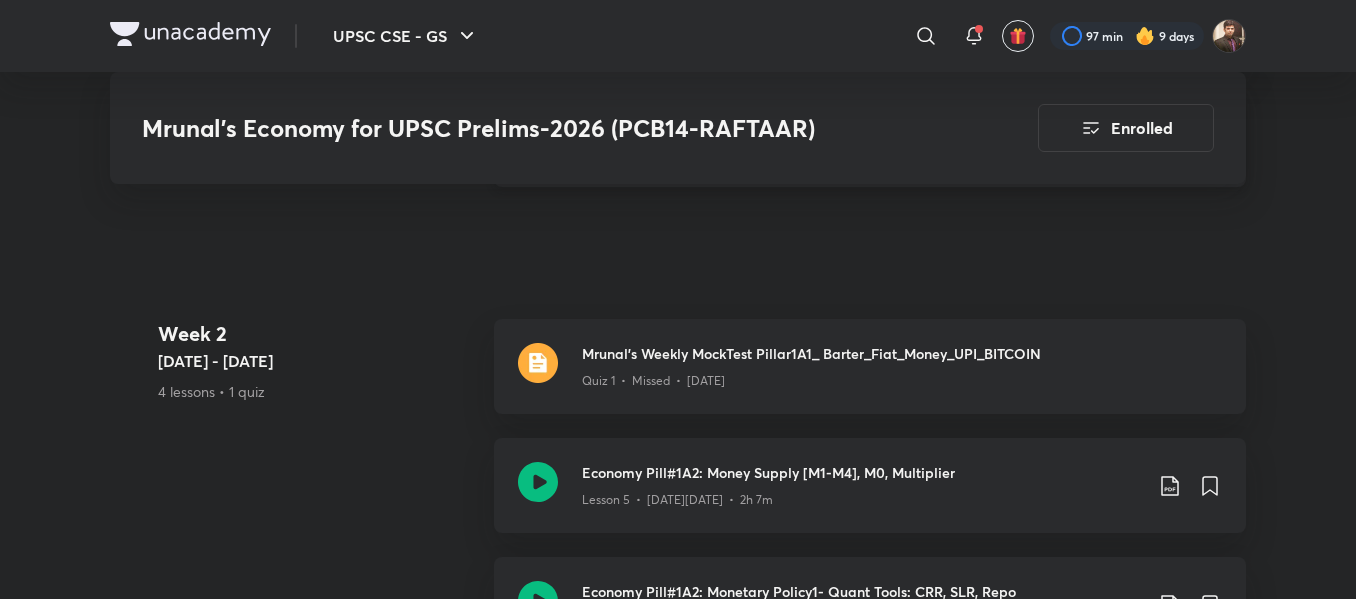 scroll, scrollTop: 1552, scrollLeft: 0, axis: vertical 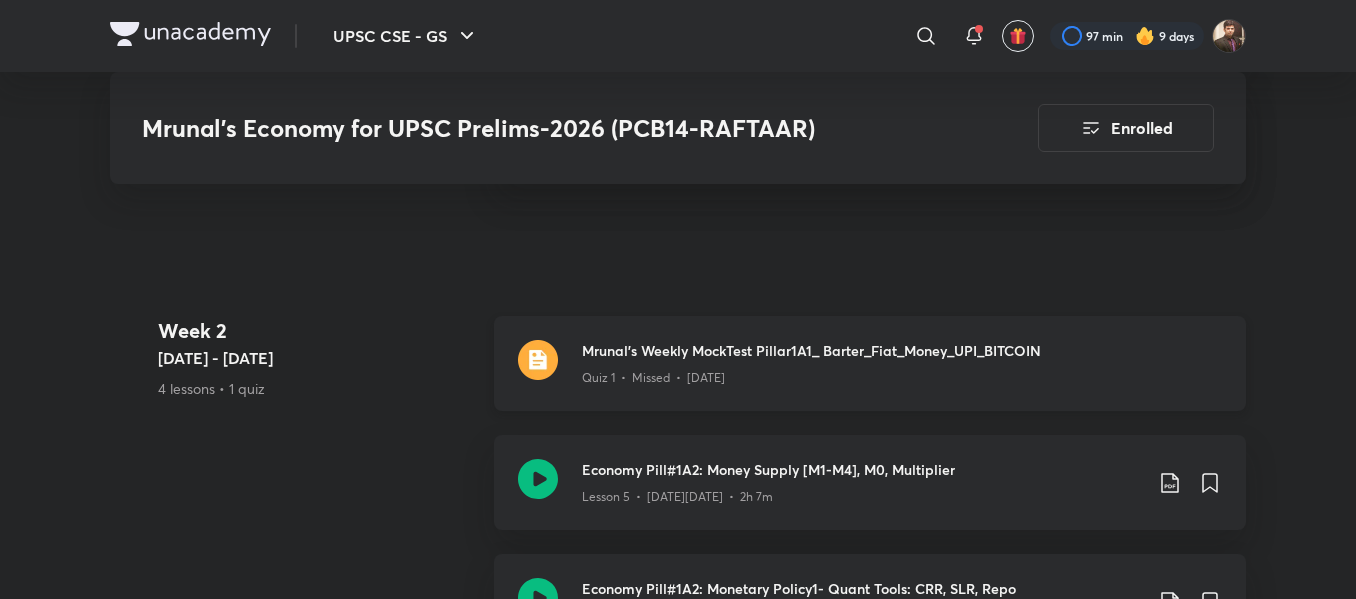 click on "Quiz 1  •  Missed  •  [DATE]" at bounding box center (902, 374) 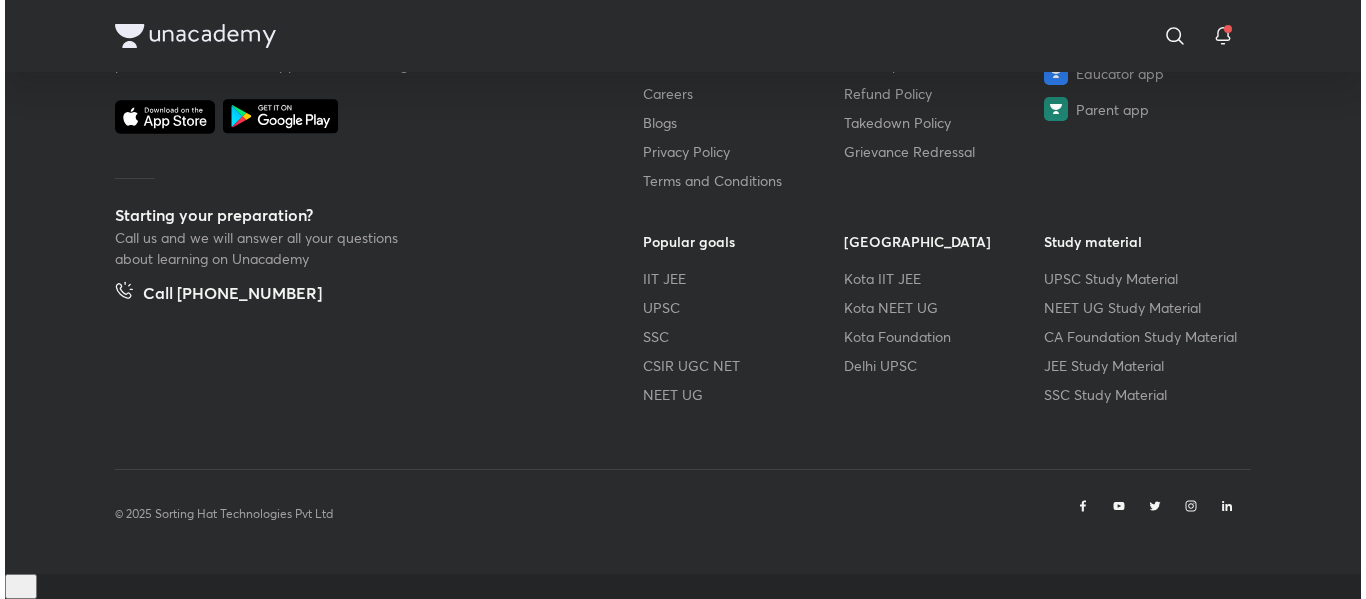 scroll, scrollTop: 0, scrollLeft: 0, axis: both 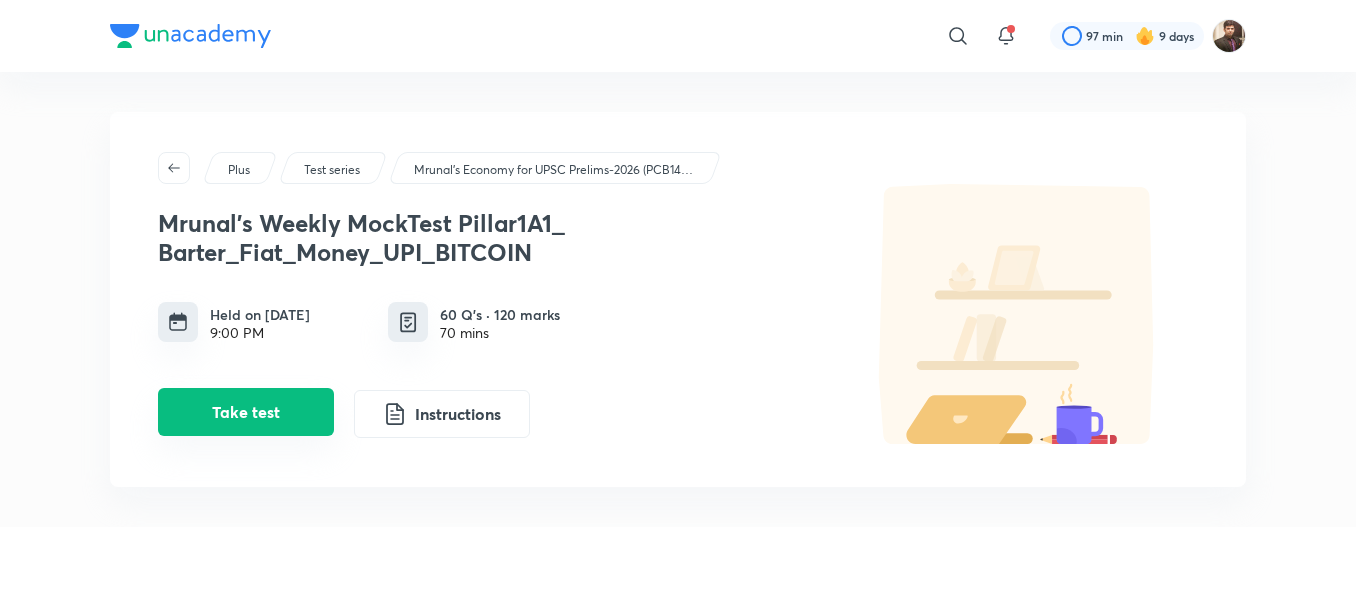 click on "Take test" at bounding box center [246, 412] 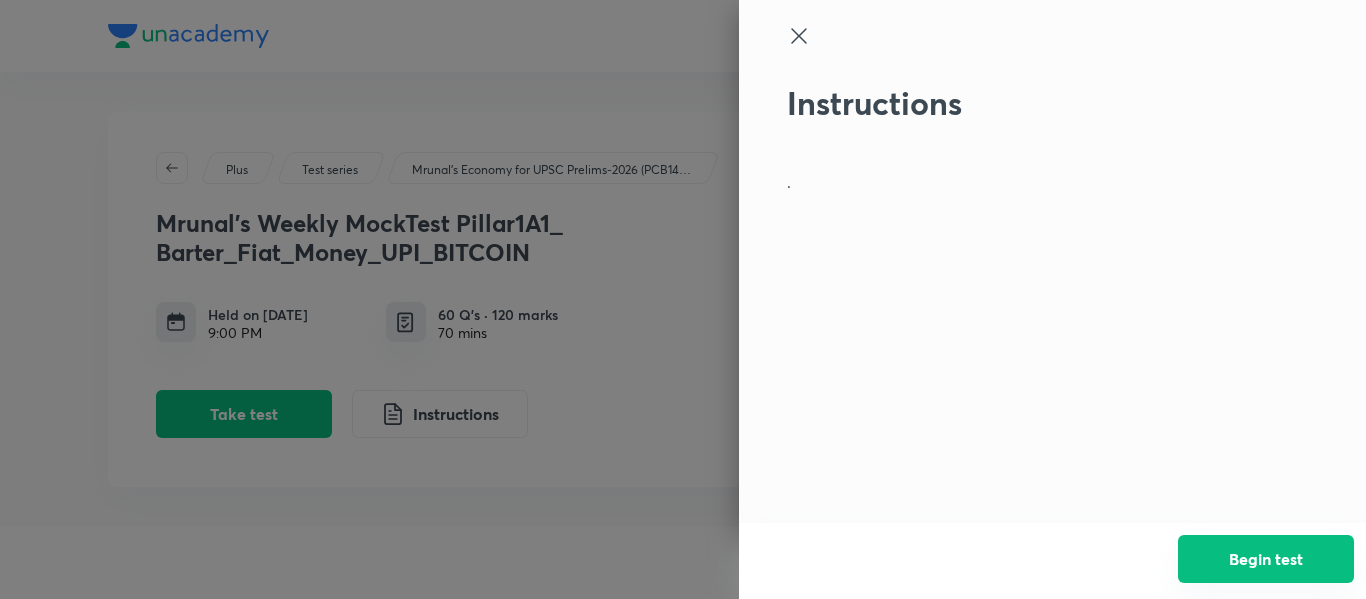 click on "Begin test" at bounding box center [1266, 559] 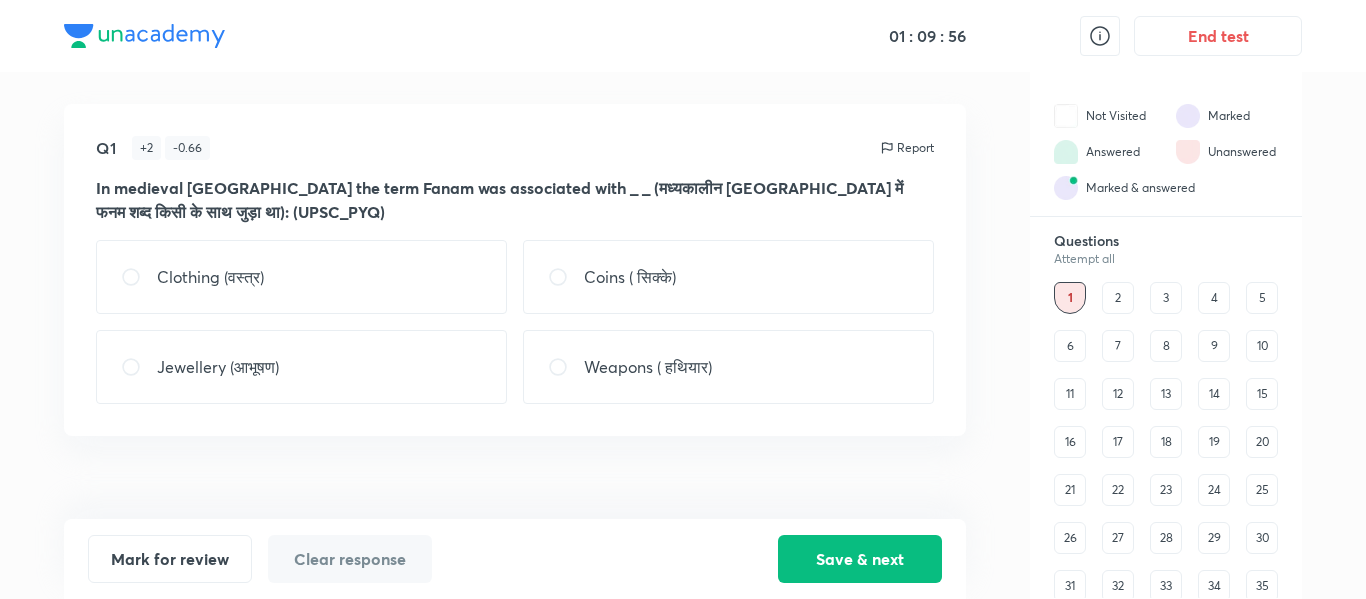 click on "Coins ( सिक्के)" at bounding box center (728, 277) 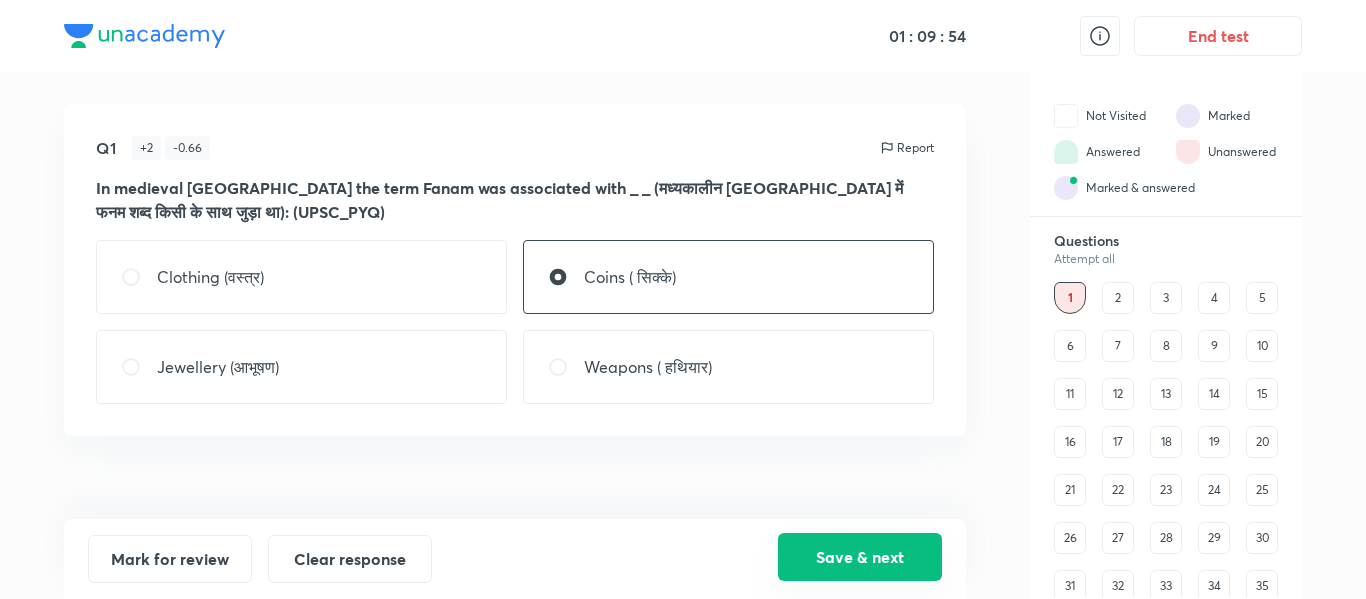 click on "Save & next" at bounding box center [860, 557] 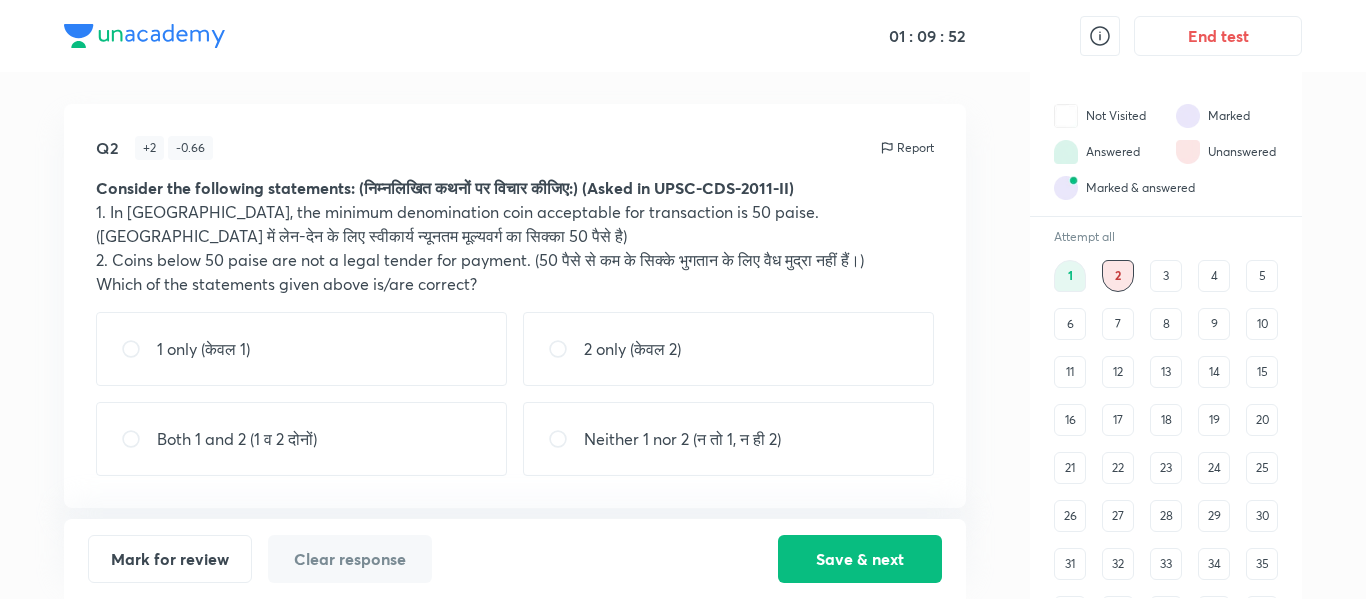 scroll, scrollTop: 0, scrollLeft: 0, axis: both 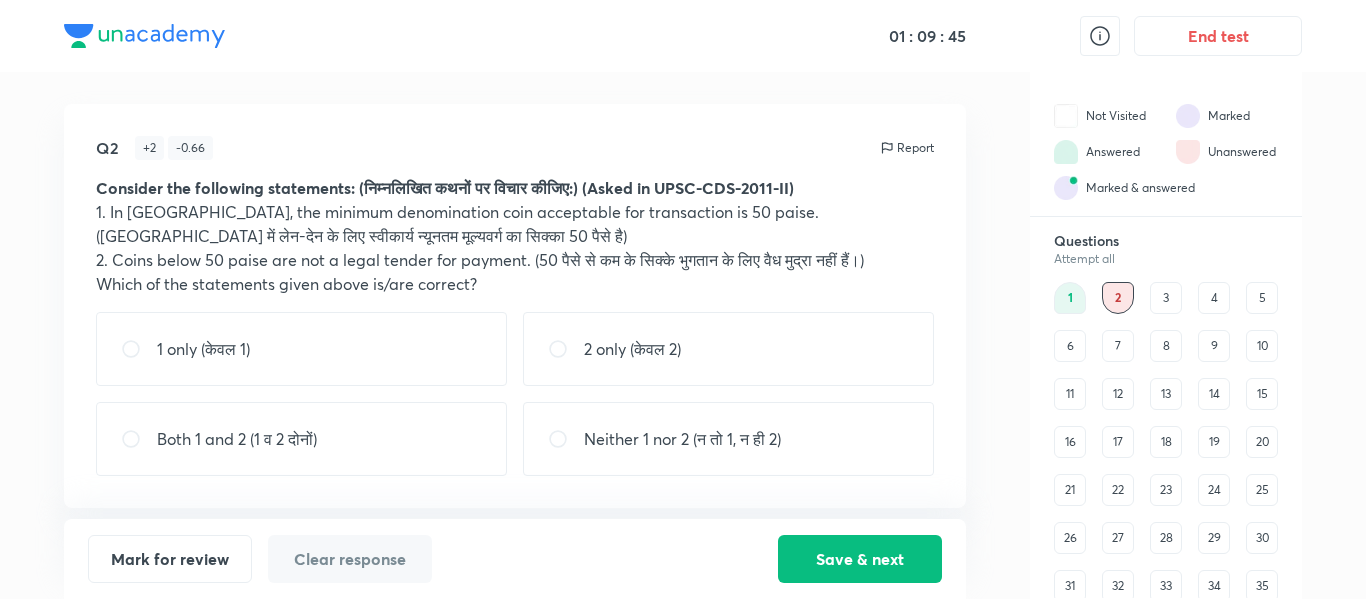 click on "Both 1 and 2 (1 व 2 दोनों)" at bounding box center (237, 439) 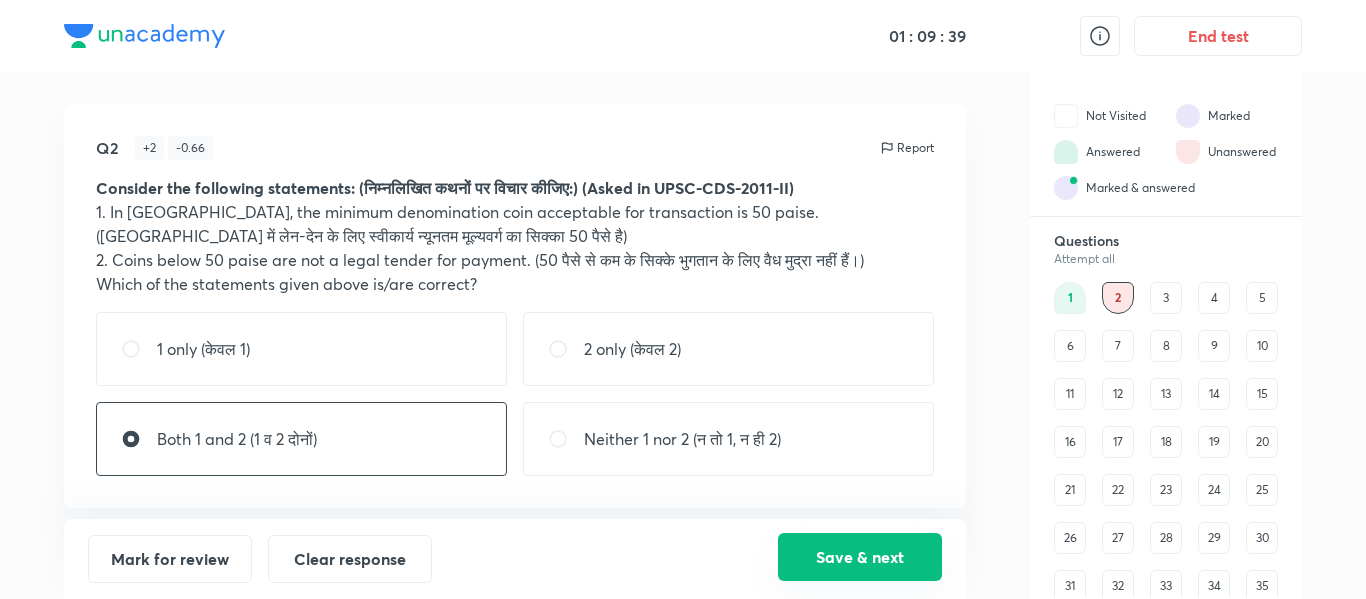click on "Save & next" at bounding box center (860, 557) 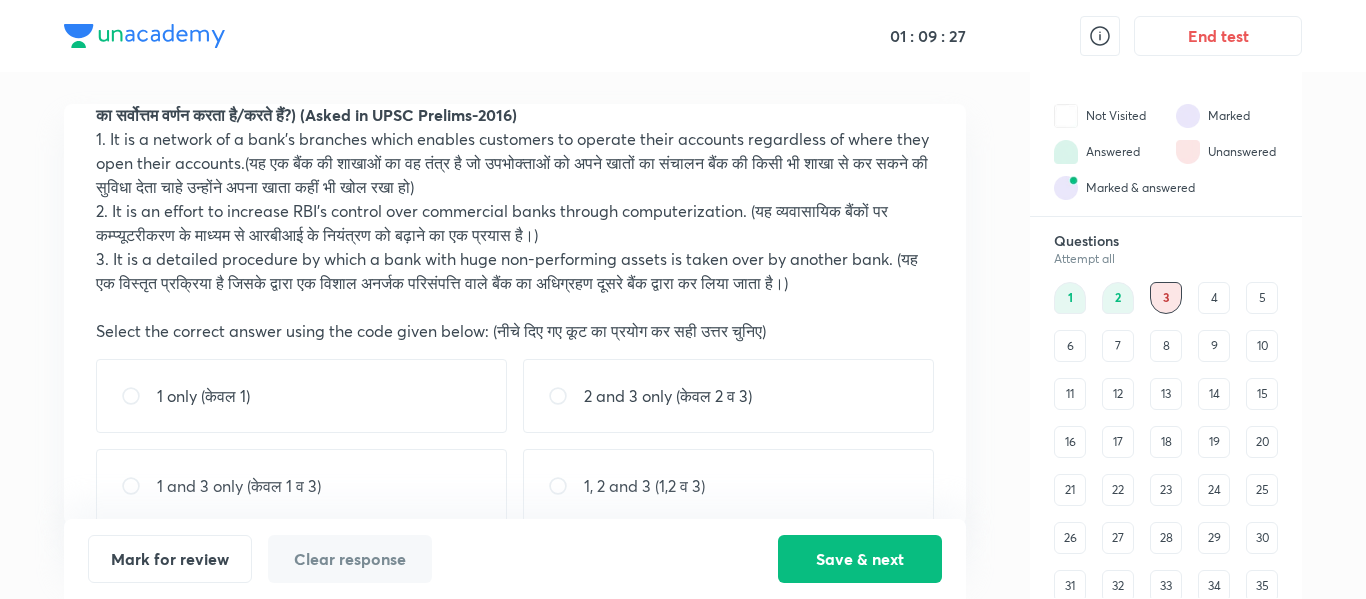 scroll, scrollTop: 130, scrollLeft: 0, axis: vertical 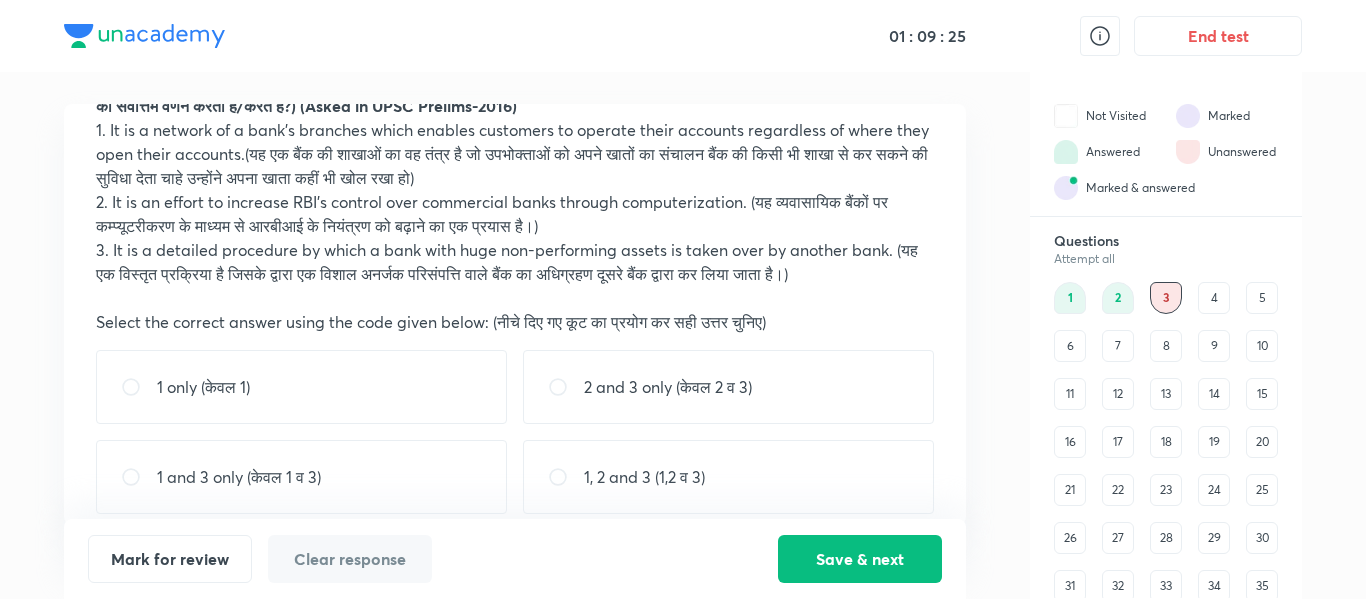click on "1 only (केवल 1)" at bounding box center [301, 387] 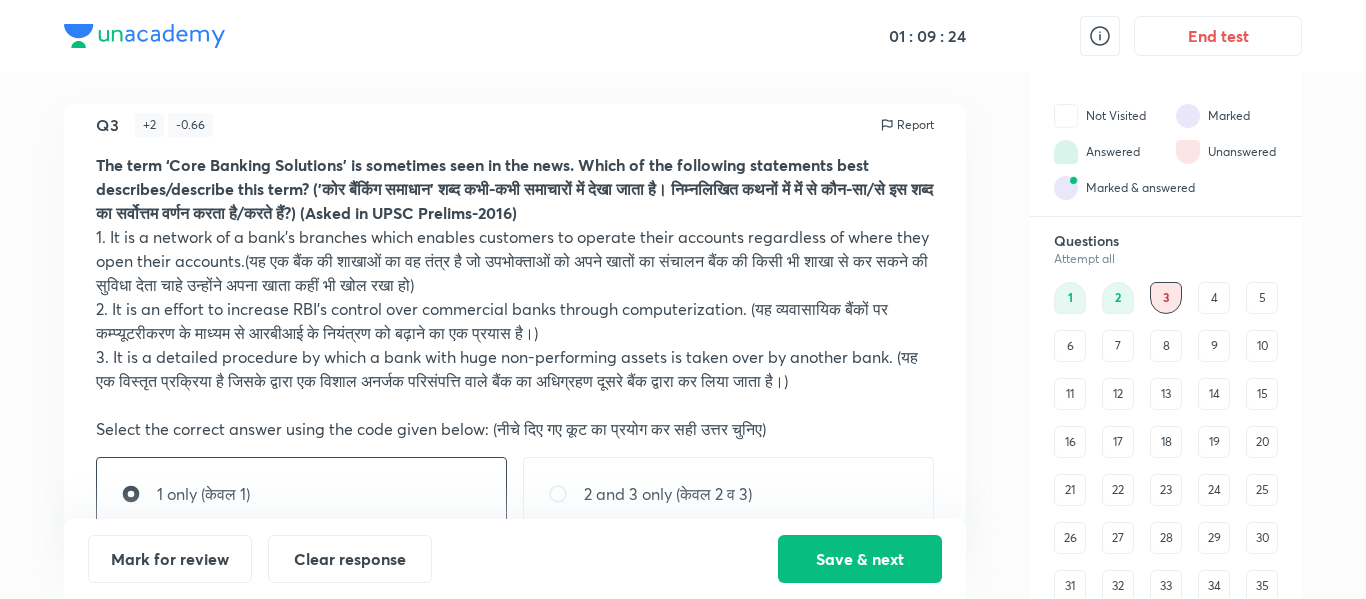 scroll, scrollTop: 18, scrollLeft: 0, axis: vertical 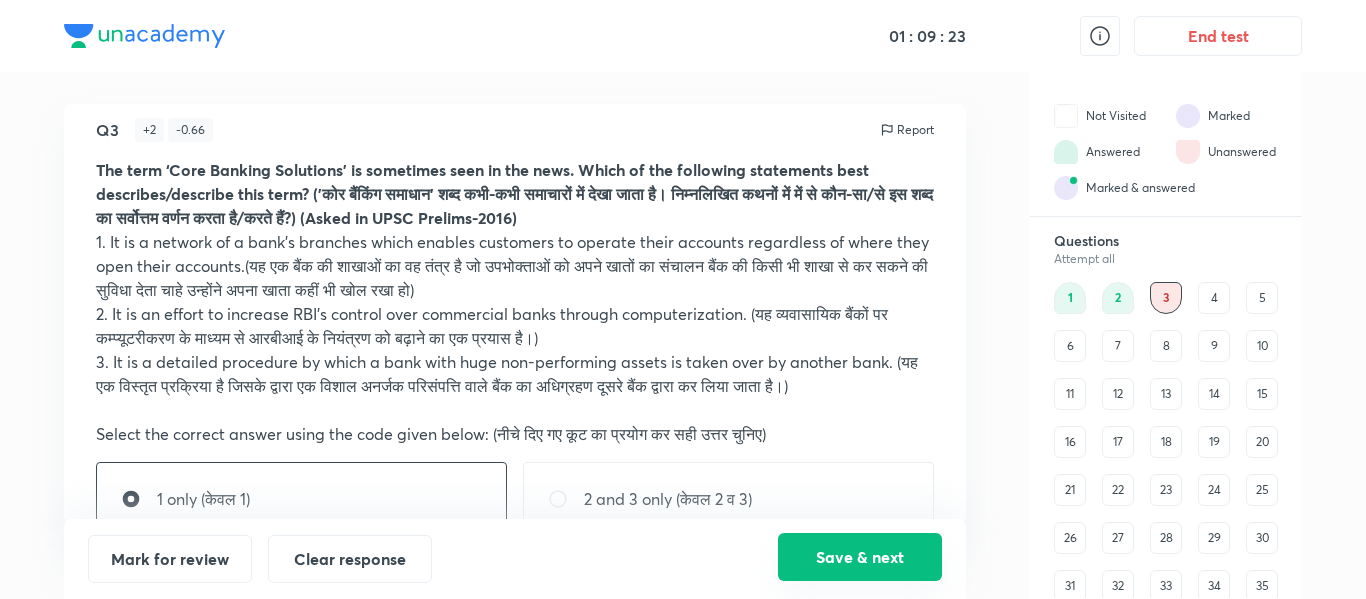 click on "Save & next" at bounding box center [860, 557] 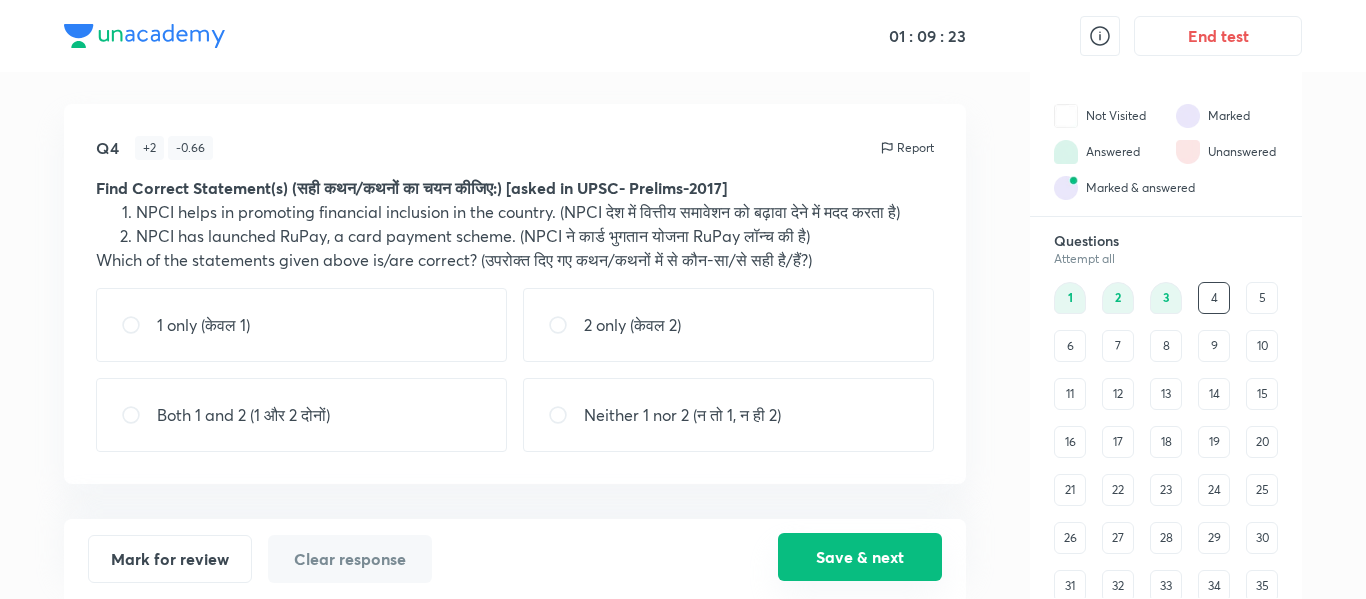 scroll, scrollTop: 0, scrollLeft: 0, axis: both 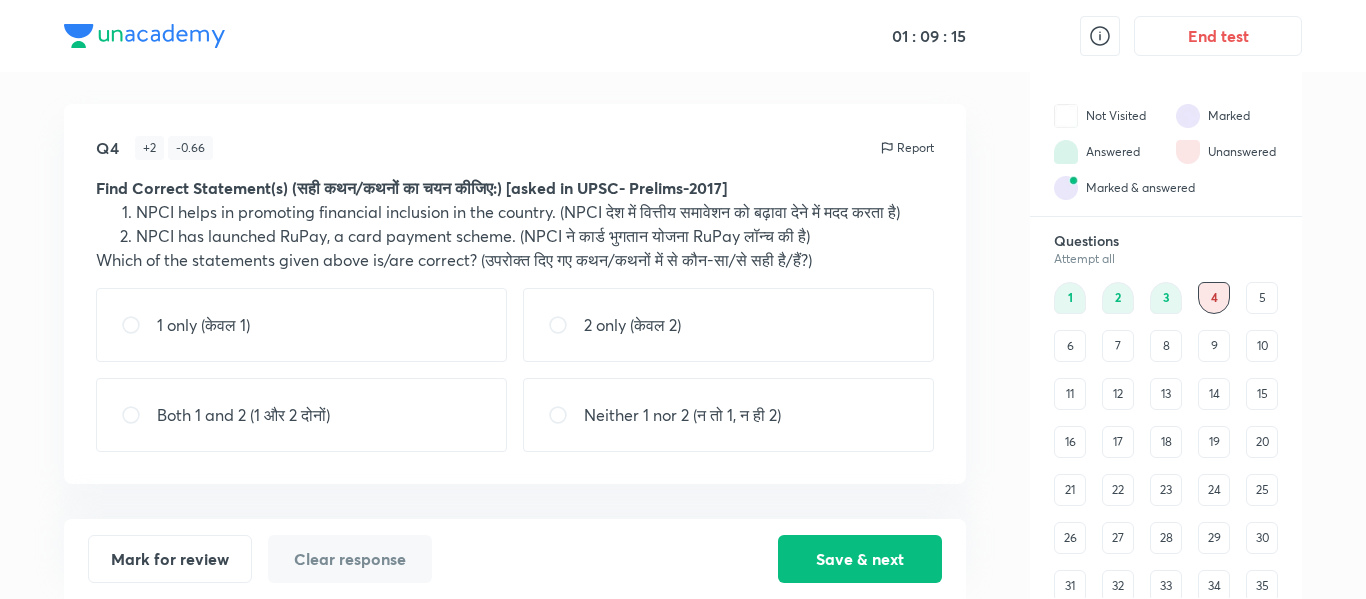 click on "Both 1 and 2 (1 और 2 दोनों)" at bounding box center [243, 415] 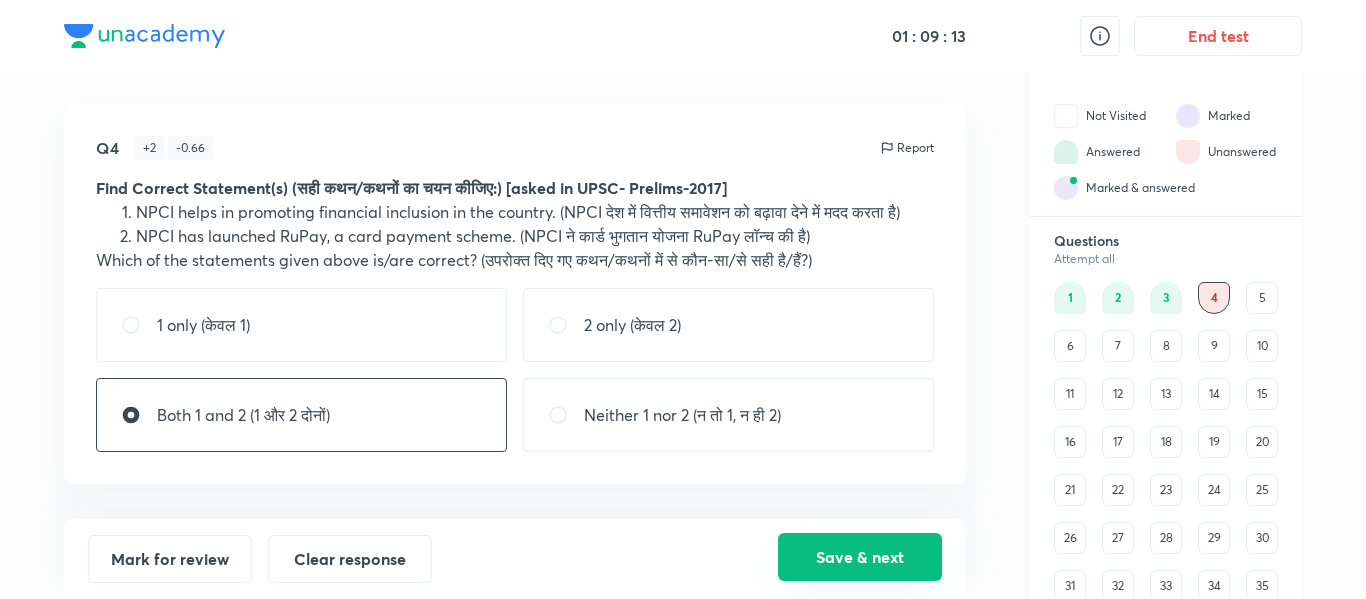 click on "Save & next" at bounding box center (860, 557) 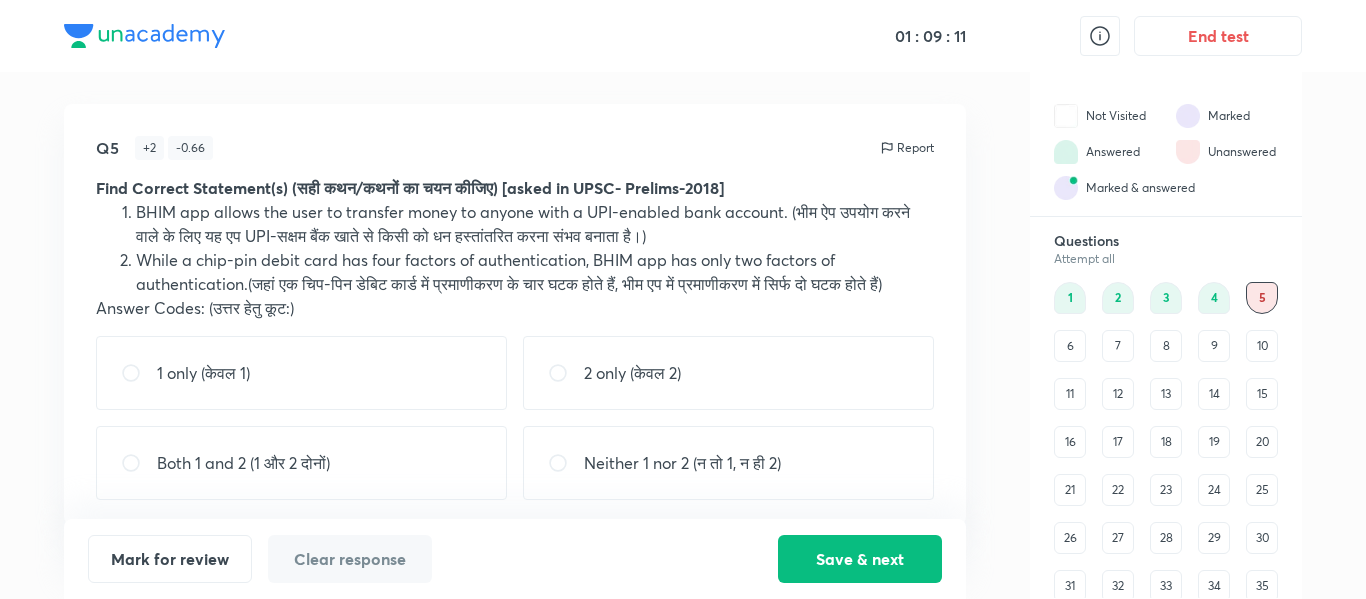 scroll, scrollTop: 31, scrollLeft: 0, axis: vertical 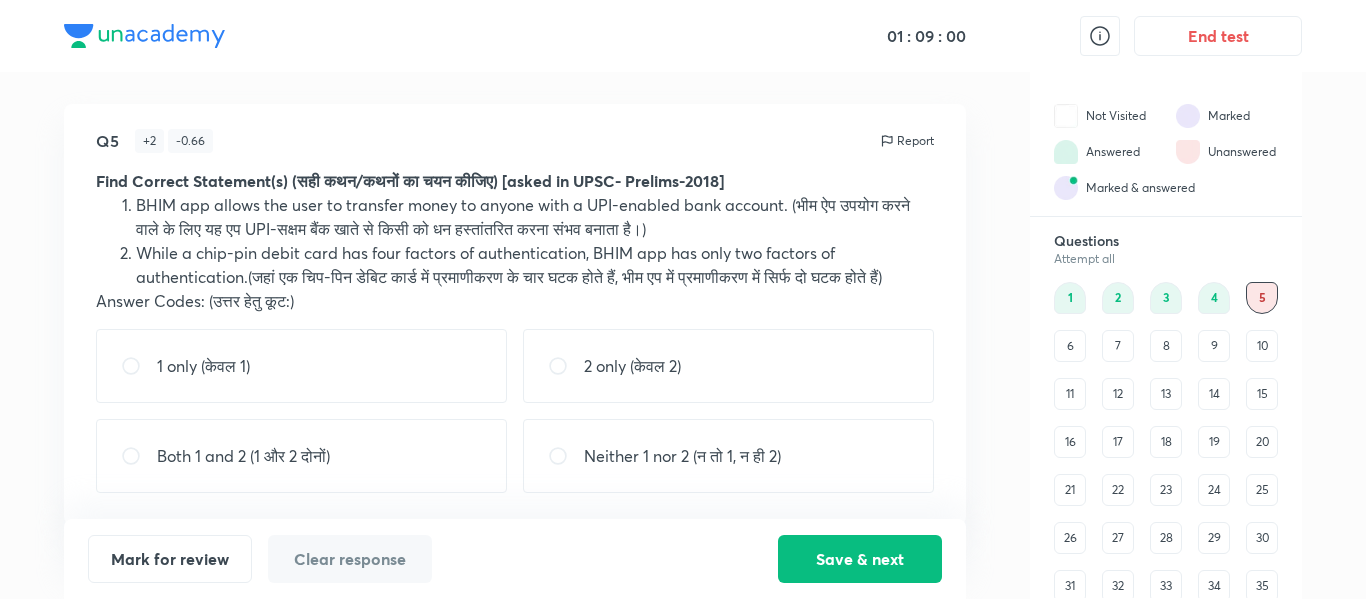 click on "1 only (केवल 1)" at bounding box center (301, 366) 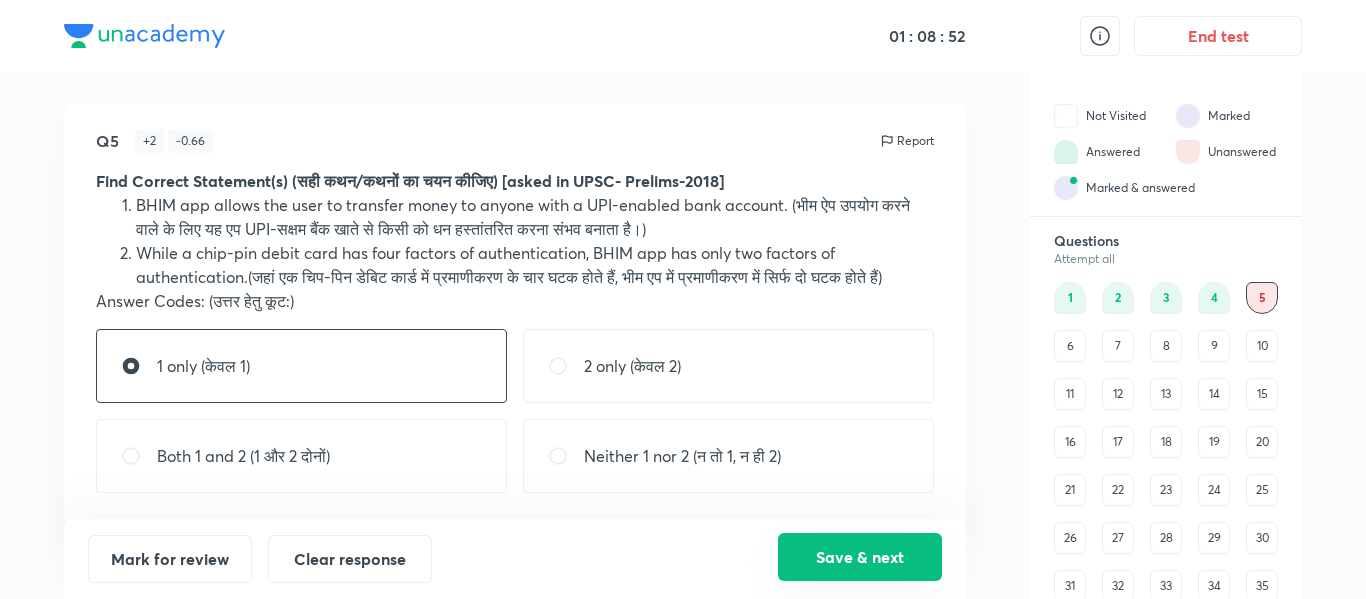 click on "Save & next" at bounding box center (860, 557) 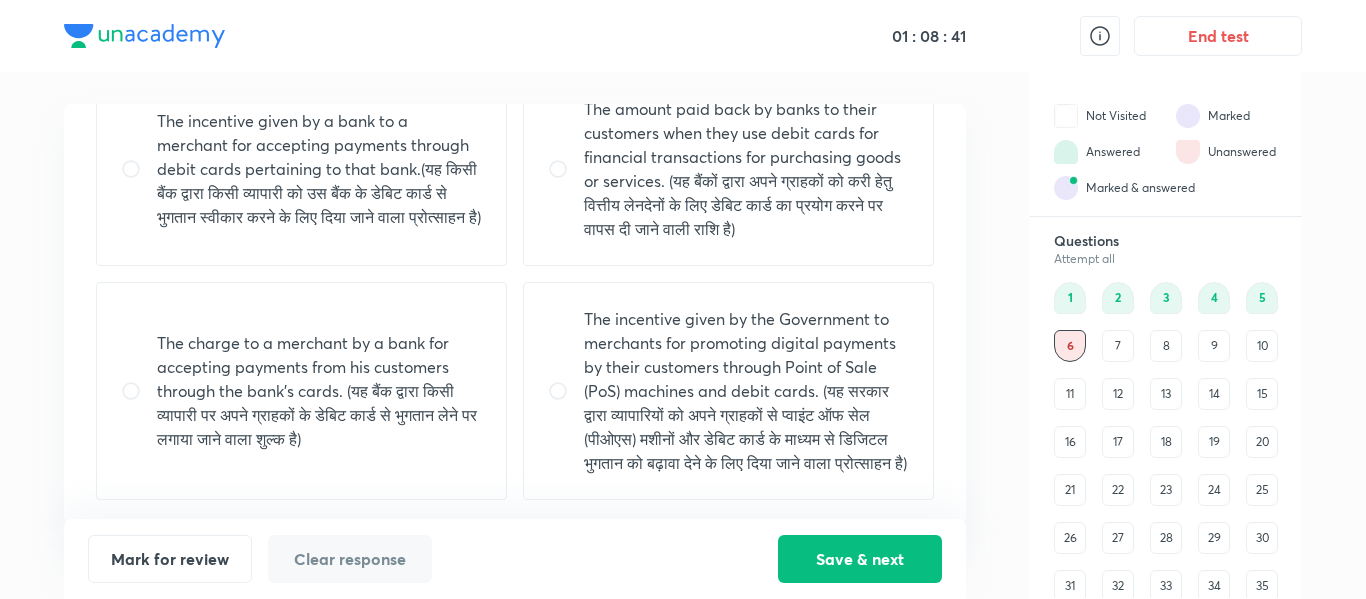scroll, scrollTop: 181, scrollLeft: 0, axis: vertical 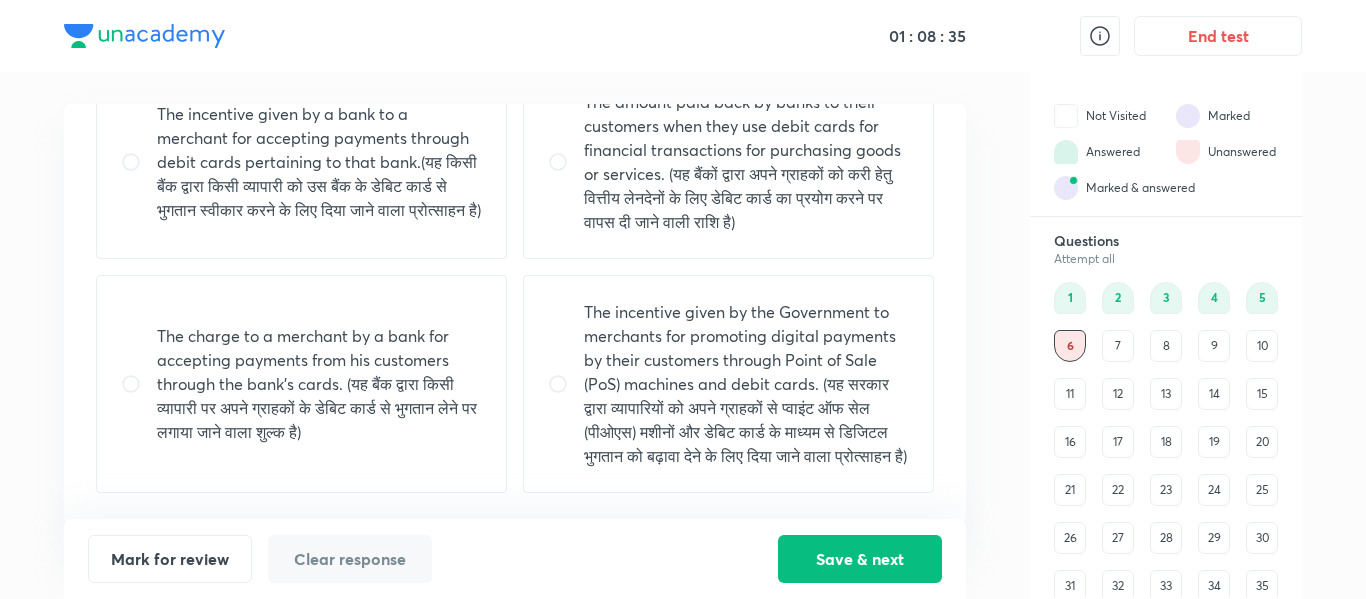 click on "The charge to a merchant by a bank for accepting payments from his customers through the bank’s cards. (यह बैंक द्वारा किसी व्यापारी पर अपने ग्राहकों के डेबिट कार्ड से भुगतान लेने पर लगाया जाने वाला शुल्क है)" at bounding box center (319, 384) 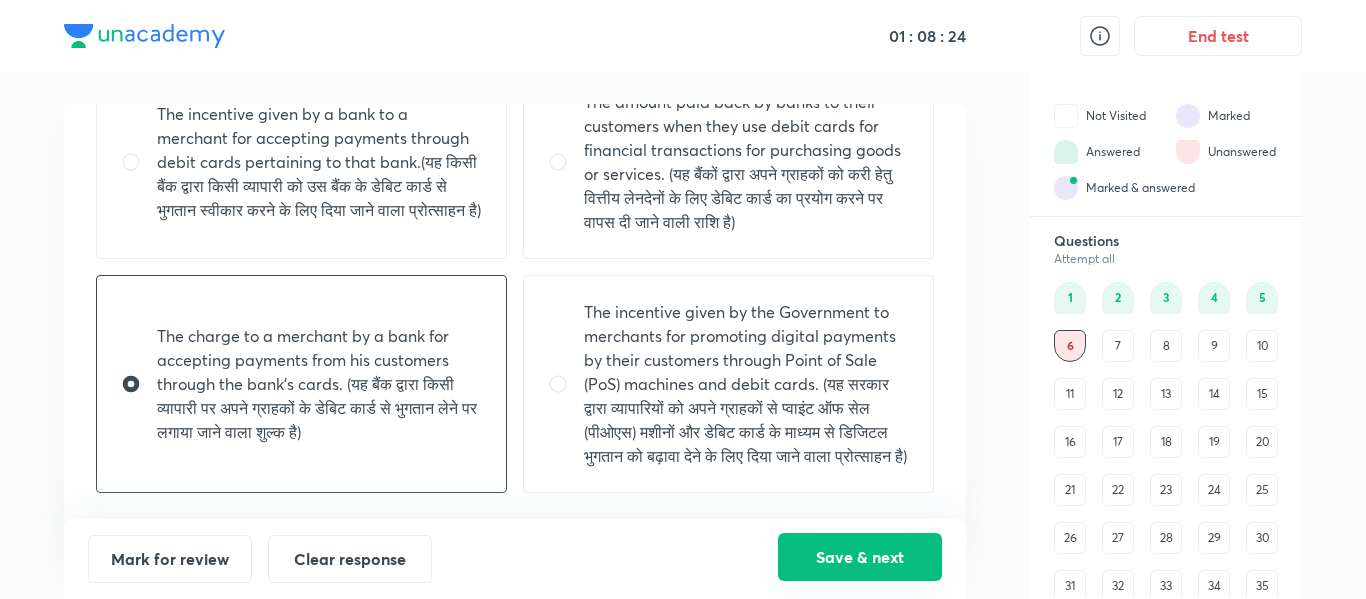 click on "Save & next" at bounding box center [860, 557] 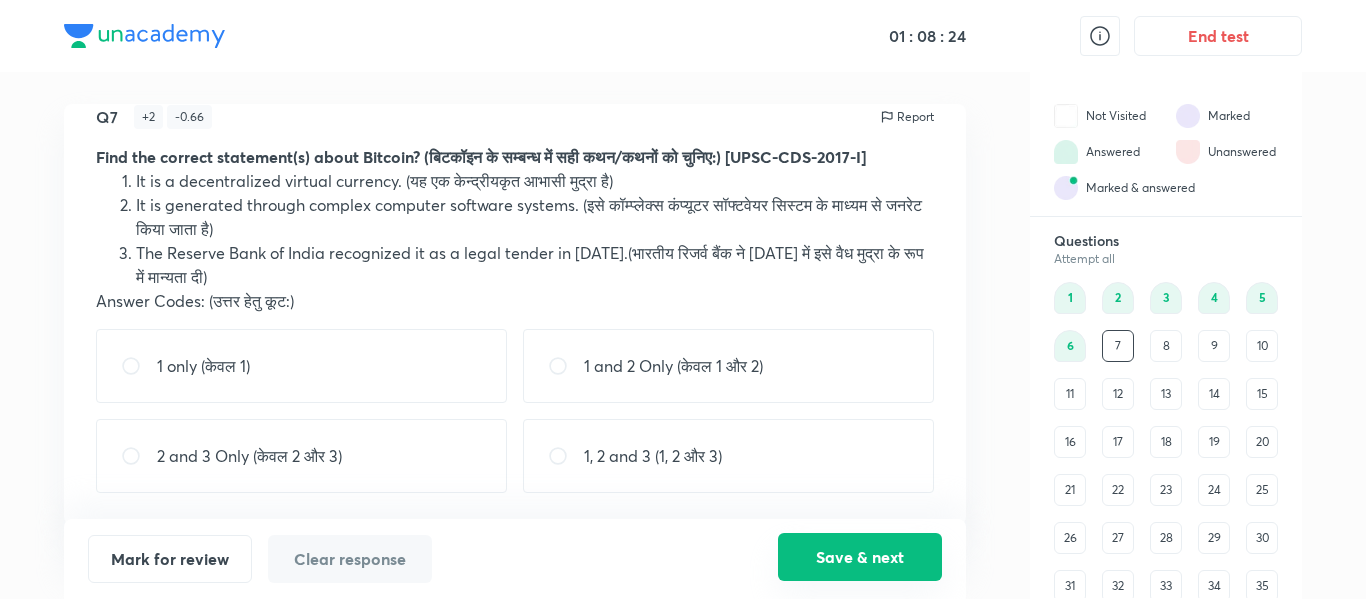 scroll, scrollTop: 31, scrollLeft: 0, axis: vertical 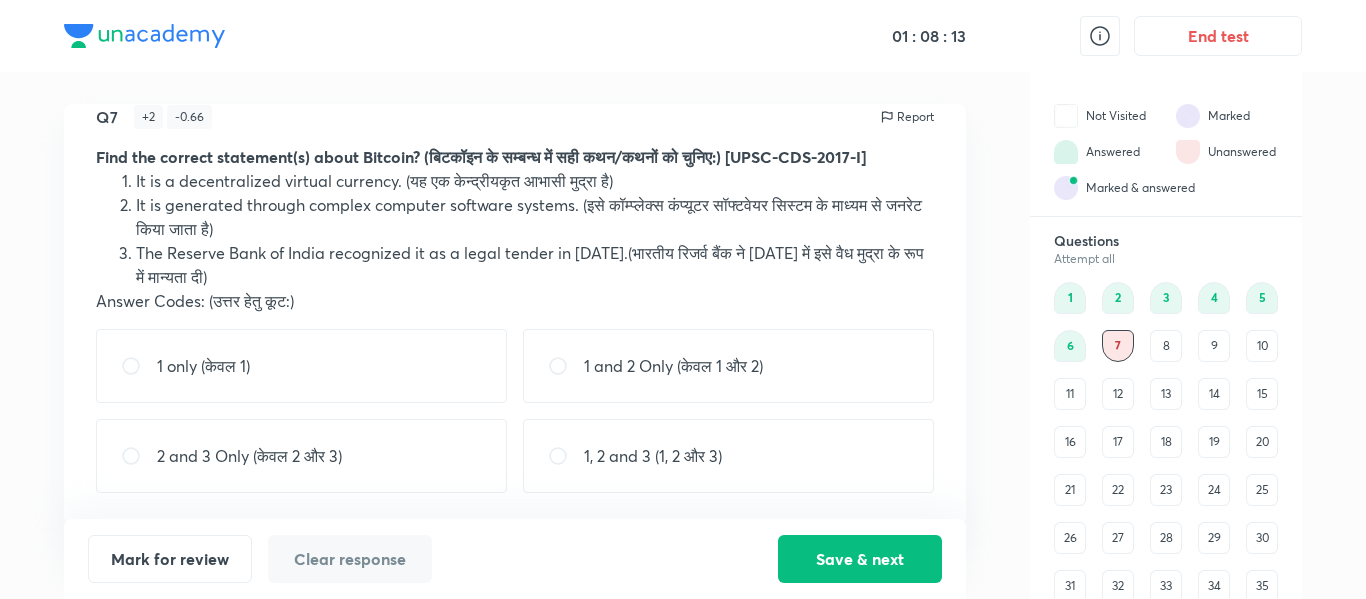 click on "1 and 2 Only (केवल 1 और 2)" at bounding box center [673, 366] 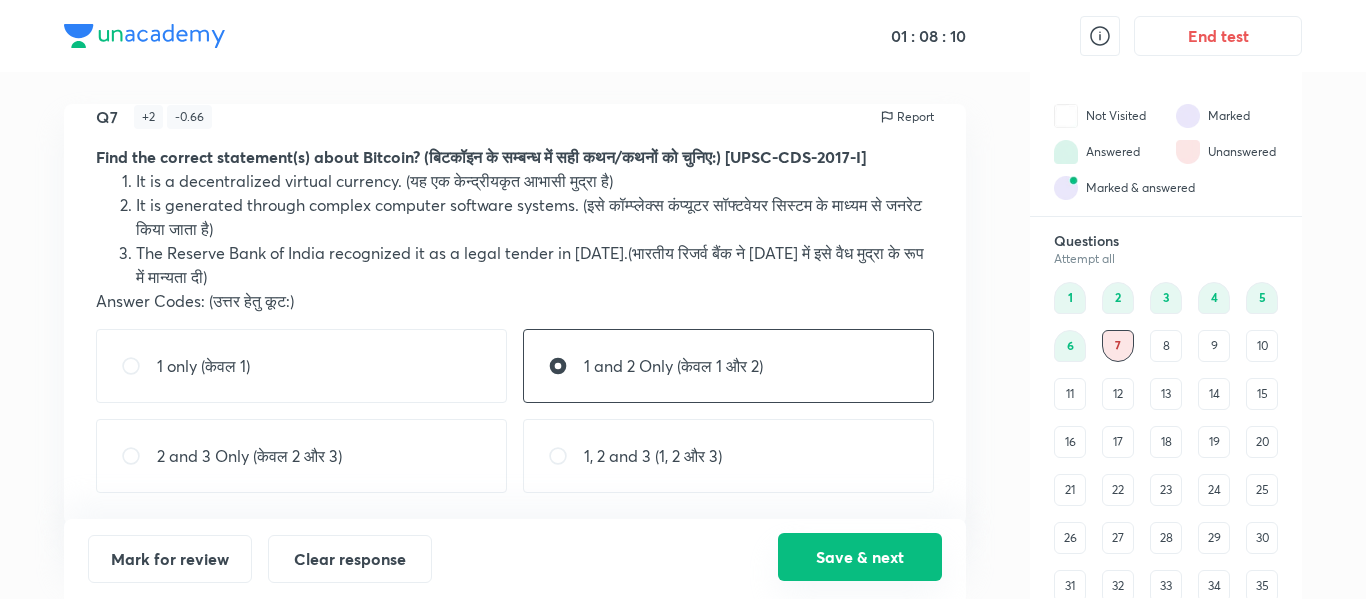 click on "Save & next" at bounding box center (860, 557) 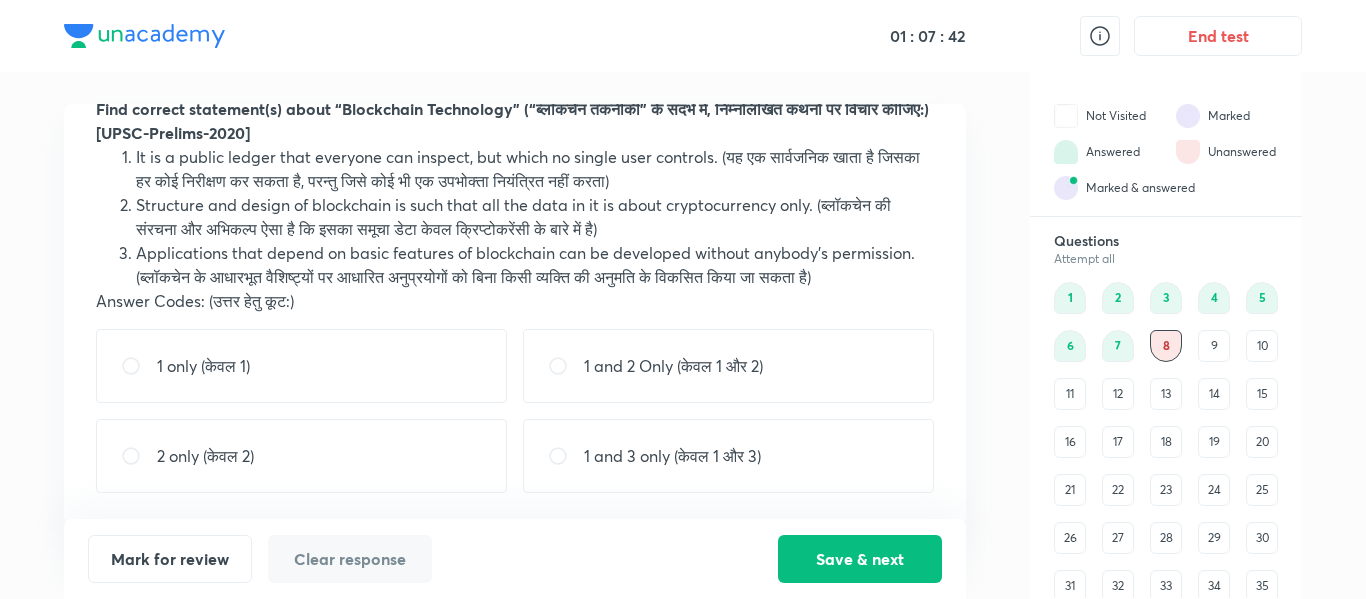 click on "1 and 3 only (केवल 1 और 3)" at bounding box center [672, 456] 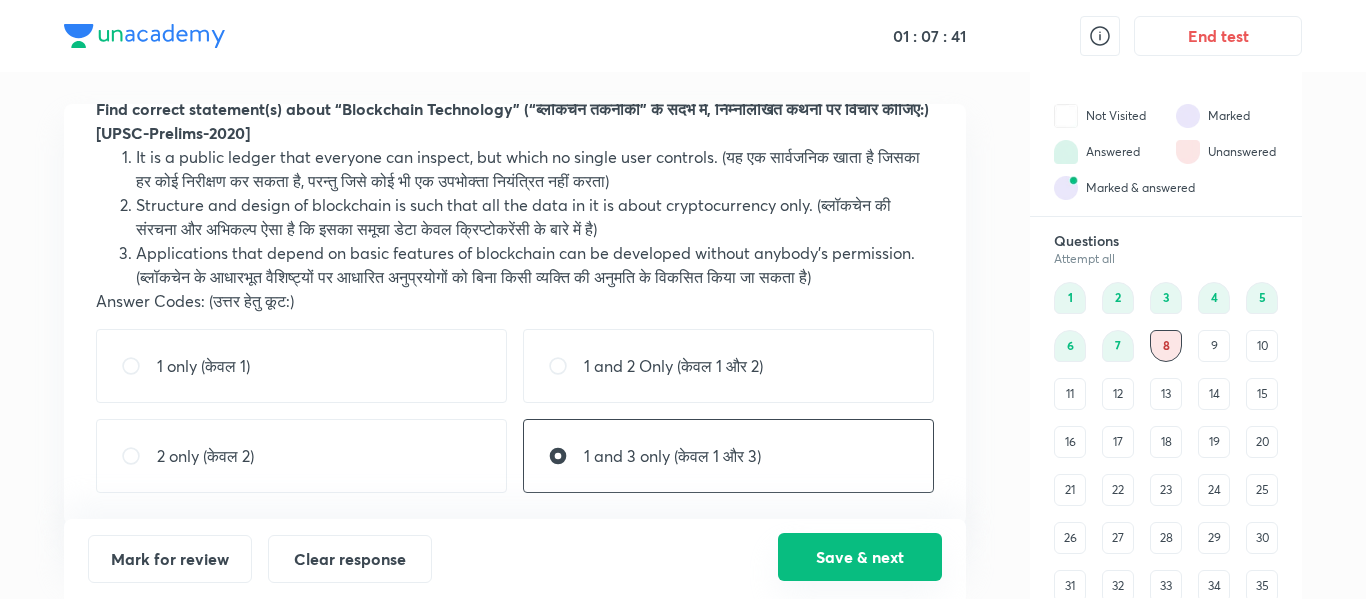 click on "Save & next" at bounding box center (860, 557) 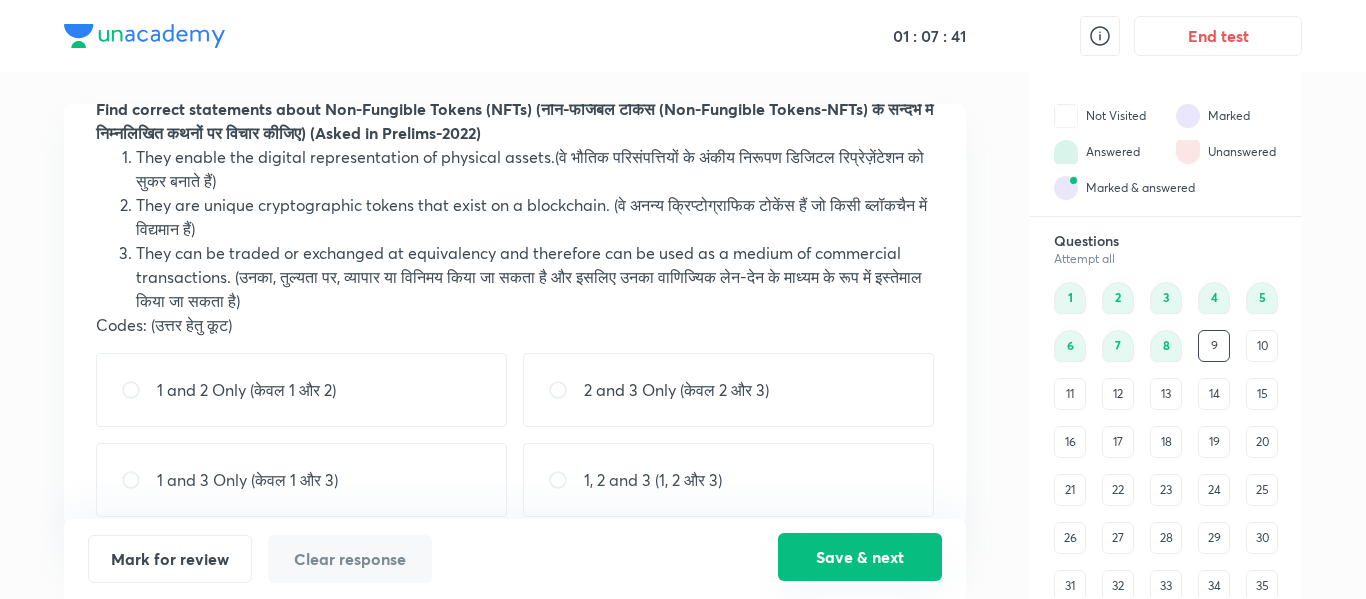 scroll, scrollTop: 103, scrollLeft: 0, axis: vertical 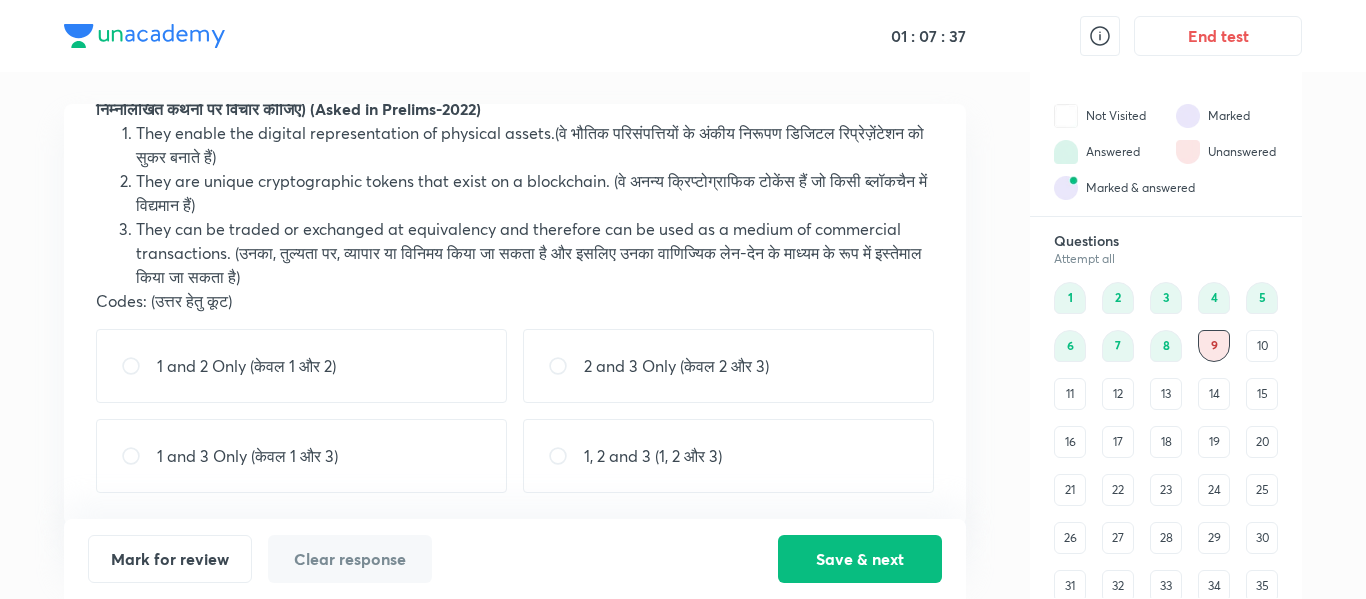 click on "They are unique cryptographic tokens that exist on a blockchain. (वे अनन्य क्रिप्टोग्राफिक टोकेंस हैं जो किसी ब्लॉकचैन में विद्यमान हैं)" at bounding box center (535, 193) 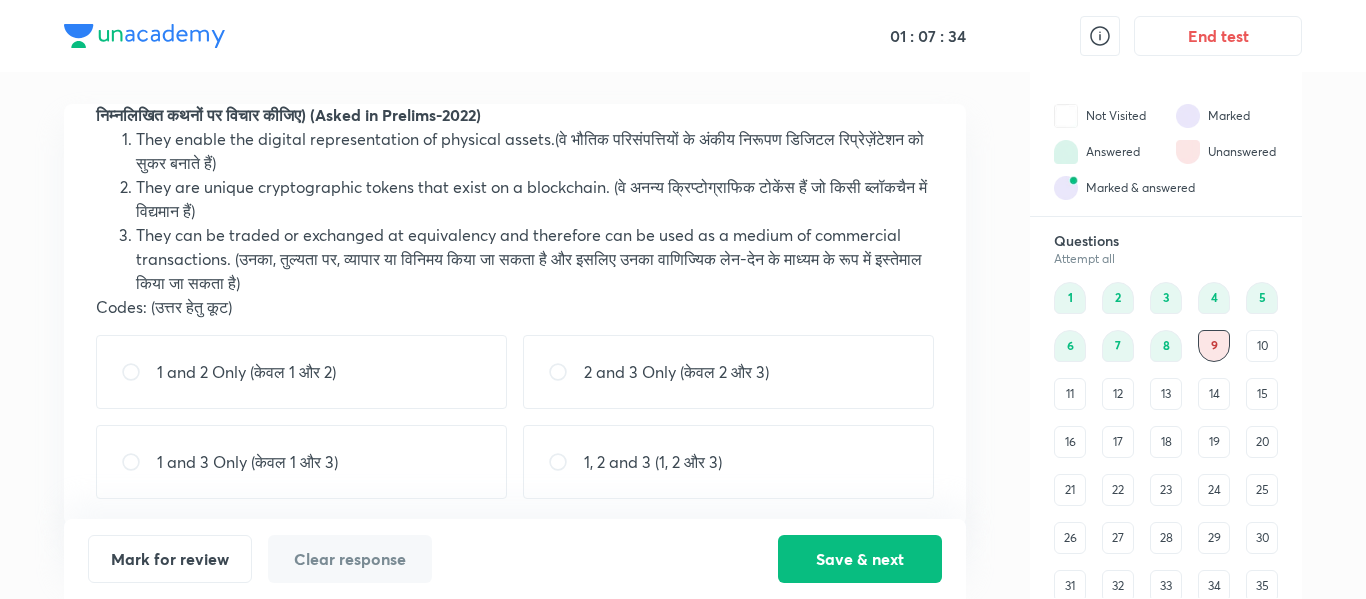 scroll, scrollTop: 98, scrollLeft: 0, axis: vertical 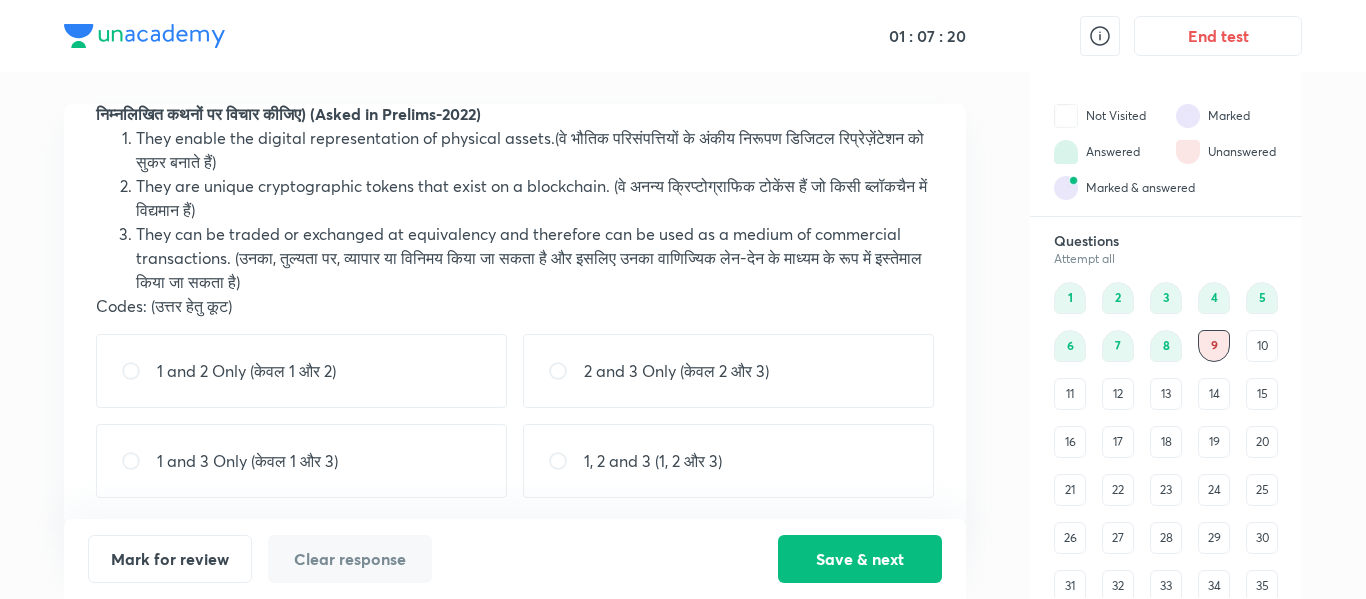 click on "1 and 2 Only (केवल 1 और 2)" at bounding box center (301, 371) 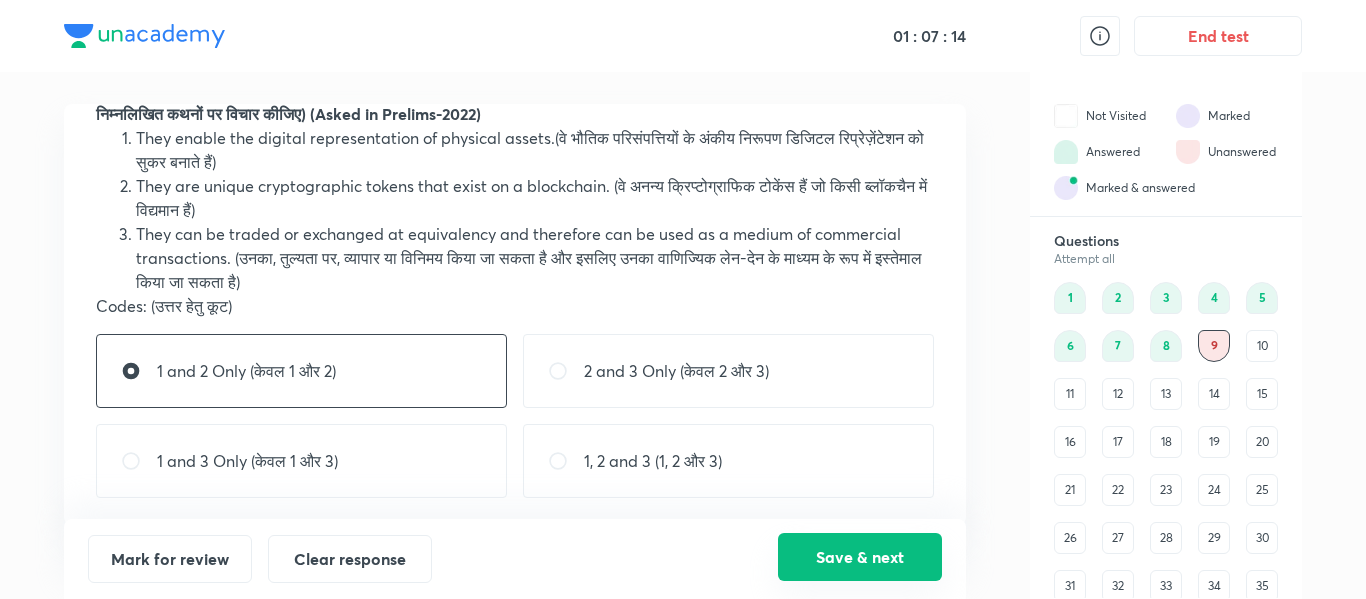 click on "Save & next" at bounding box center [860, 557] 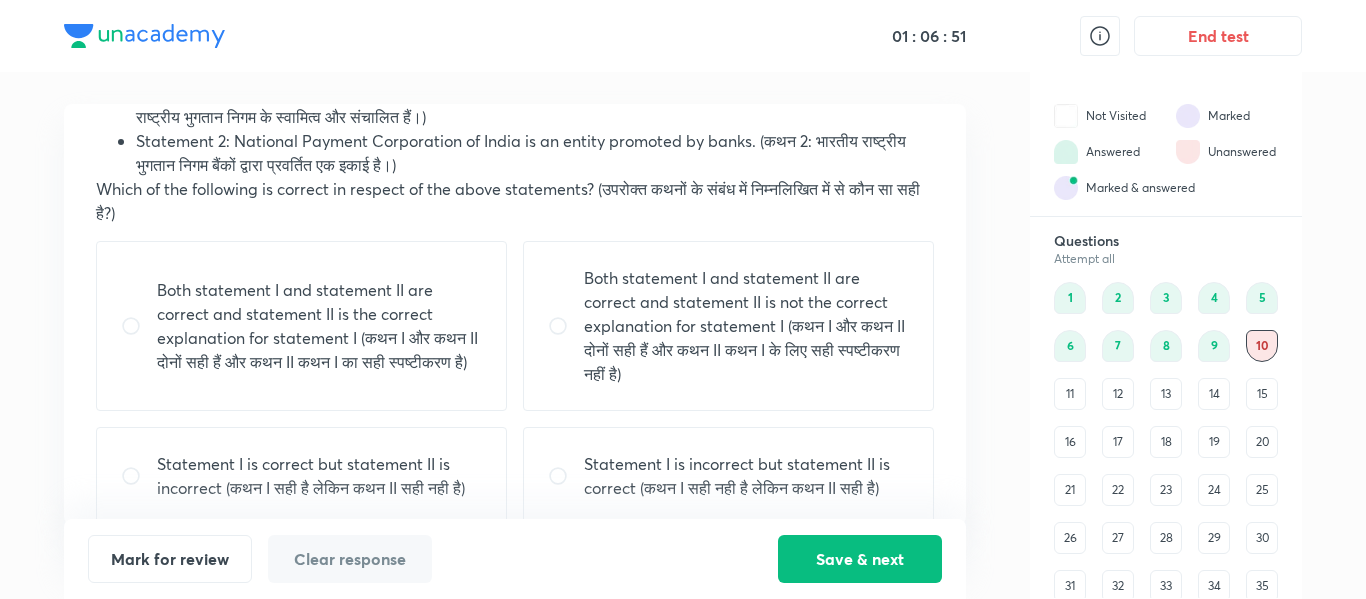 scroll, scrollTop: 199, scrollLeft: 0, axis: vertical 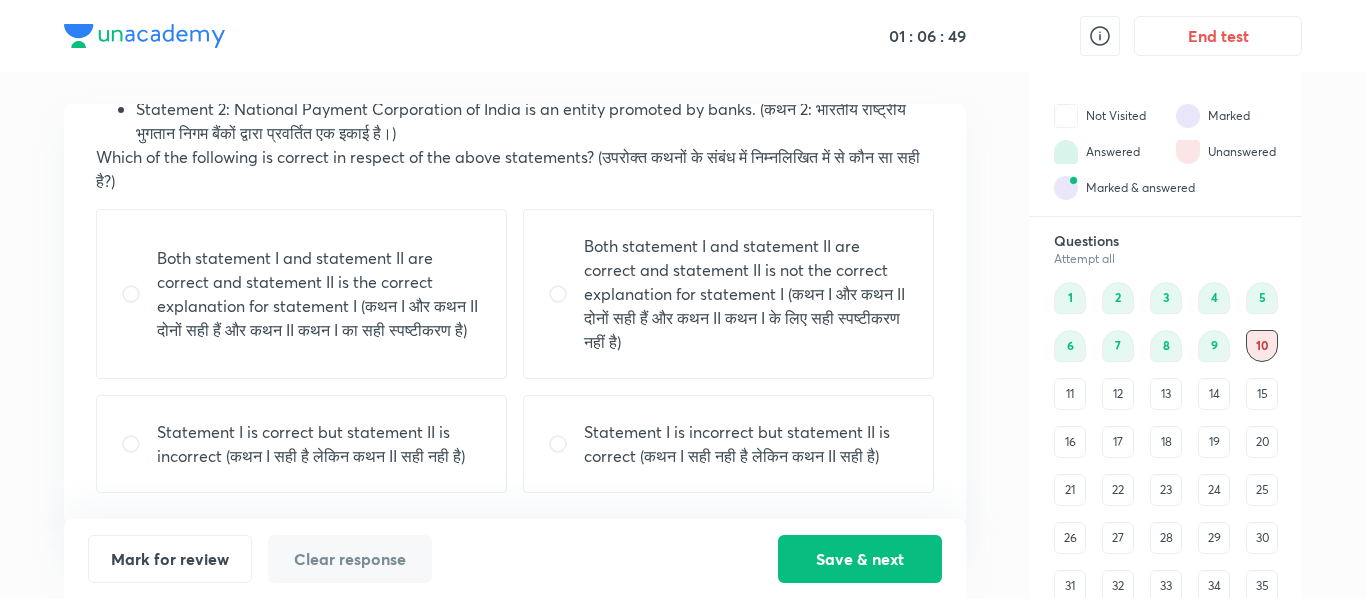 click on "Statement I is incorrect but statement II is correct (कथन I सही नही है लेकिन कथन II सही है)" at bounding box center [746, 444] 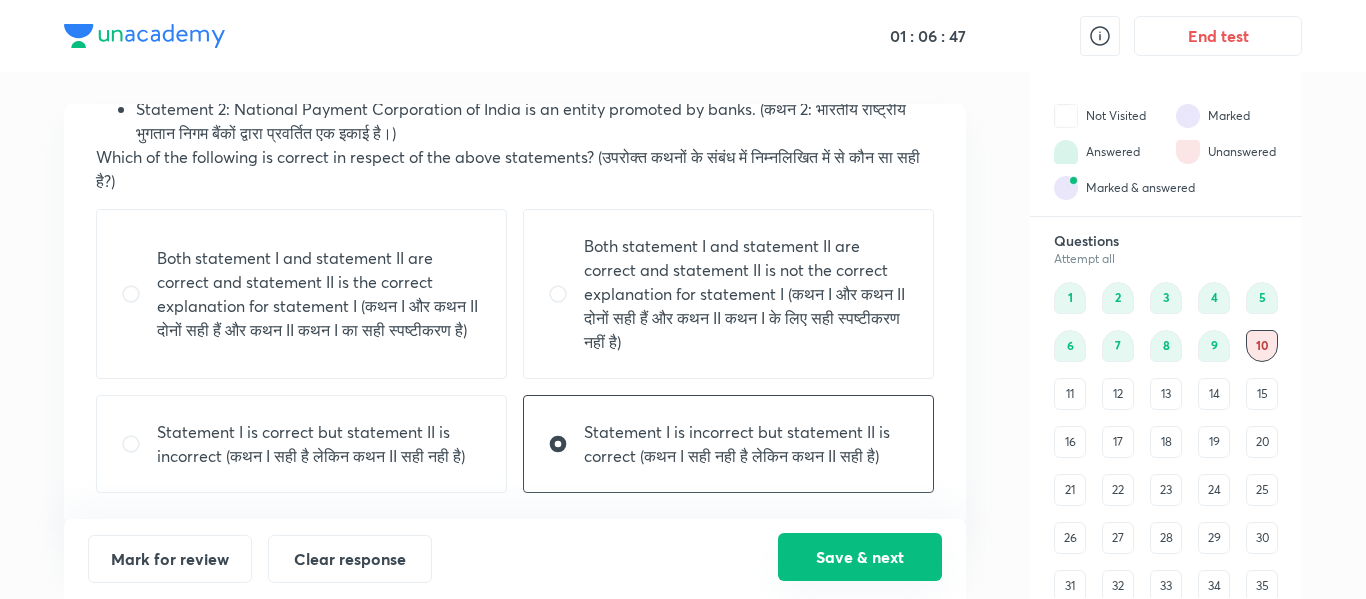 click on "Save & next" at bounding box center (860, 557) 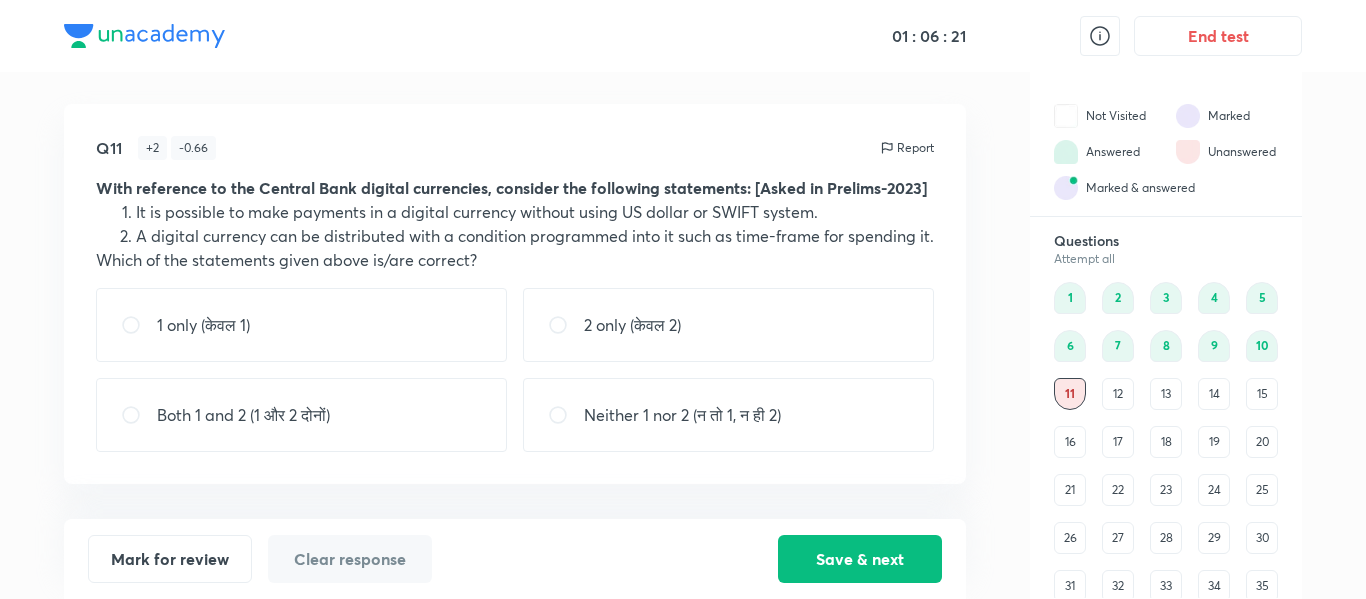 click on "Both 1 and 2 (1 और 2 दोनों)" at bounding box center (301, 415) 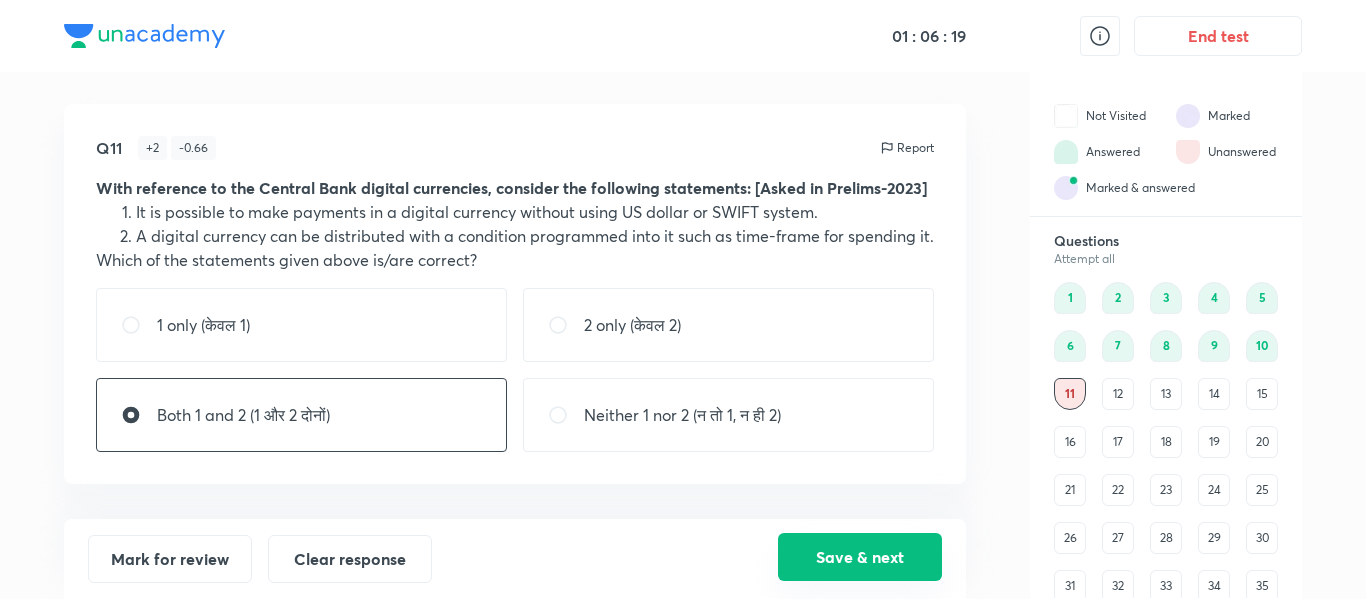 click on "Save & next" at bounding box center (860, 557) 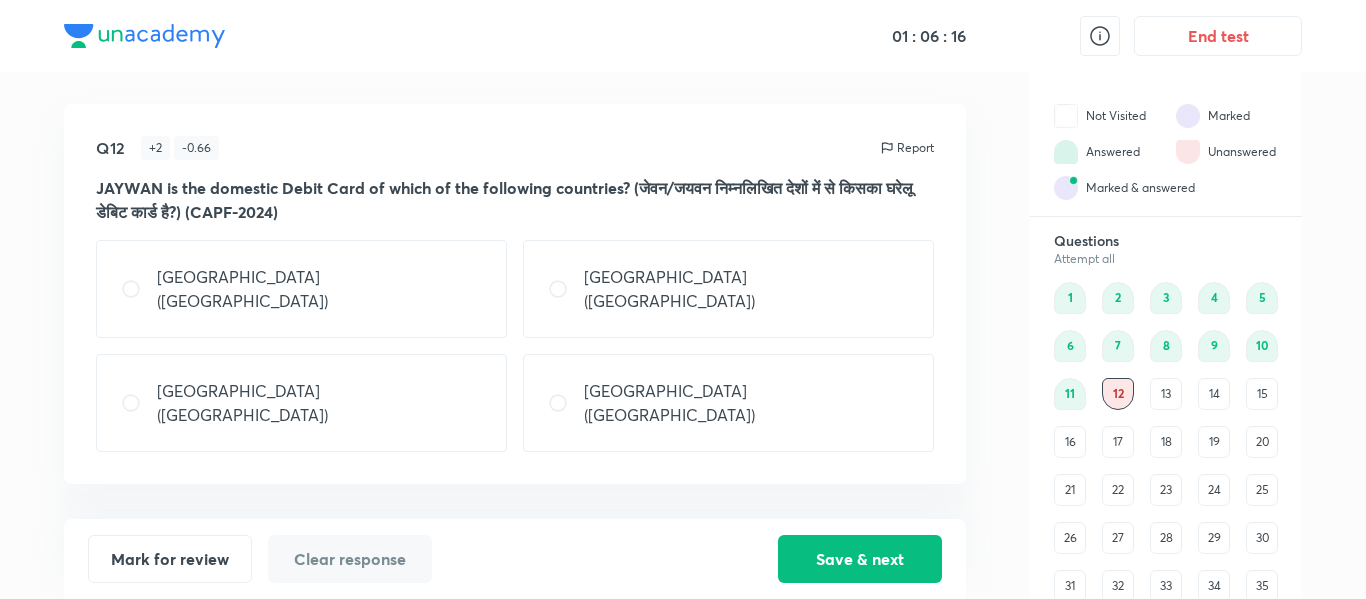click on "[GEOGRAPHIC_DATA] ([GEOGRAPHIC_DATA])" at bounding box center (301, 289) 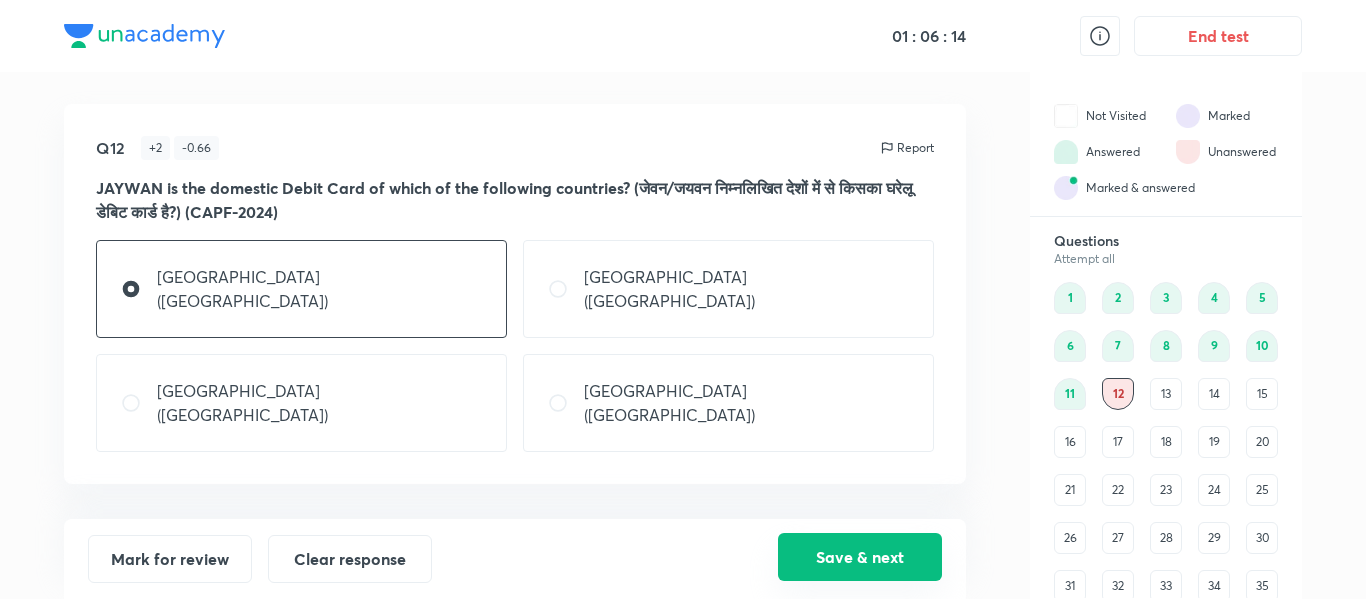 click on "Save & next" at bounding box center [860, 557] 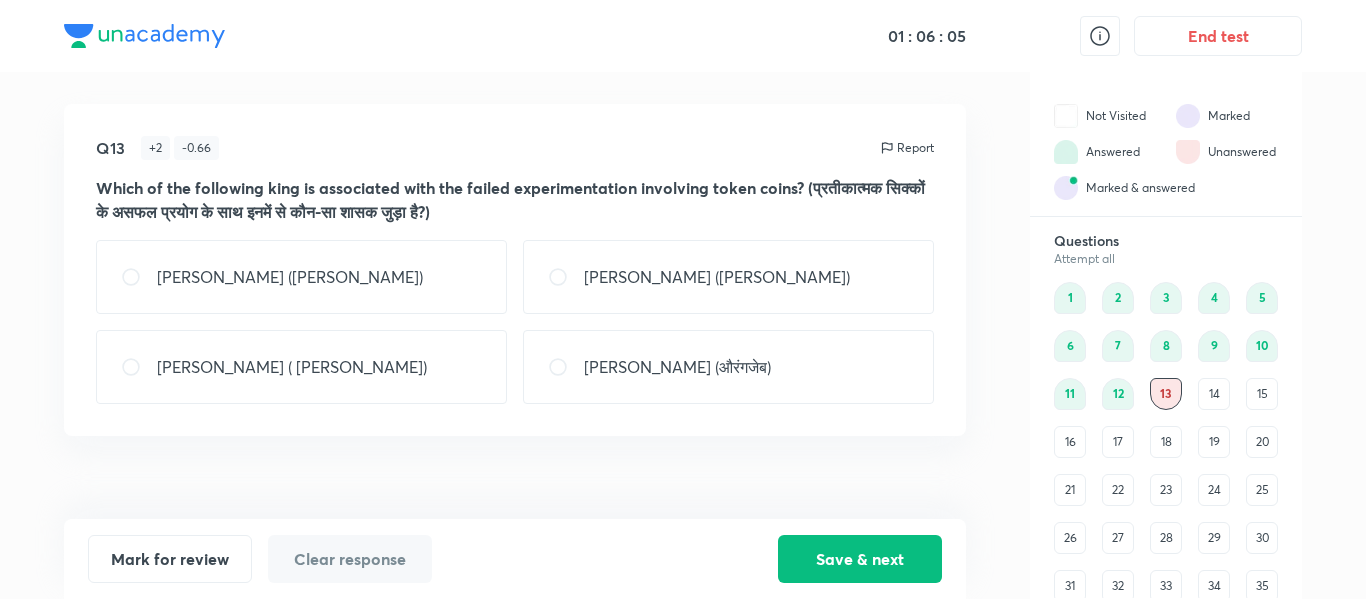 click on "[PERSON_NAME] ([PERSON_NAME])" at bounding box center (717, 277) 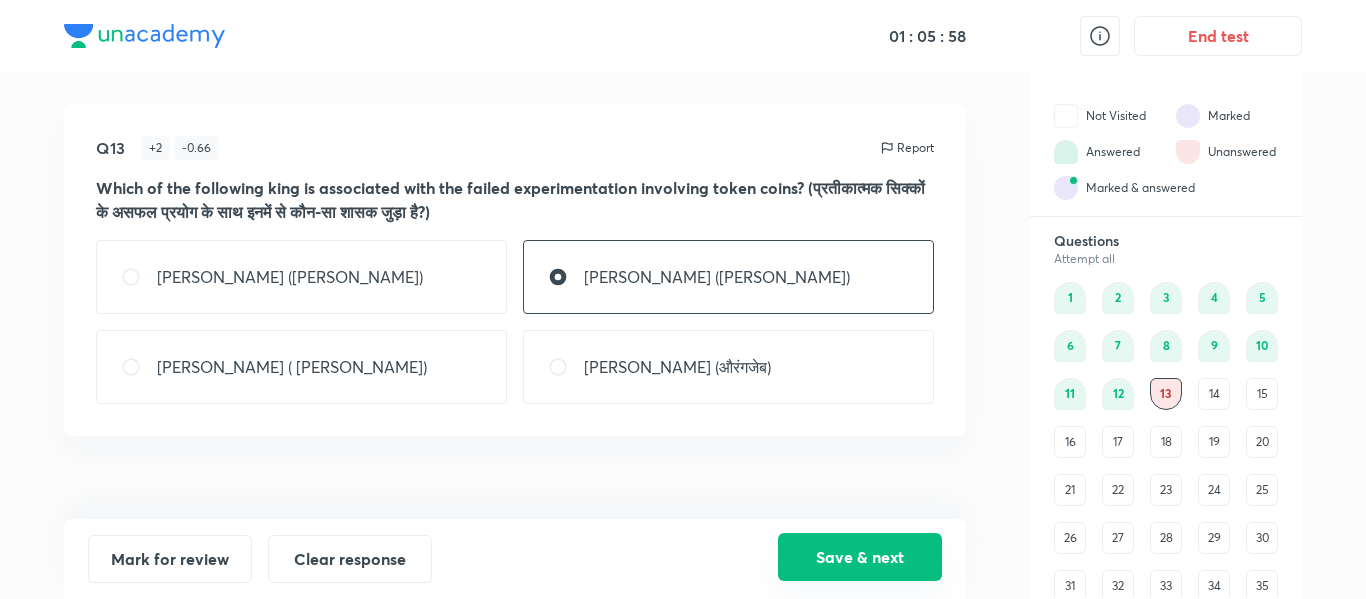 click on "Save & next" at bounding box center [860, 557] 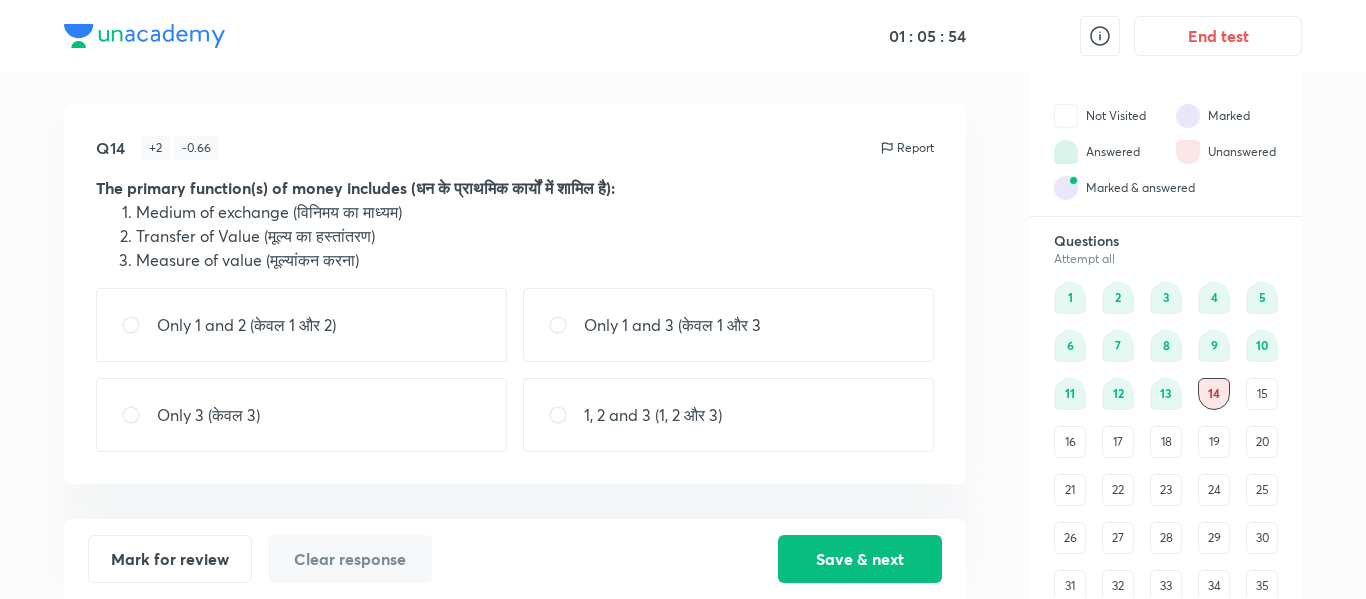 click on "1 2 3 4 5 6 7 8 9 10 11 12 13 14 15 16 17 18 19 20 21 22 23 24 25 26 27 28 29 30 31 32 33 34 35 36 37 38 39 40 41 42 43 44 45 46 47 48 49 50 51 52 53 54 55 56 57 58 59 60" at bounding box center [1166, 562] 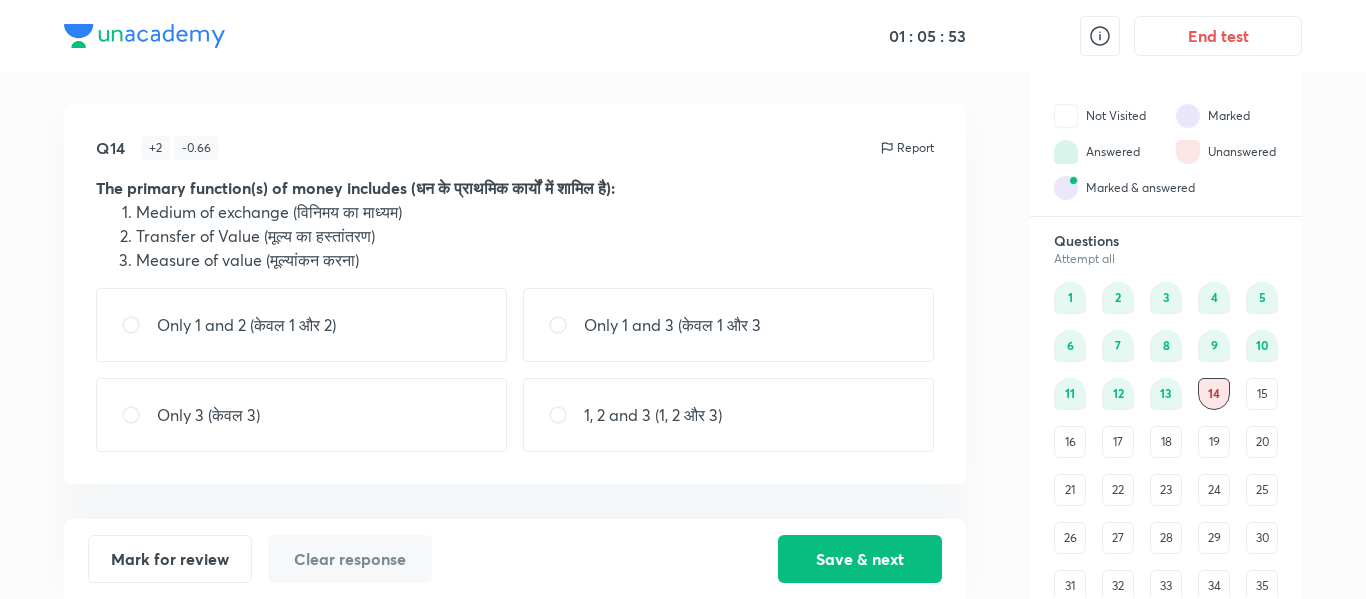 click on "13" at bounding box center (1166, 394) 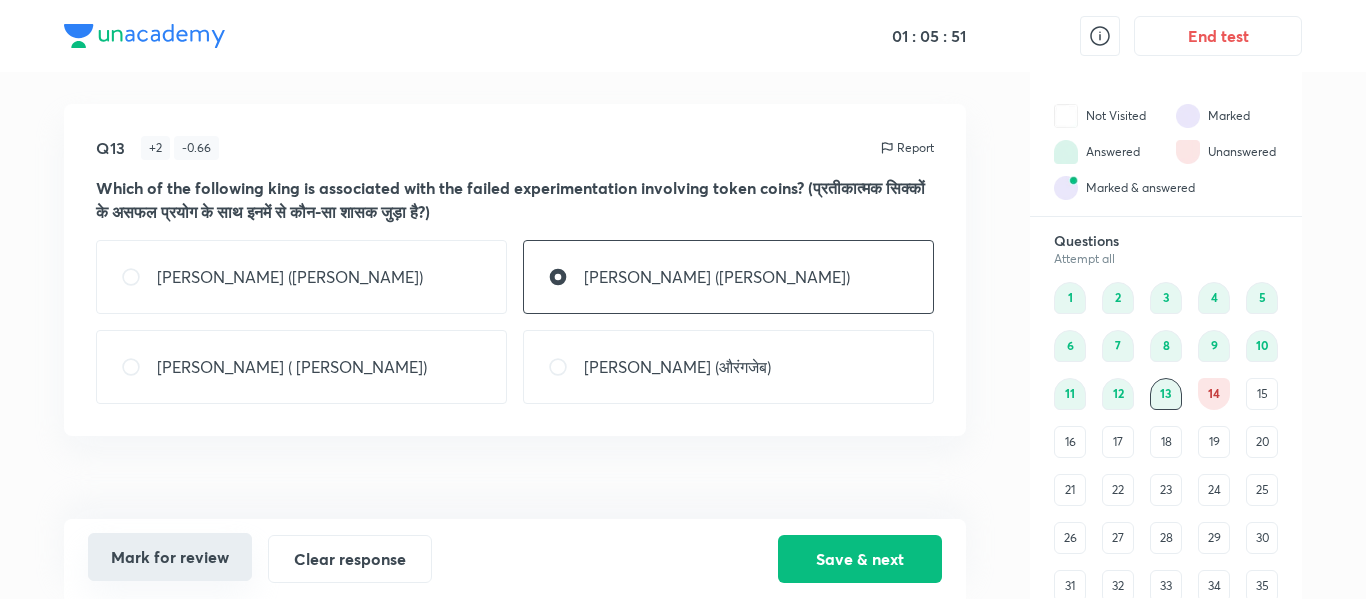 click on "Mark for review" at bounding box center (170, 557) 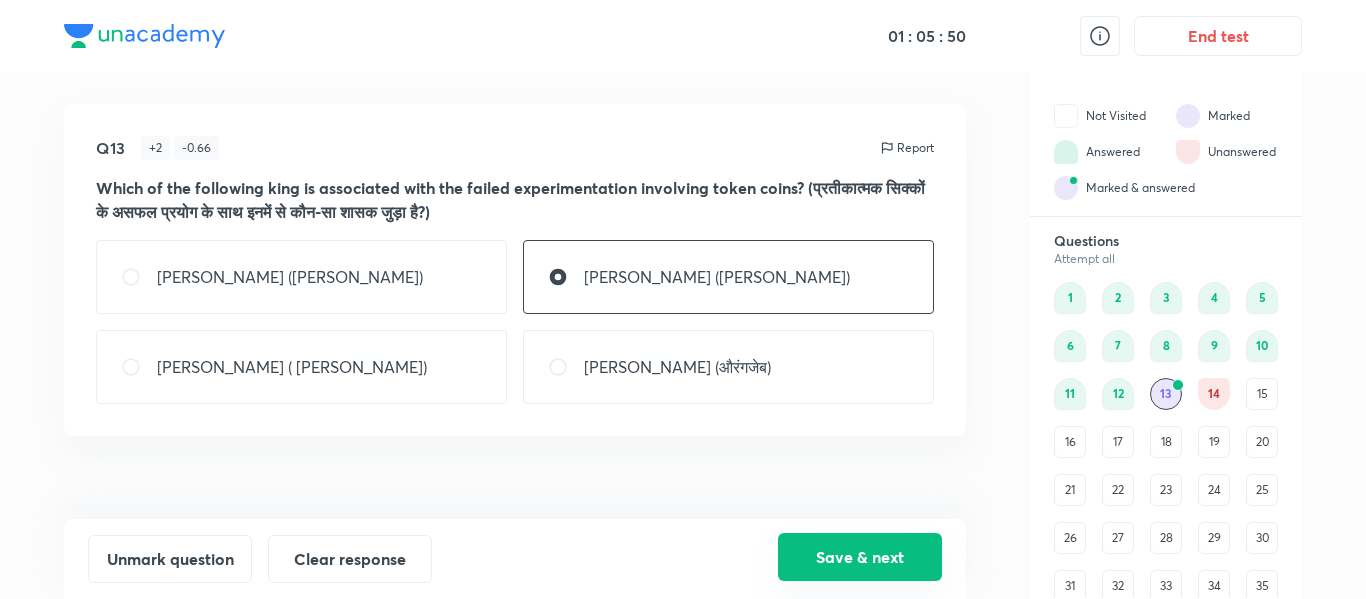 click on "Save & next" at bounding box center [860, 557] 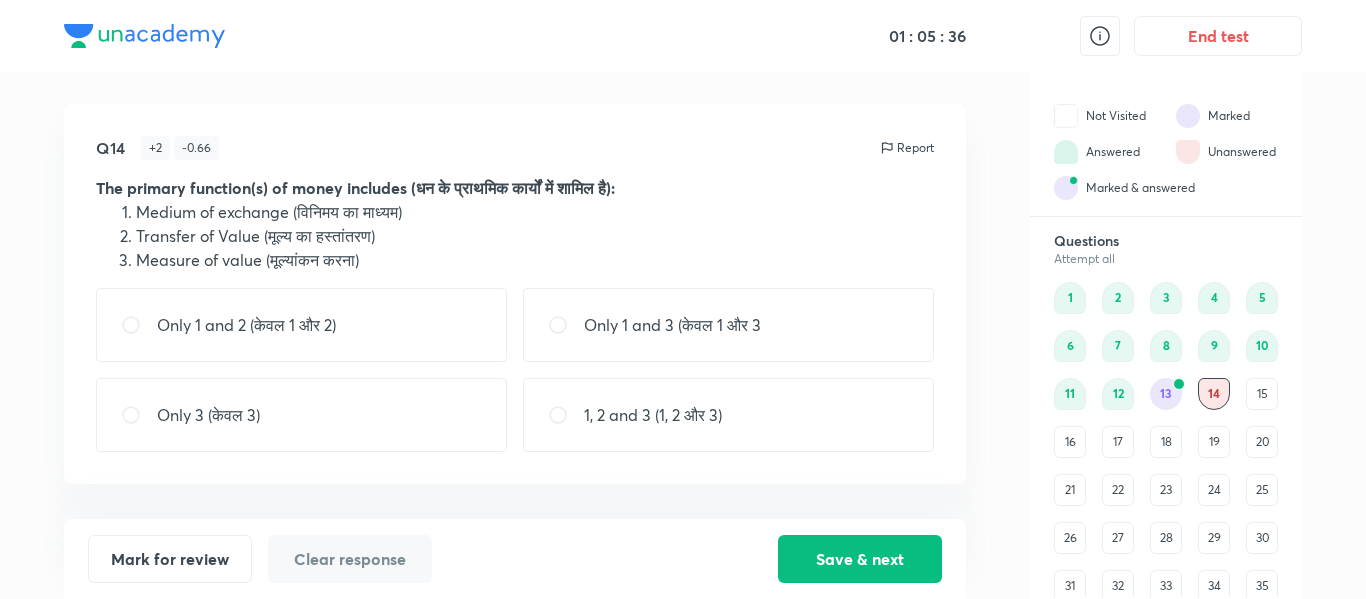 click on "Only 1 and 3 (केवल 1 और 3" at bounding box center (728, 325) 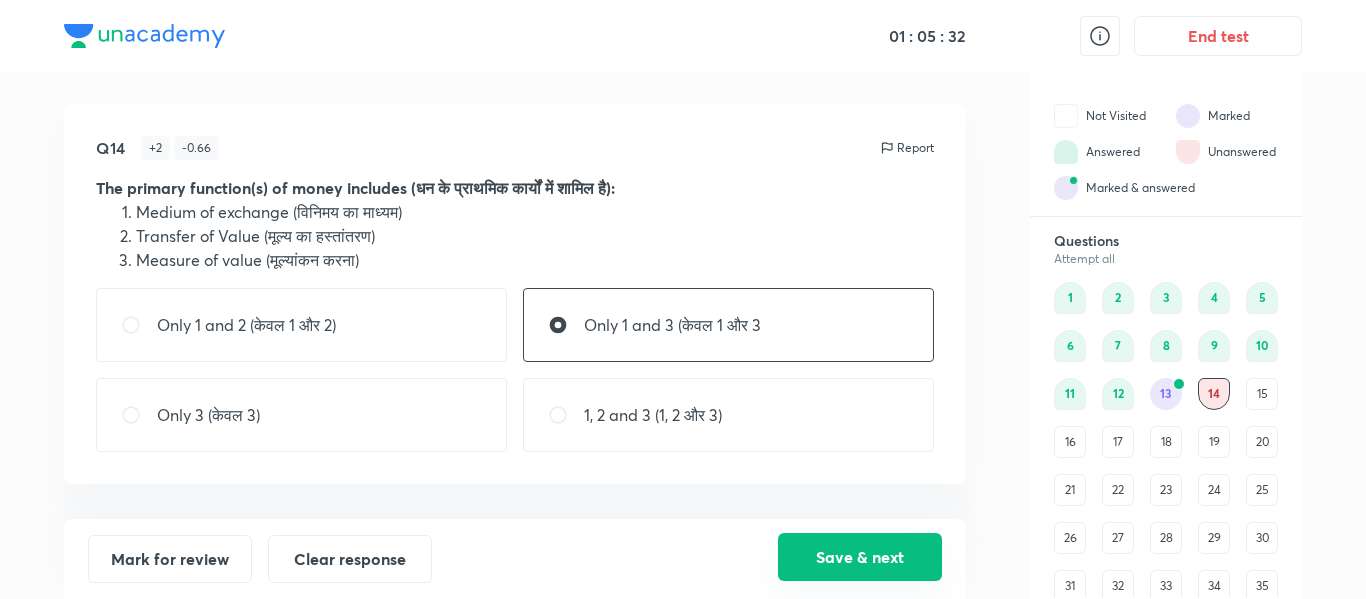 click on "Save & next" at bounding box center (860, 557) 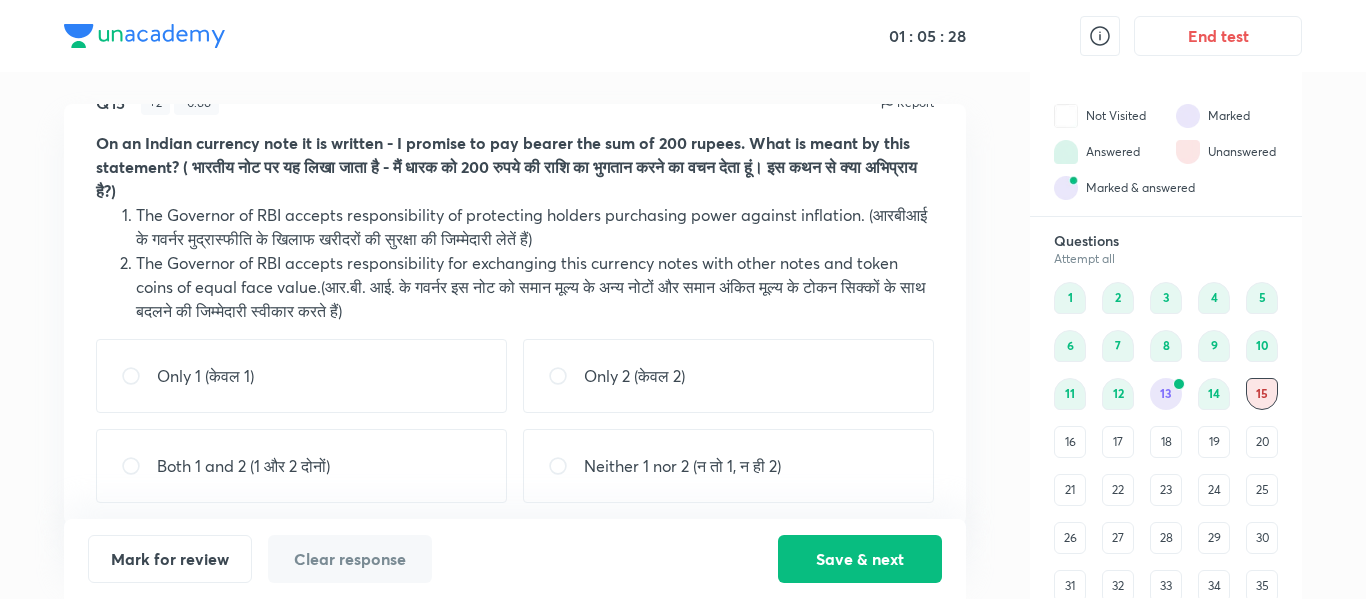 scroll, scrollTop: 46, scrollLeft: 0, axis: vertical 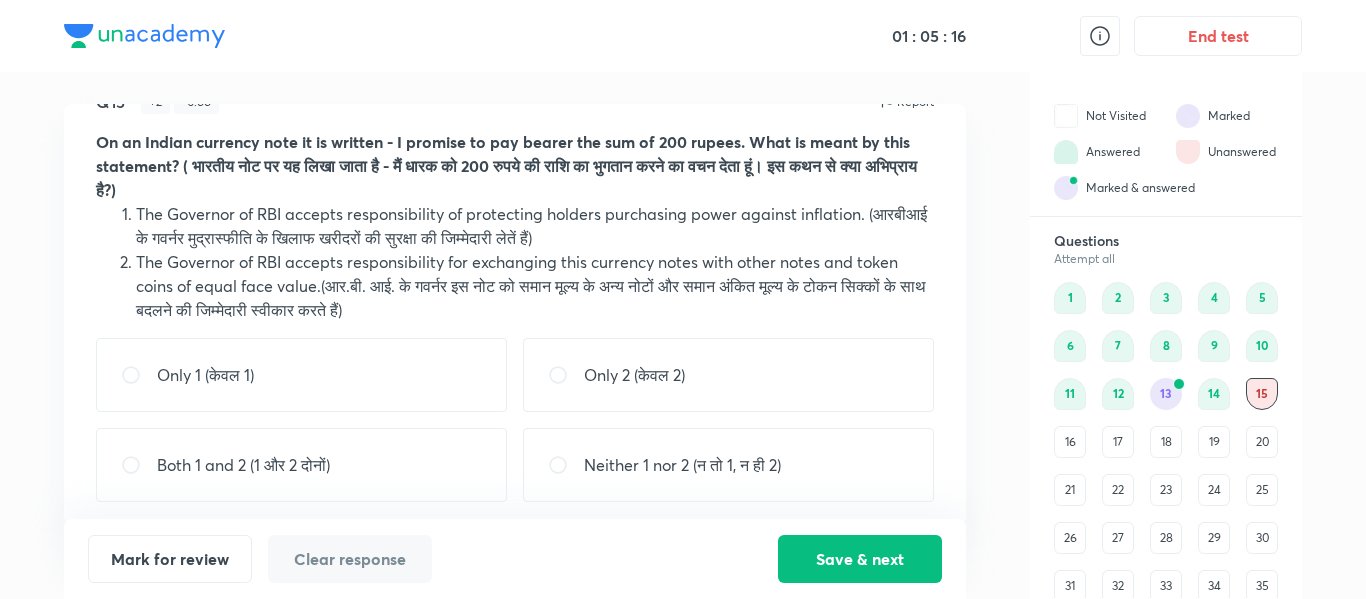 click on "Only 2 (केवल 2)" at bounding box center [634, 375] 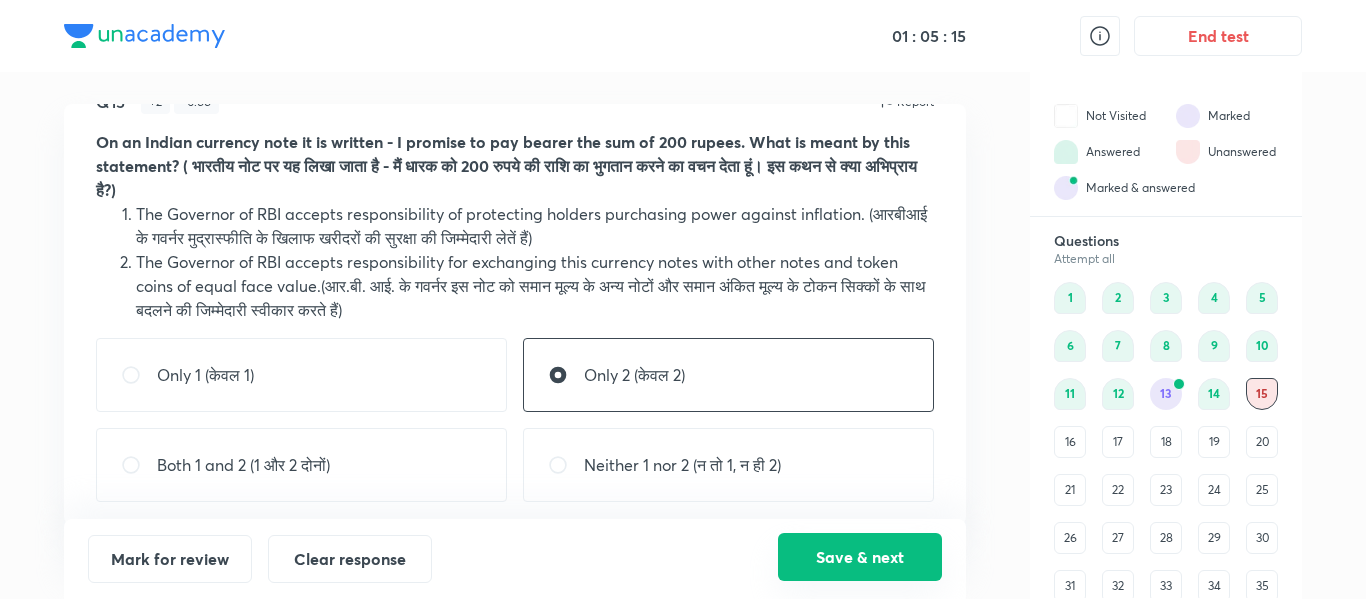 click on "Save & next" at bounding box center [860, 557] 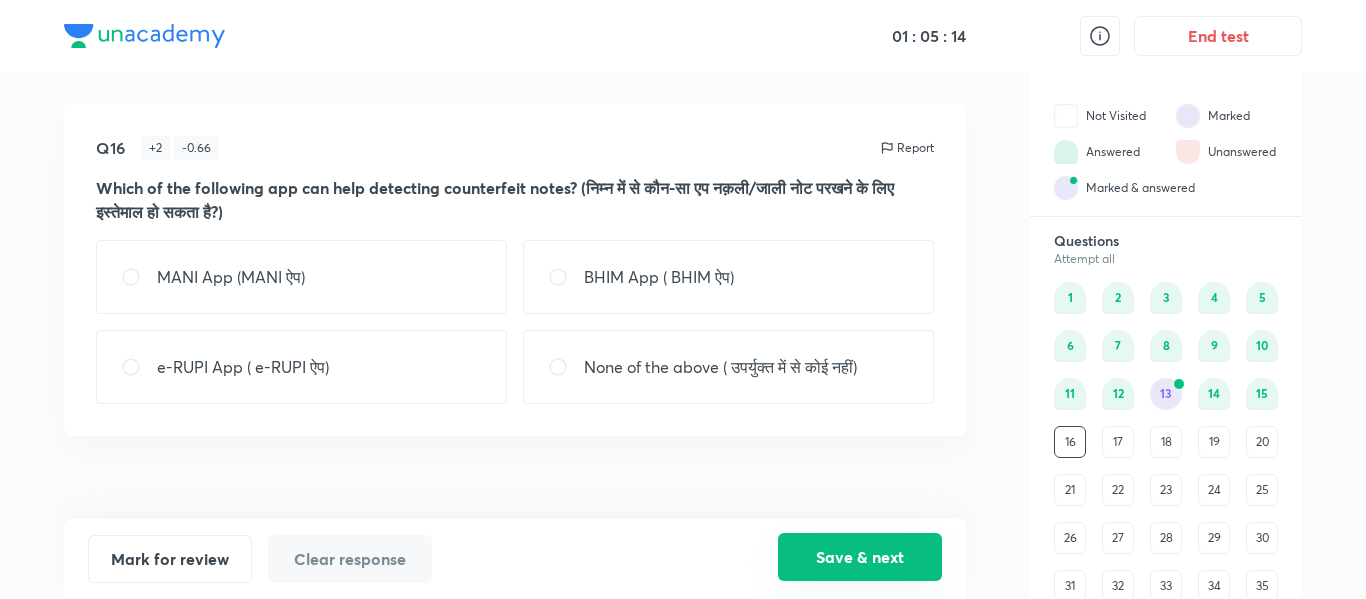 scroll, scrollTop: 0, scrollLeft: 0, axis: both 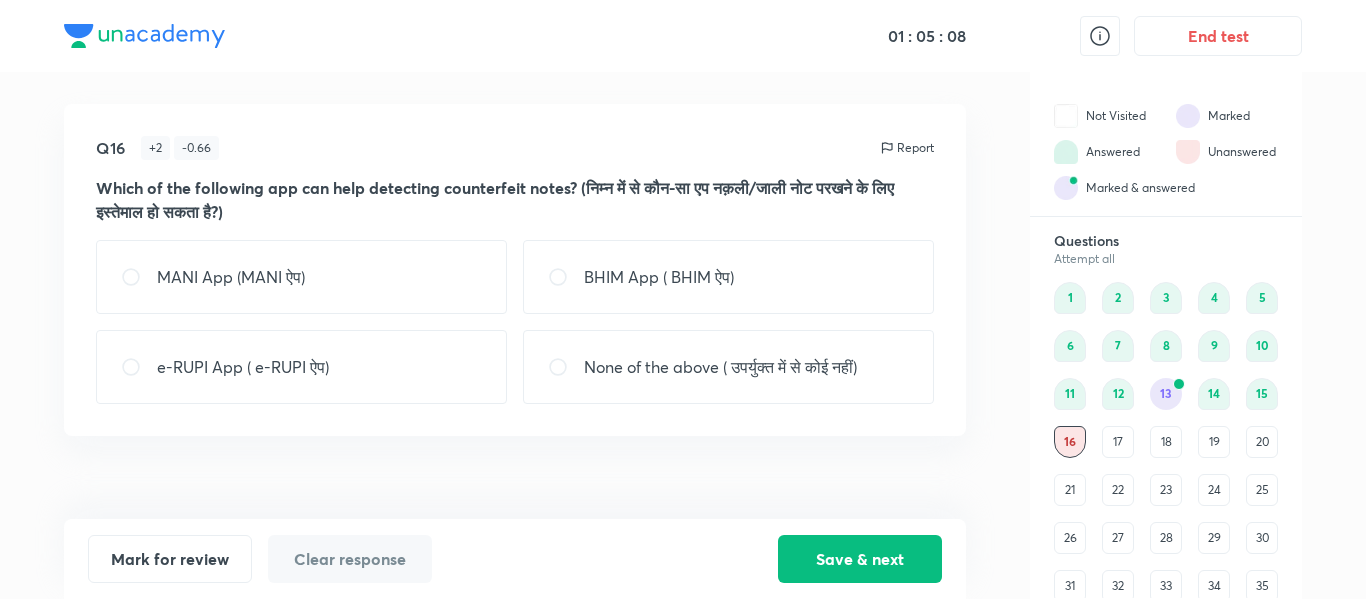 click on "None of the above ( उपर्युक्त में से कोई नहीं)" at bounding box center (720, 367) 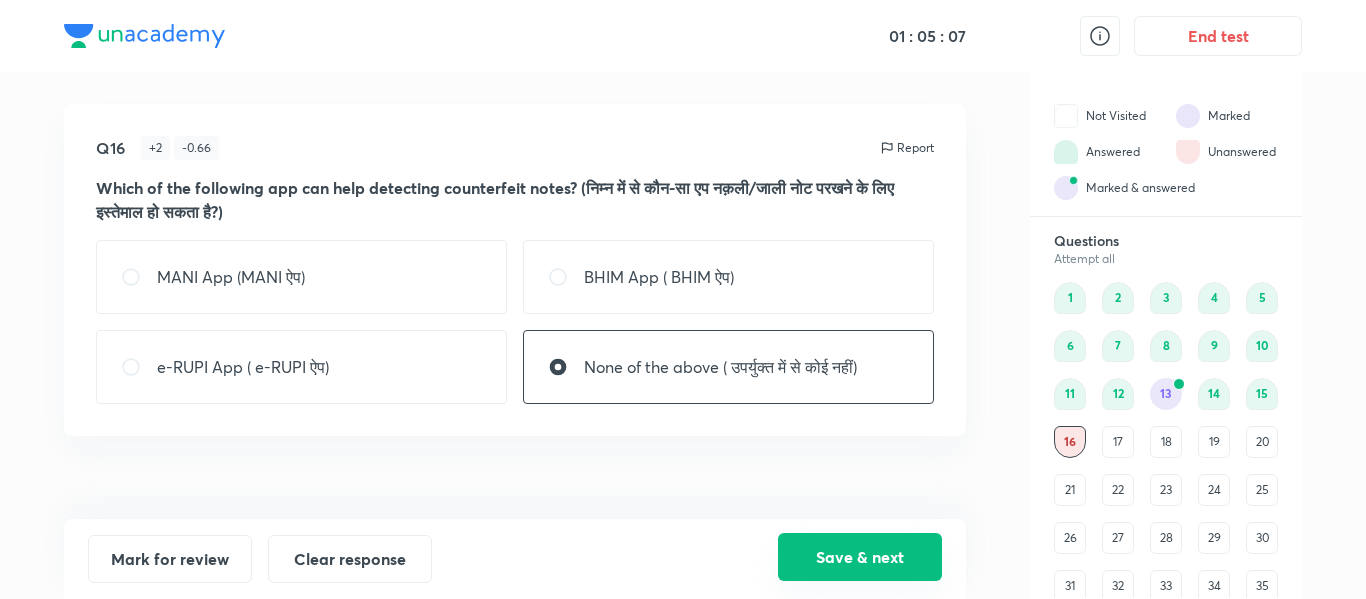 click on "Save & next" at bounding box center [860, 557] 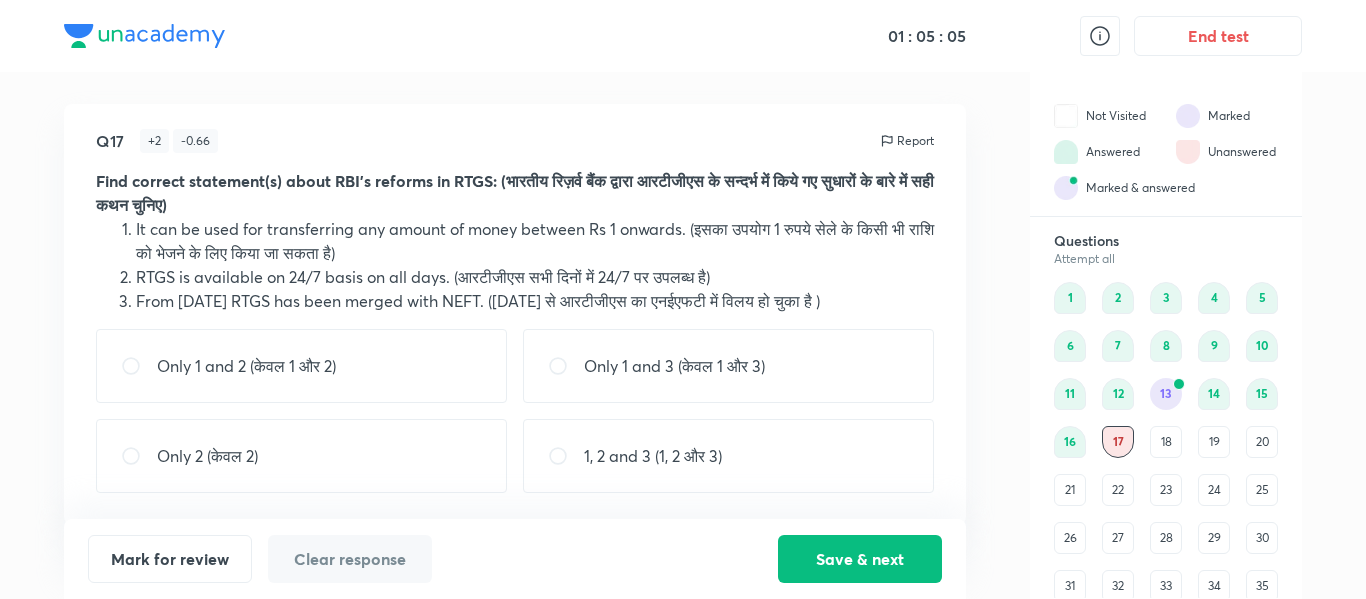 scroll, scrollTop: 31, scrollLeft: 0, axis: vertical 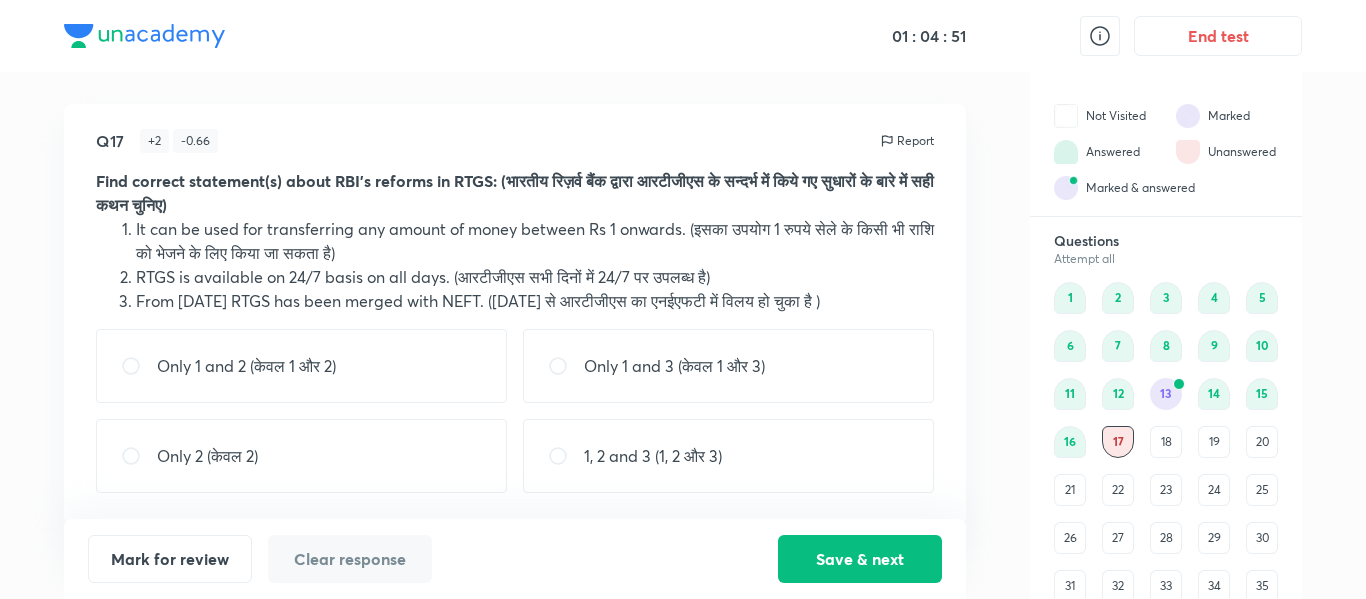 click on "Only 2 (केवल 2)" at bounding box center (301, 456) 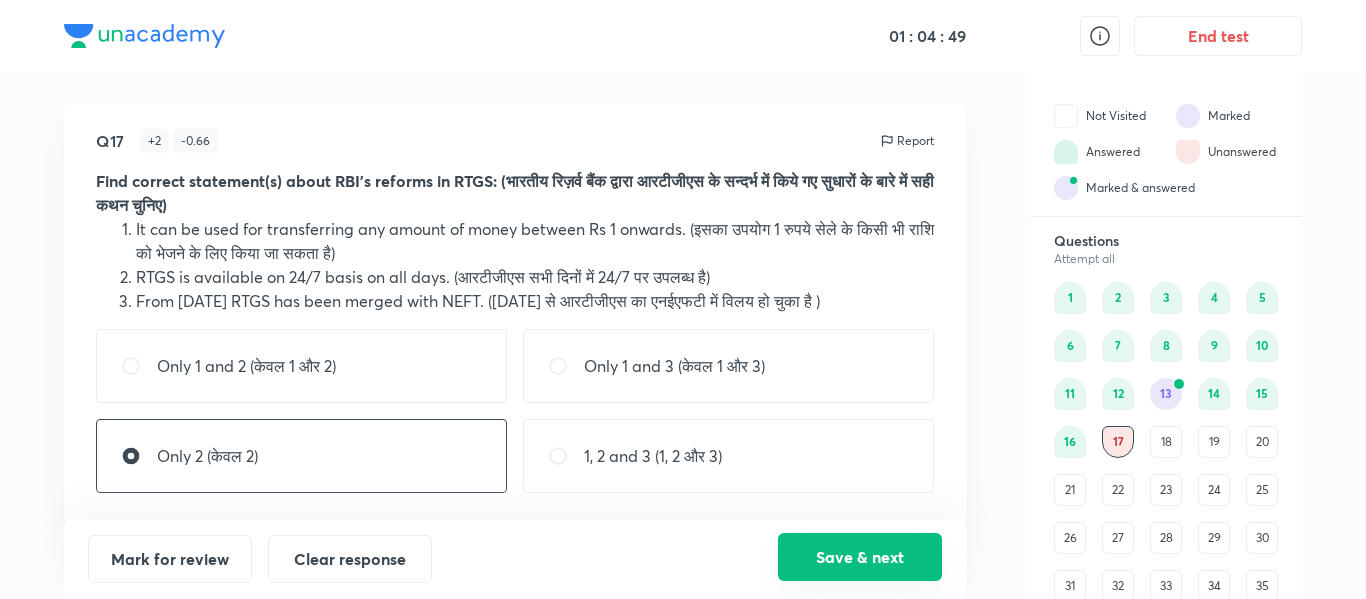 click on "Save & next" at bounding box center (860, 557) 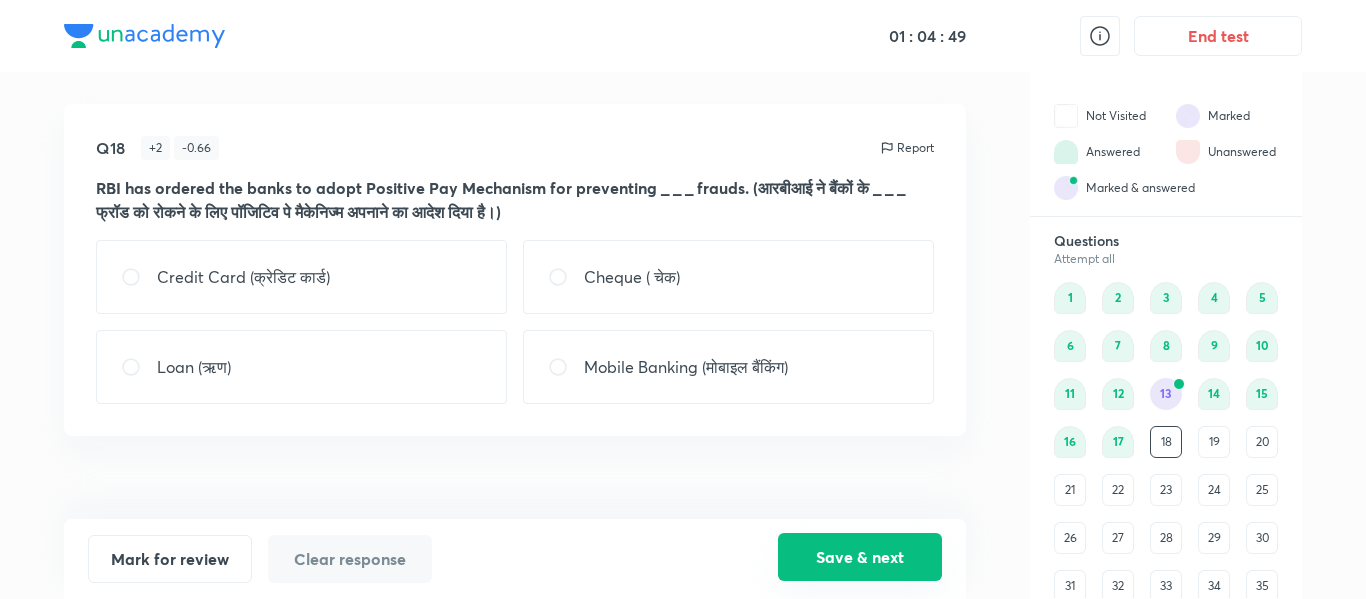 scroll, scrollTop: 0, scrollLeft: 0, axis: both 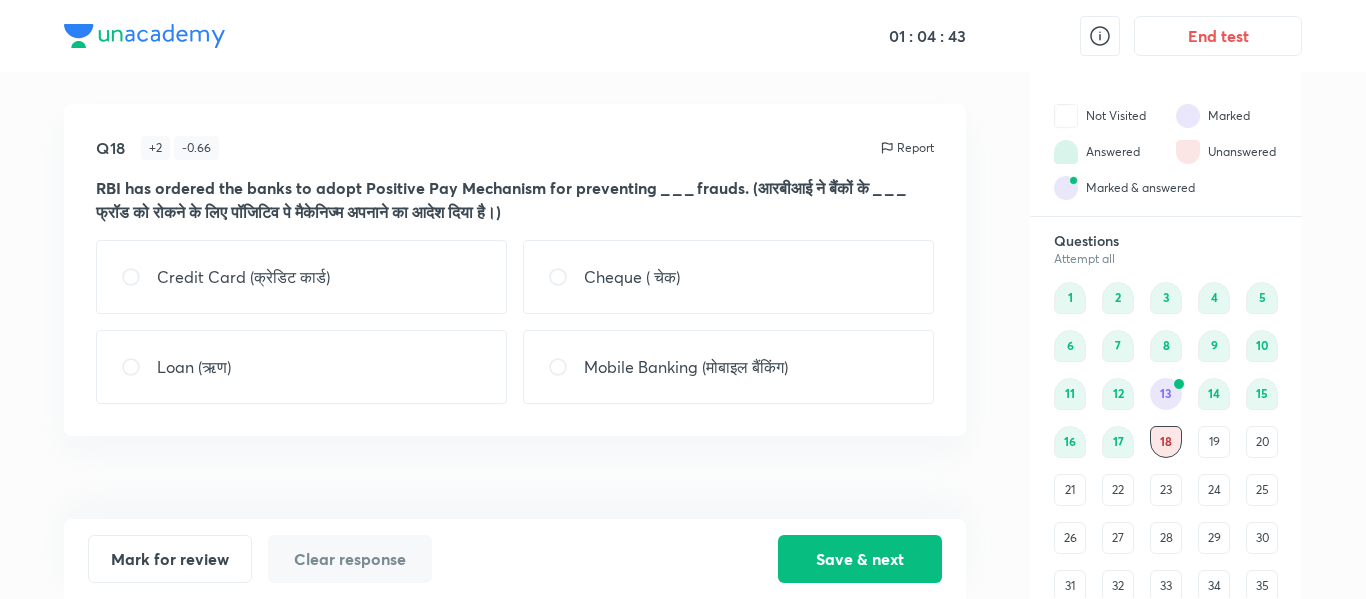 click on "Cheque ( चेक)" at bounding box center [632, 277] 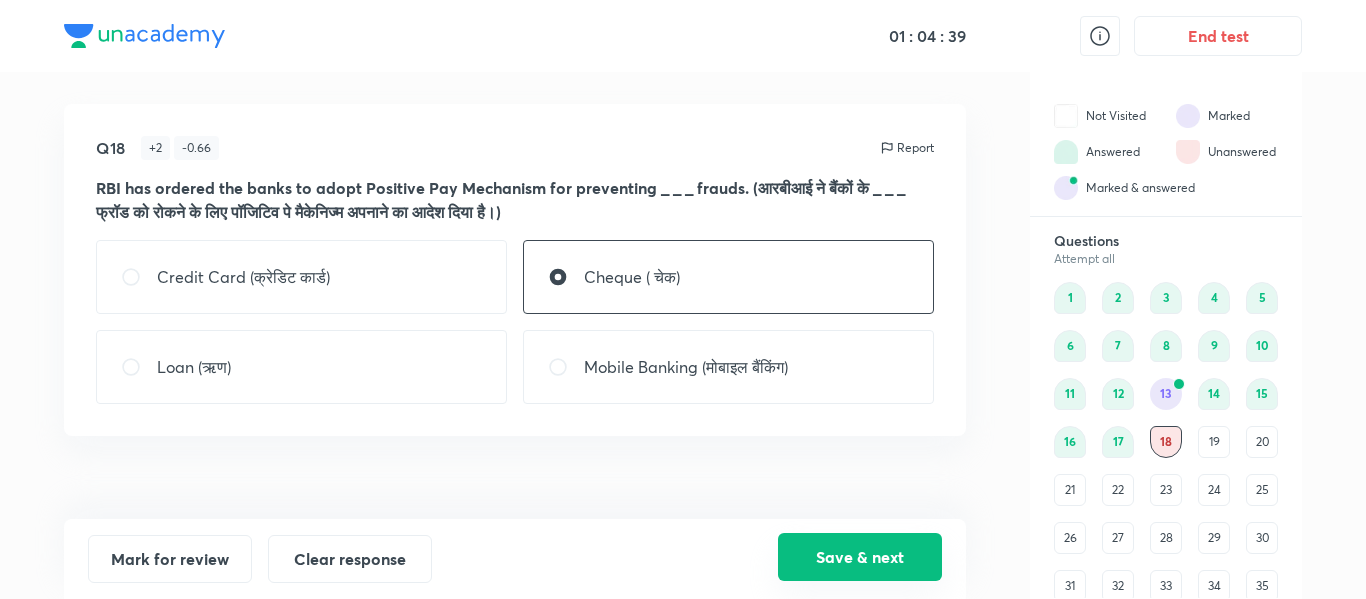 click on "Save & next" at bounding box center [860, 557] 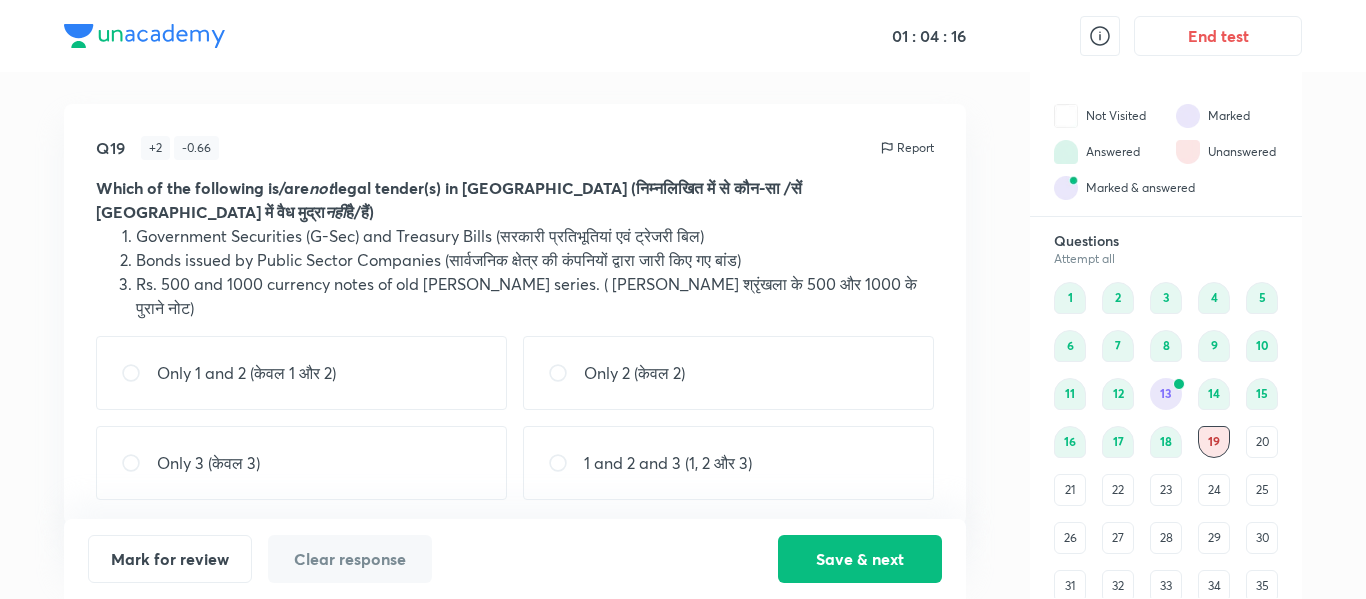 click on "1 and 2 and 3 (1, 2 और 3)" at bounding box center (728, 463) 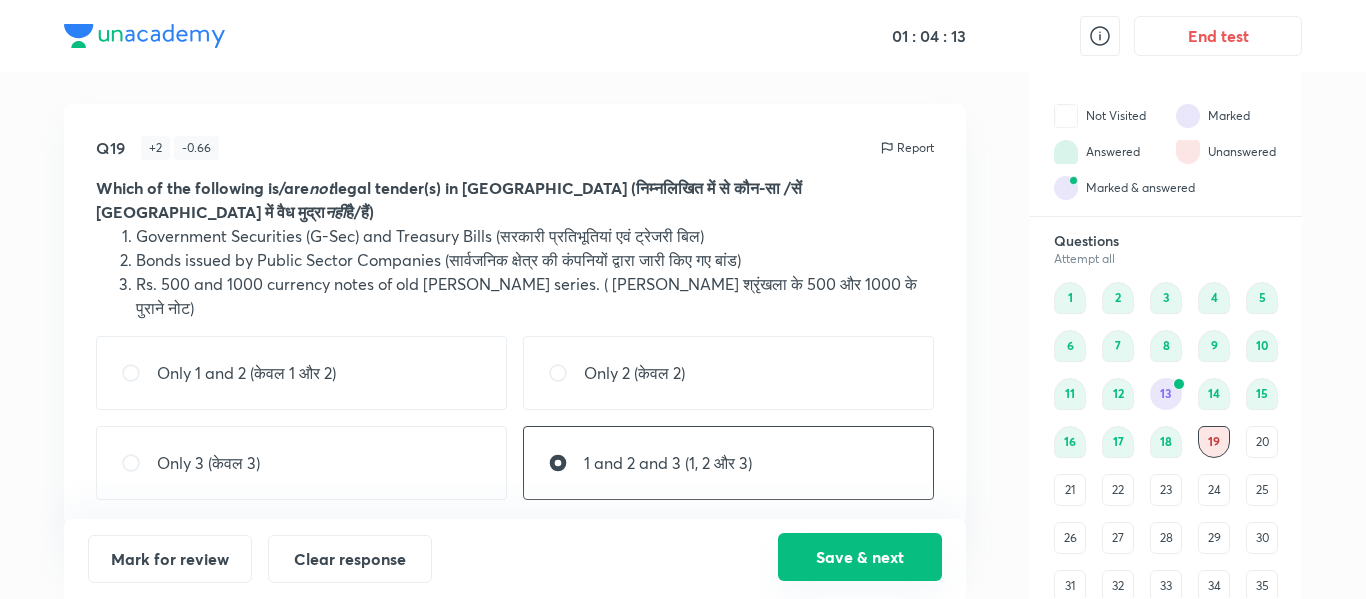 click on "Save & next" at bounding box center [860, 557] 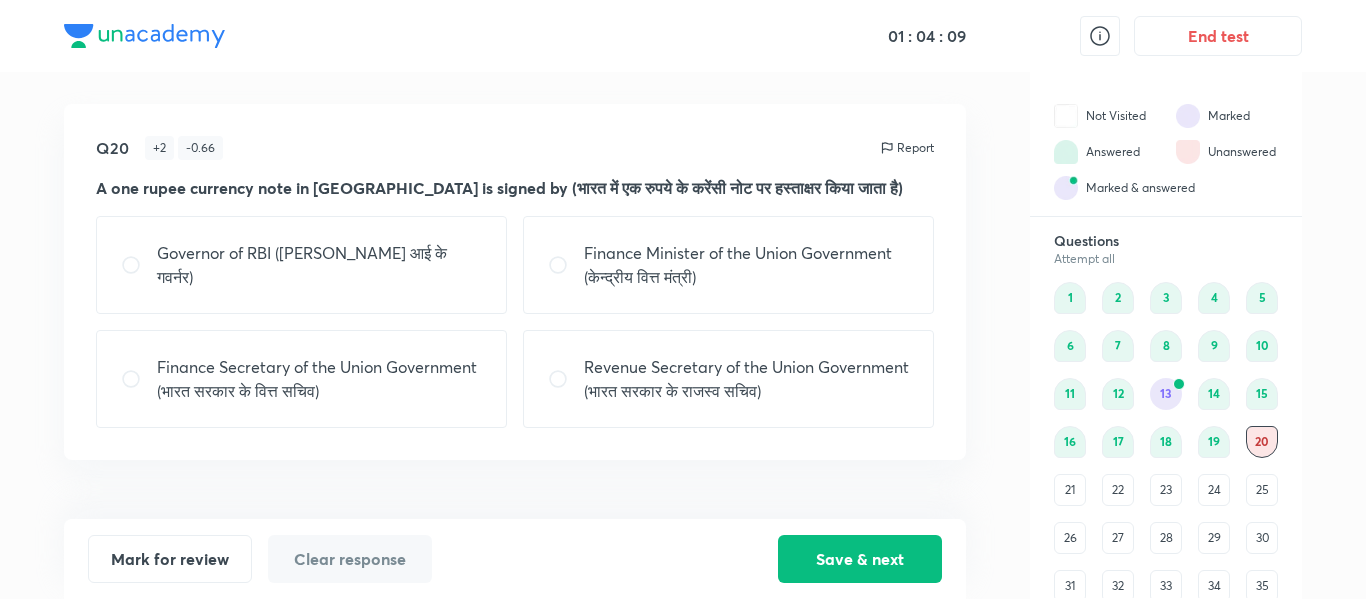 click on "Finance Minister of the Union Government (केन्द्रीय वित्त मंत्री)" at bounding box center [746, 265] 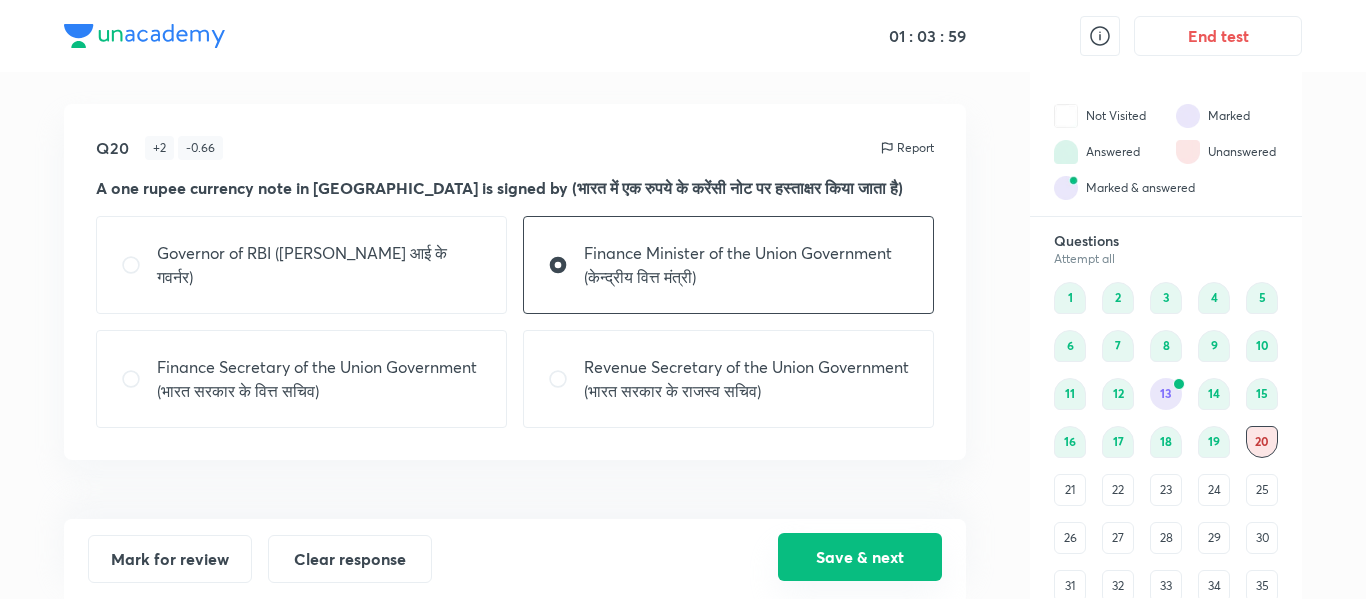 click on "Save & next" at bounding box center (860, 557) 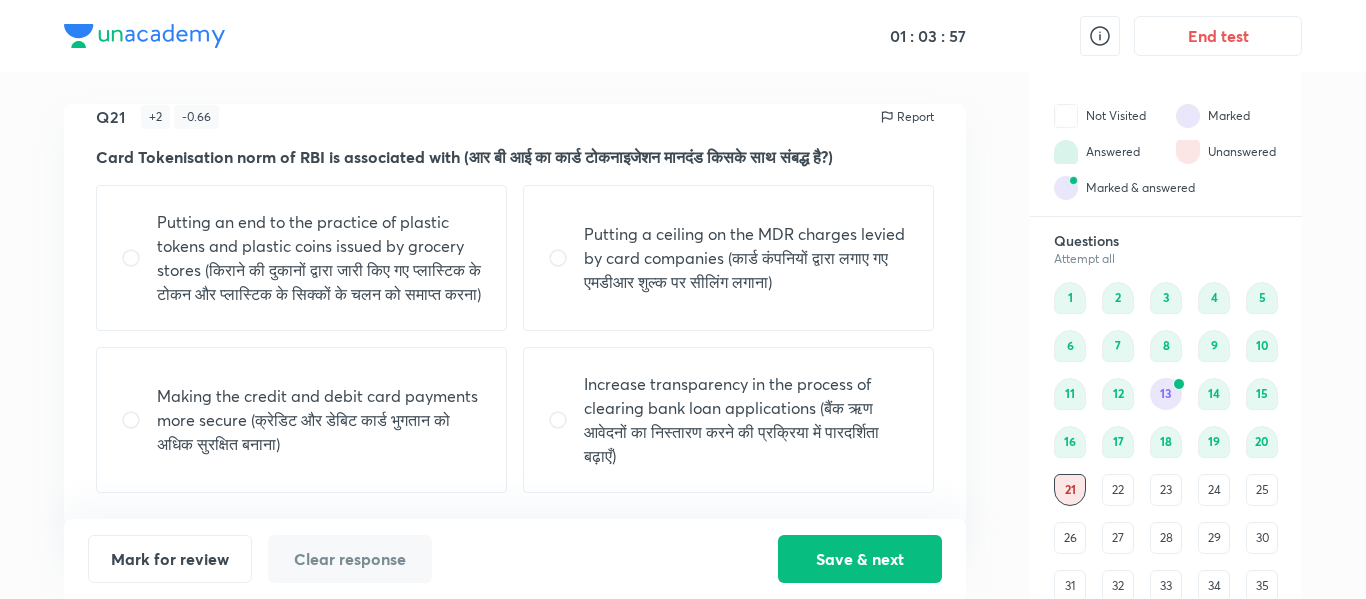 scroll, scrollTop: 55, scrollLeft: 0, axis: vertical 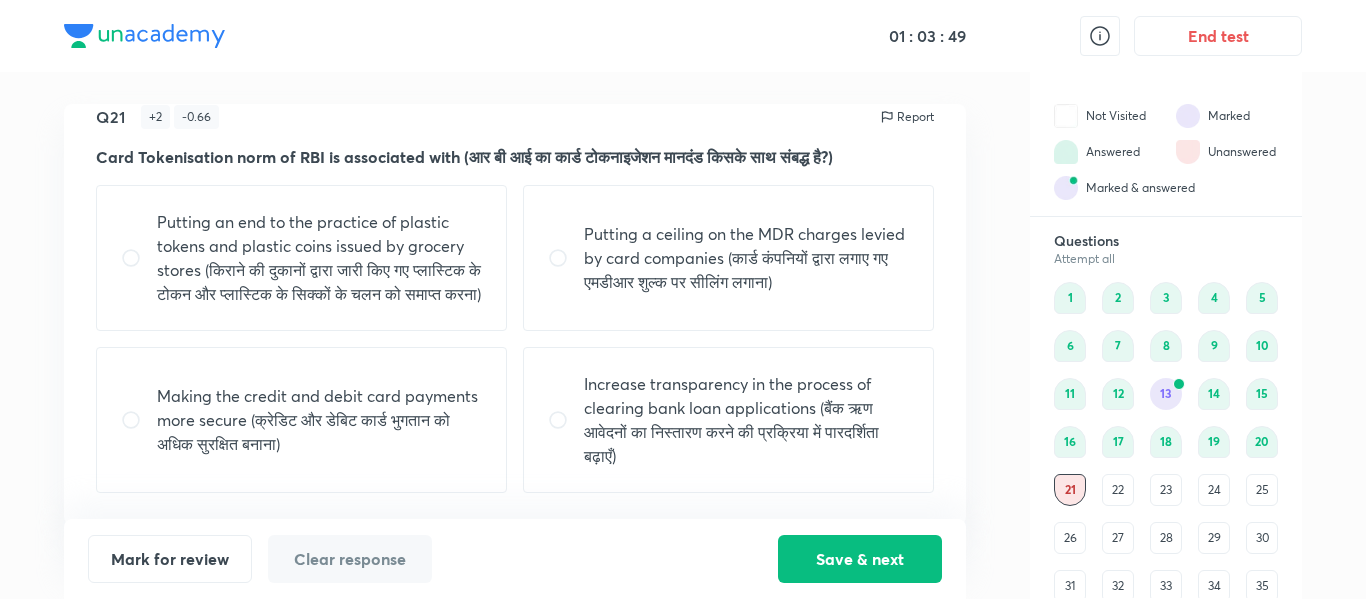 click on "Making the credit and debit card payments more secure (क्रेडिट और डेबिट कार्ड भुगतान को अधिक सुरक्षित बनाना)" at bounding box center (319, 420) 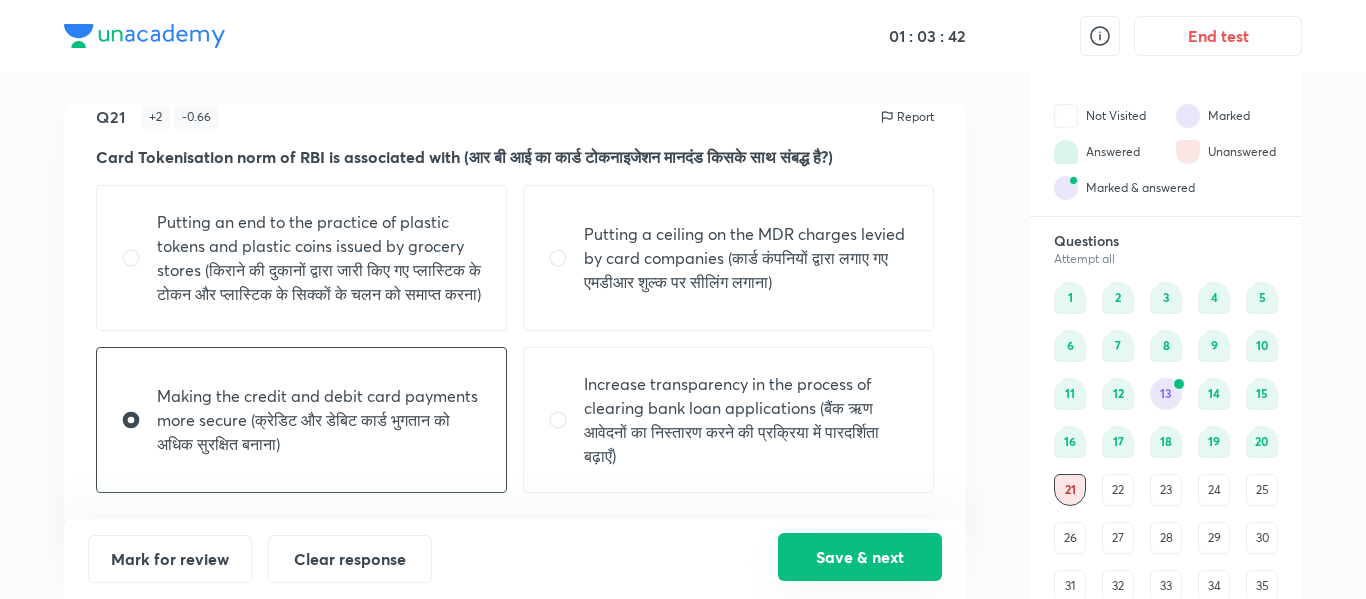 click on "Save & next" at bounding box center [860, 557] 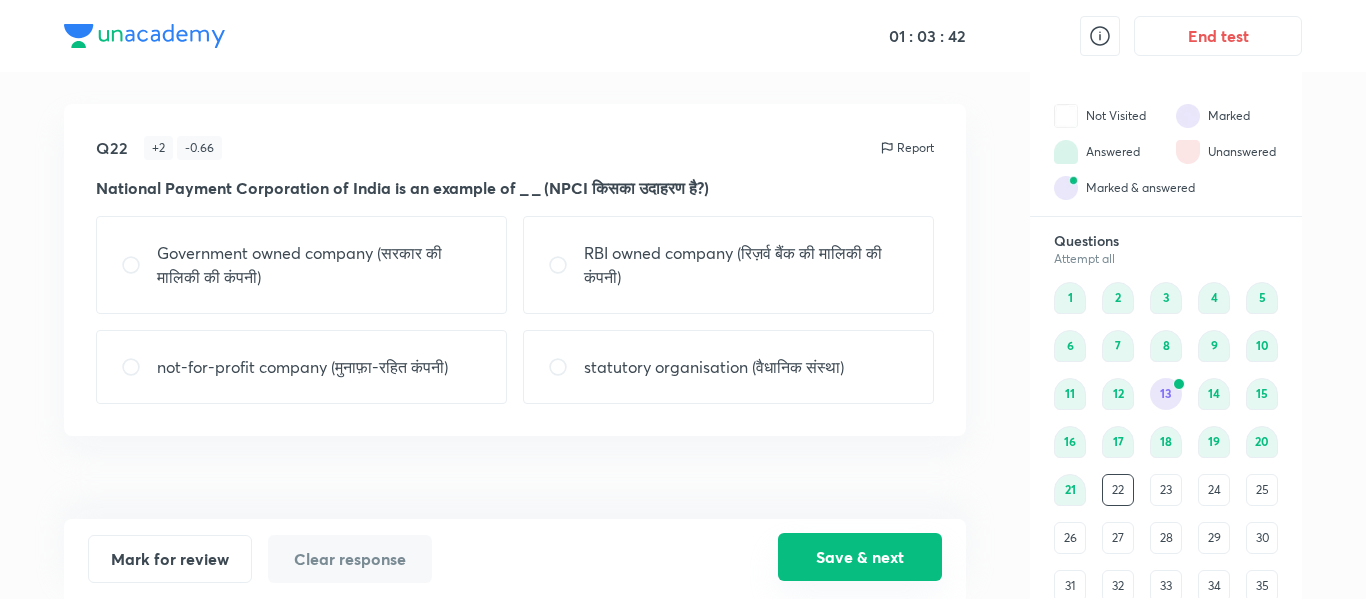 scroll, scrollTop: 0, scrollLeft: 0, axis: both 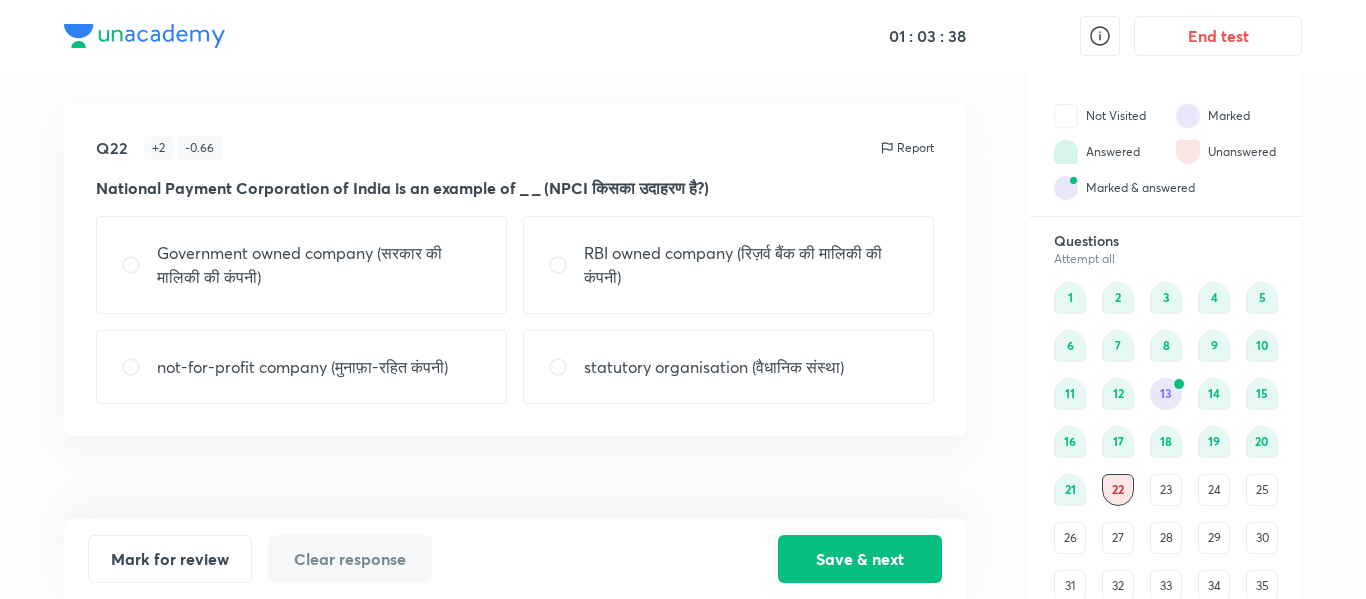 click on "not-for-profit company (मुनाफ़ा-रहित कंपनी)" at bounding box center (301, 367) 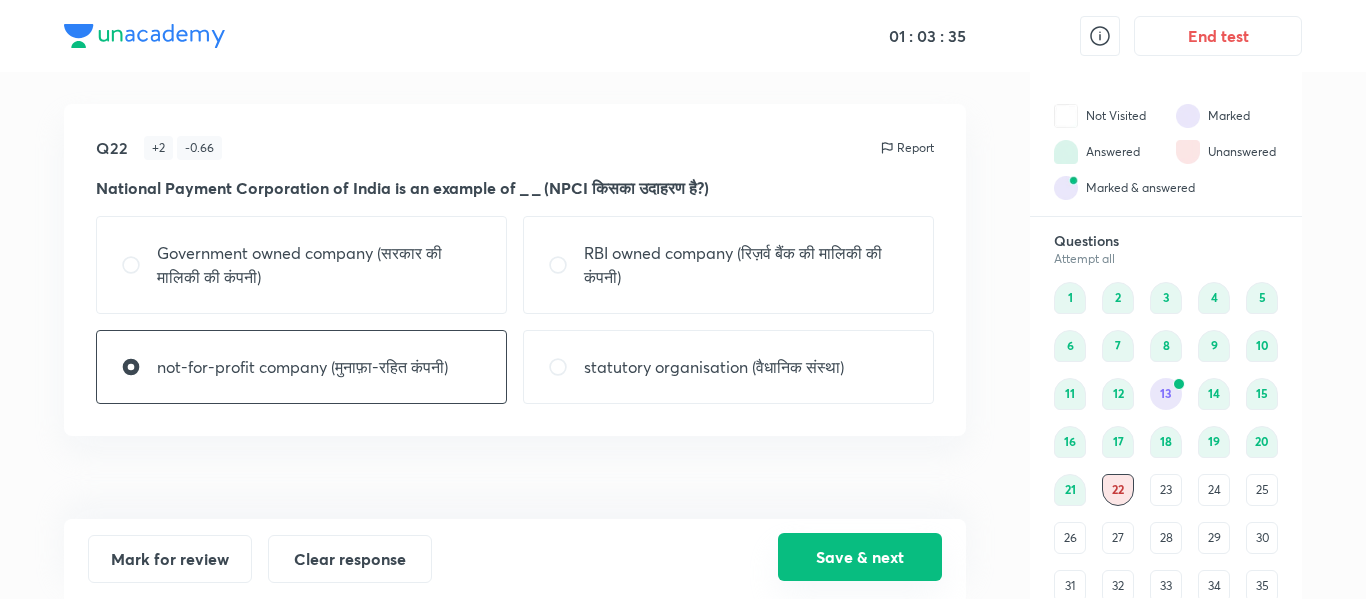 click on "Save & next" at bounding box center [860, 557] 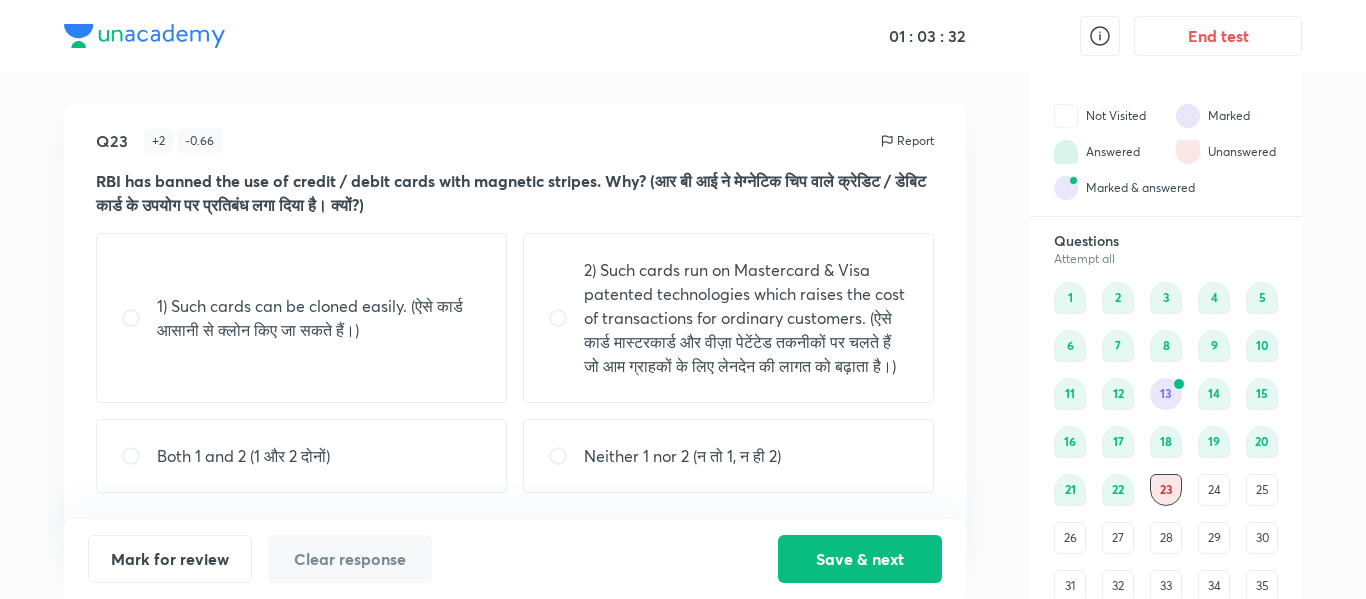 scroll, scrollTop: 31, scrollLeft: 0, axis: vertical 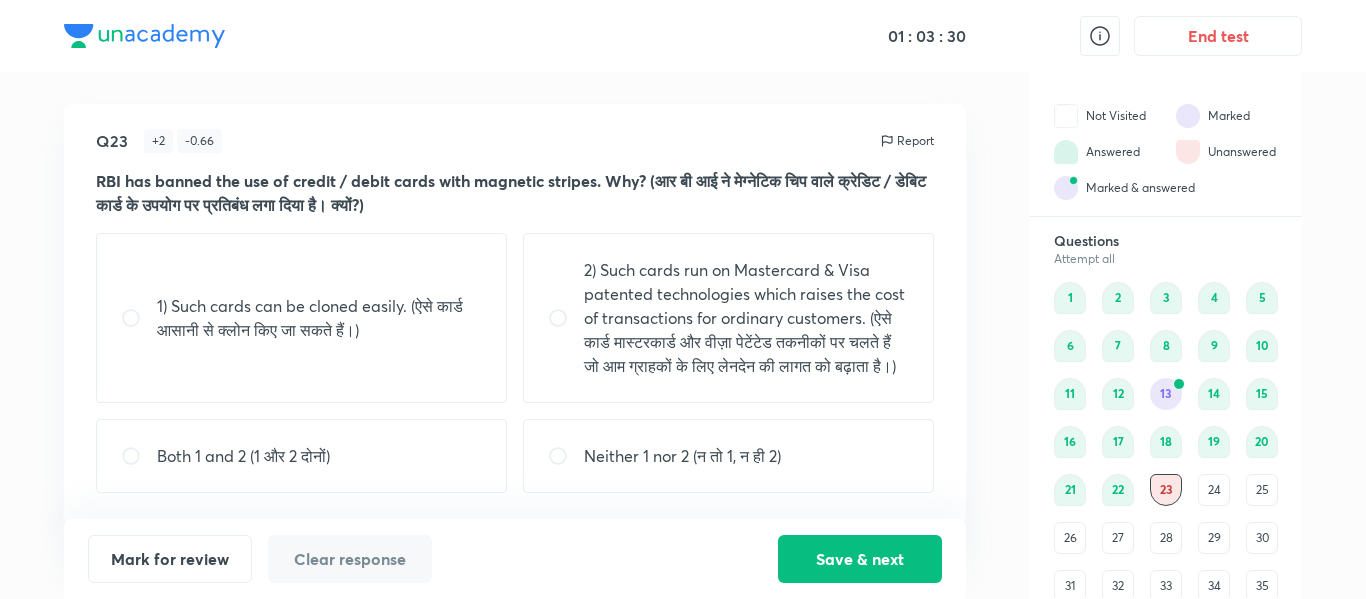 click on "1) Such cards can be cloned easily. (ऐसे कार्ड आसानी से क्लोन किए जा सकते हैं।)" at bounding box center [301, 318] 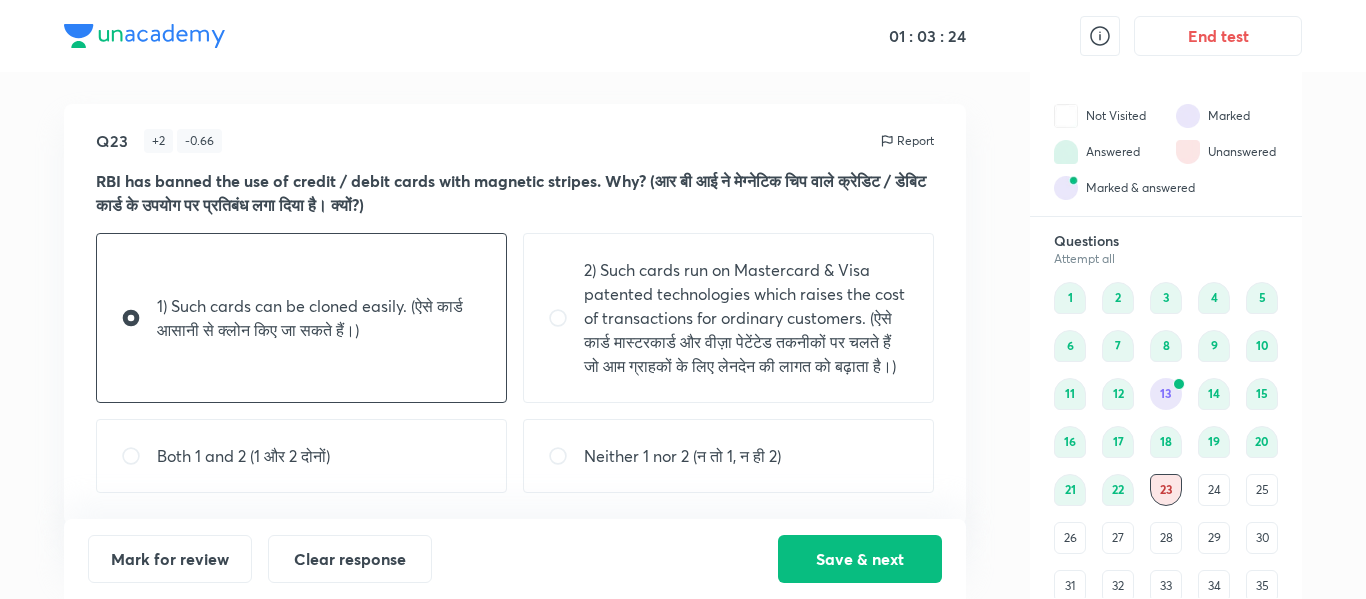 click on "Mark for review Clear response Save & next" at bounding box center [515, 559] 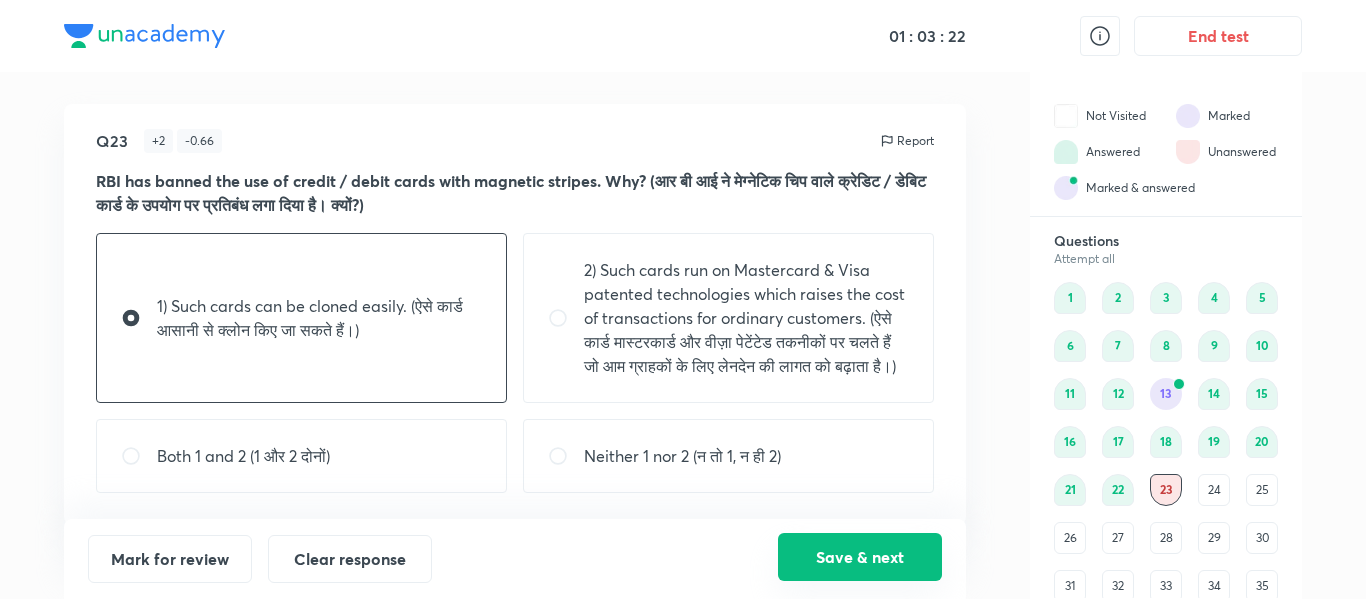 click on "Save & next" at bounding box center [860, 557] 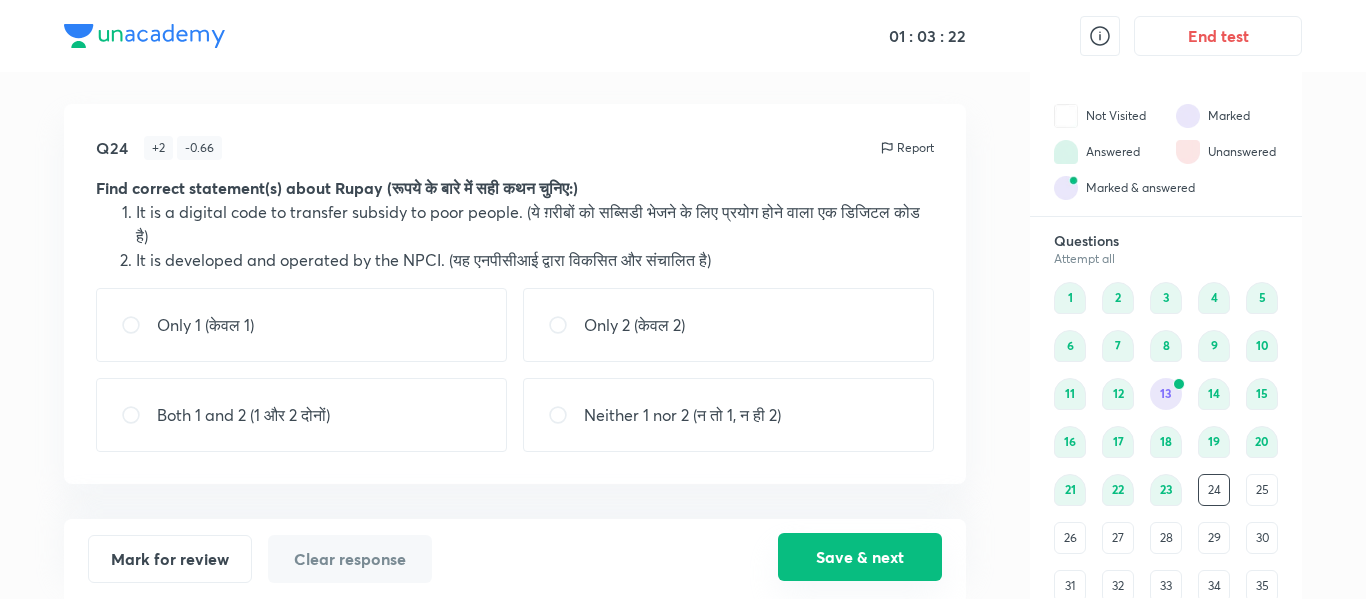scroll, scrollTop: 0, scrollLeft: 0, axis: both 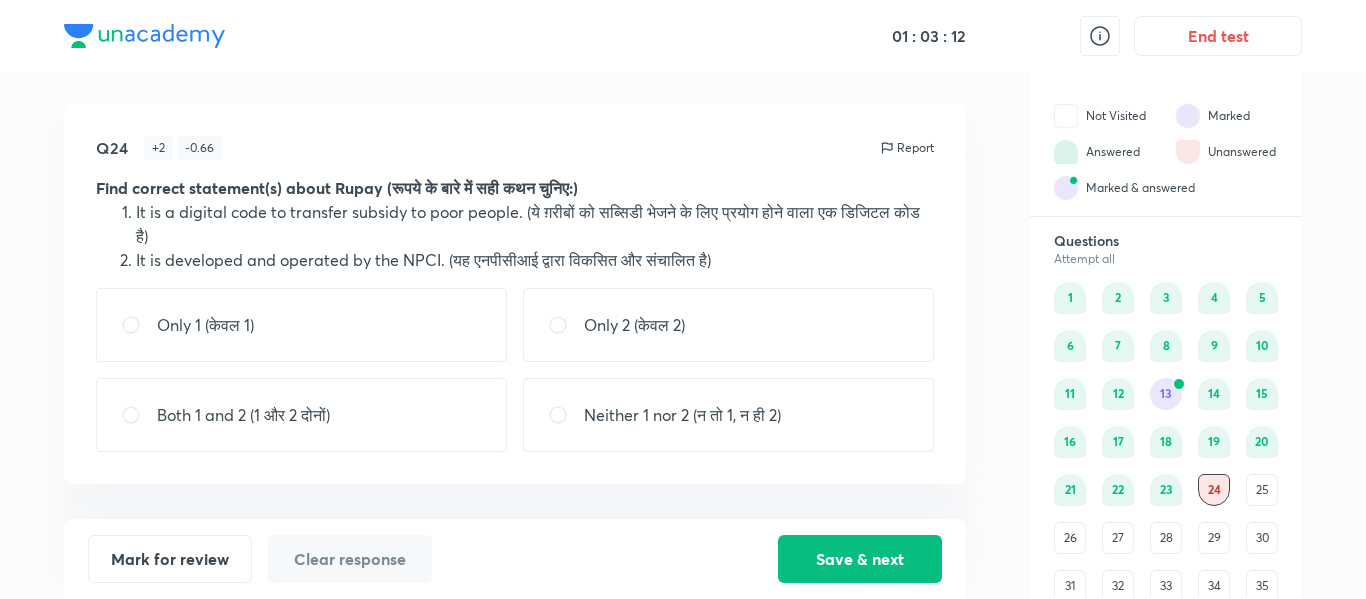 click on "Only 2 (केवल 2)" at bounding box center [634, 325] 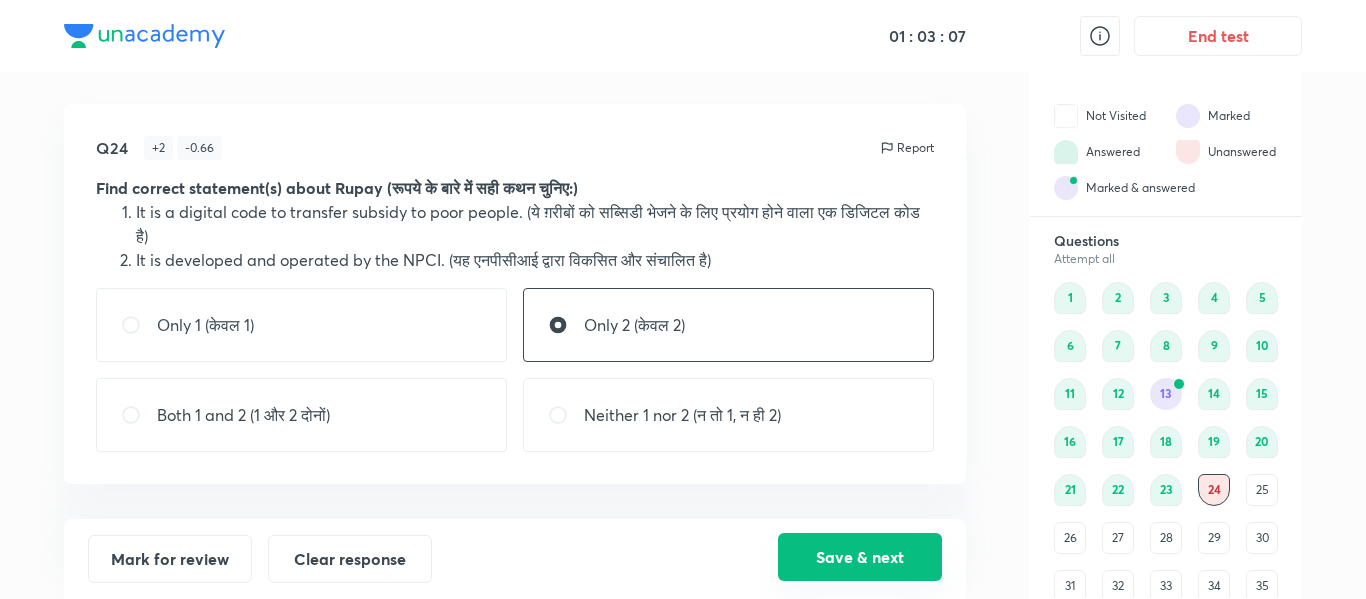 click on "Save & next" at bounding box center [860, 557] 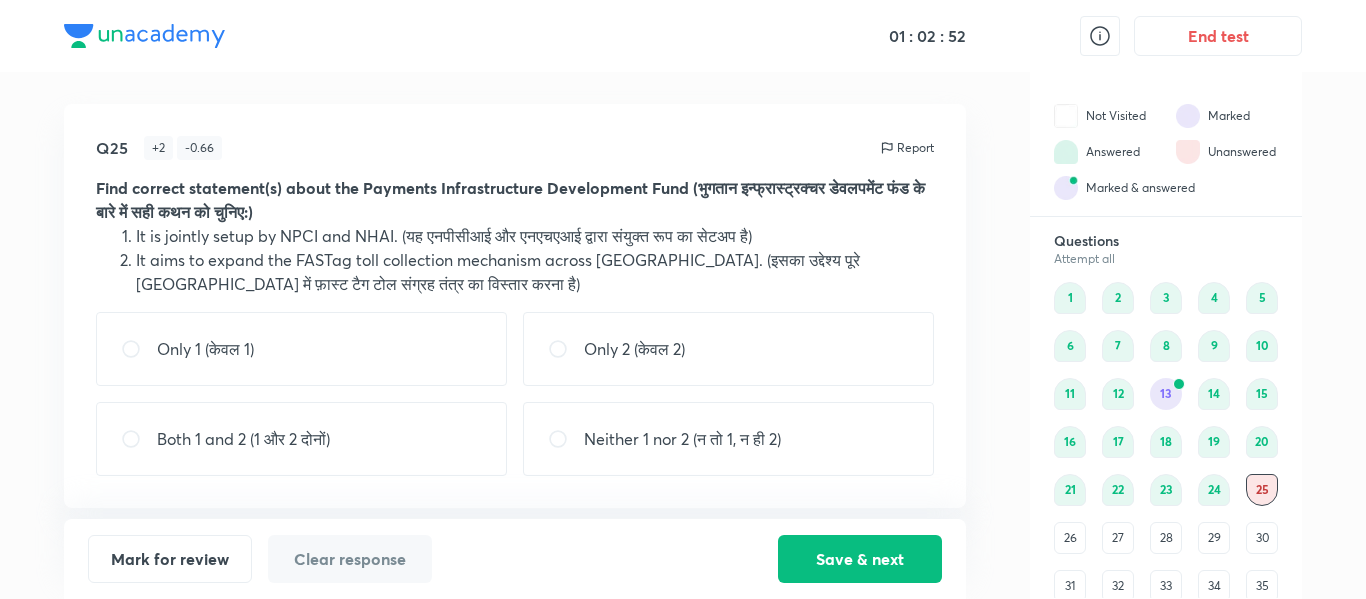 click on "Neither 1 nor 2 (न तो 1, न ही 2)" at bounding box center [728, 439] 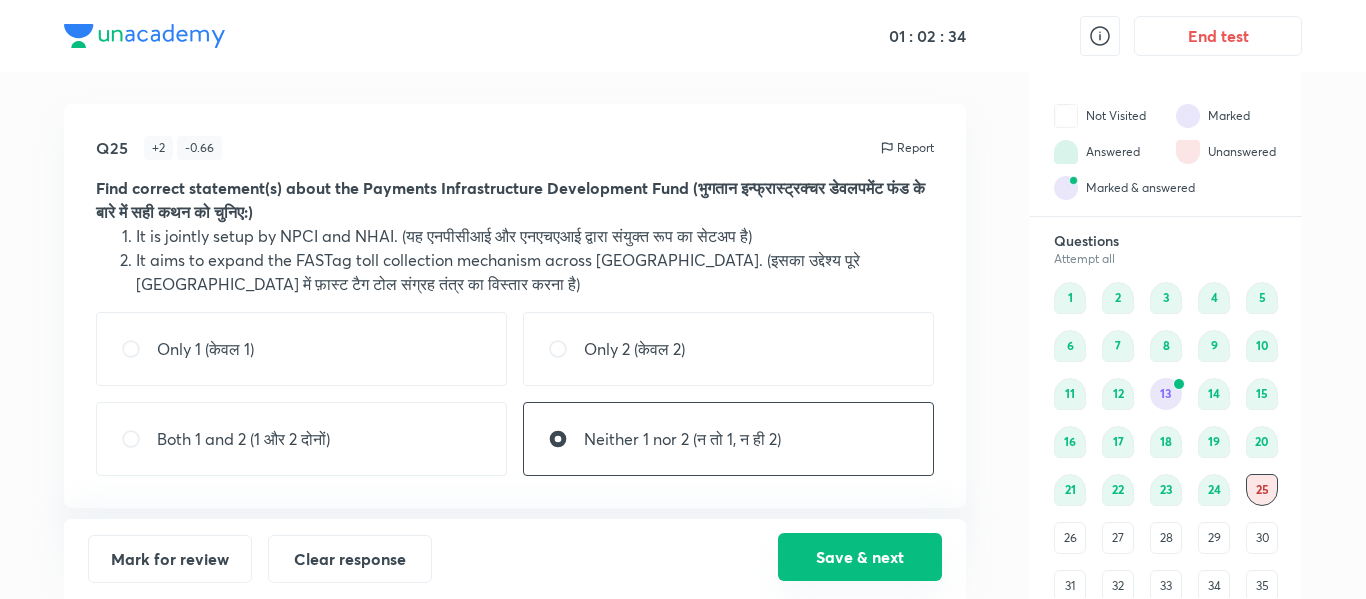 click on "Save & next" at bounding box center [860, 557] 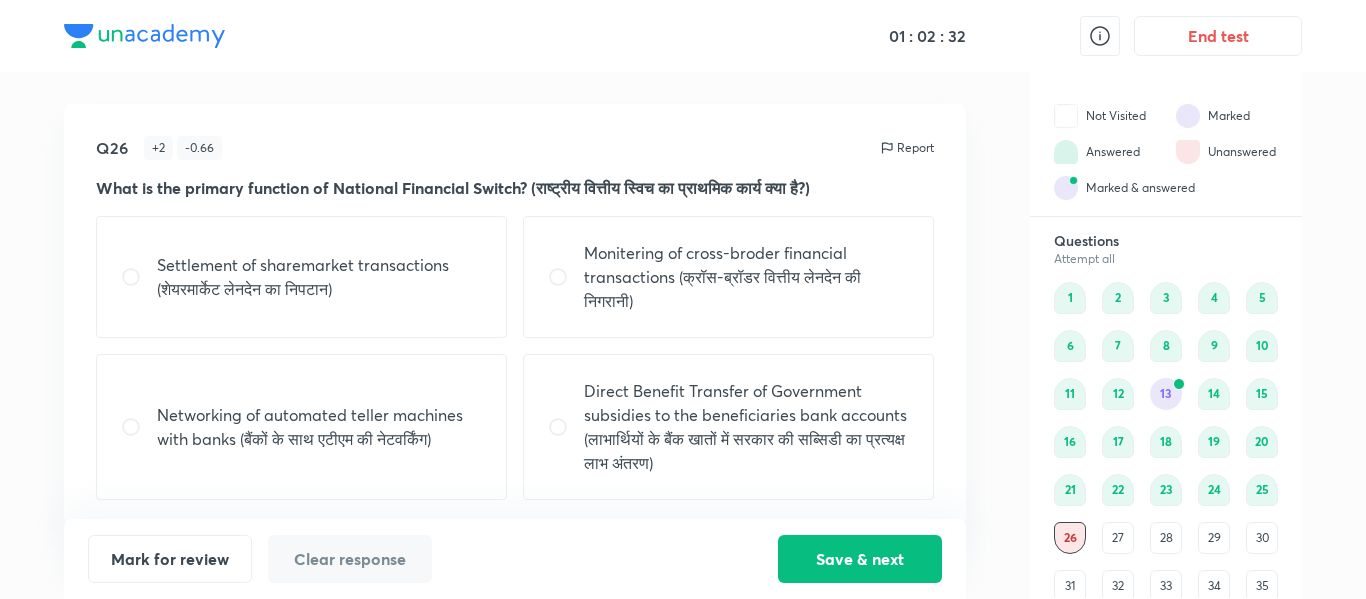 scroll, scrollTop: 7, scrollLeft: 0, axis: vertical 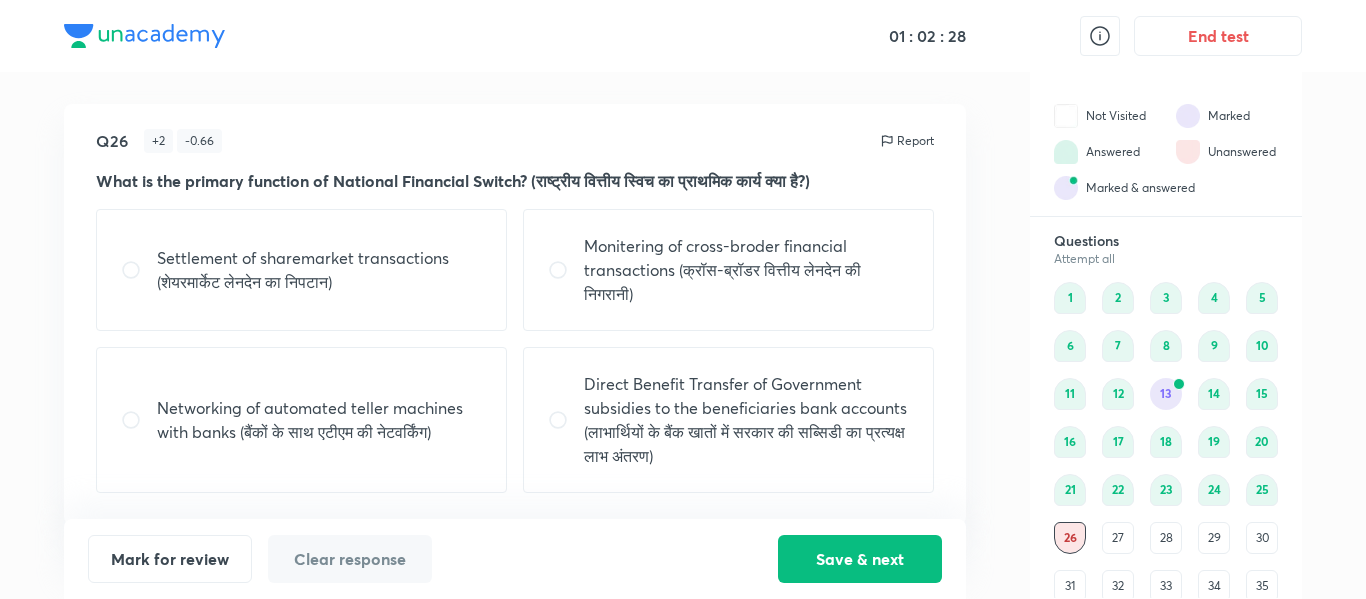 click on "Networking of automated teller machines with banks (बैंकों के साथ एटीएम की नेटवर्किंग)" at bounding box center [319, 420] 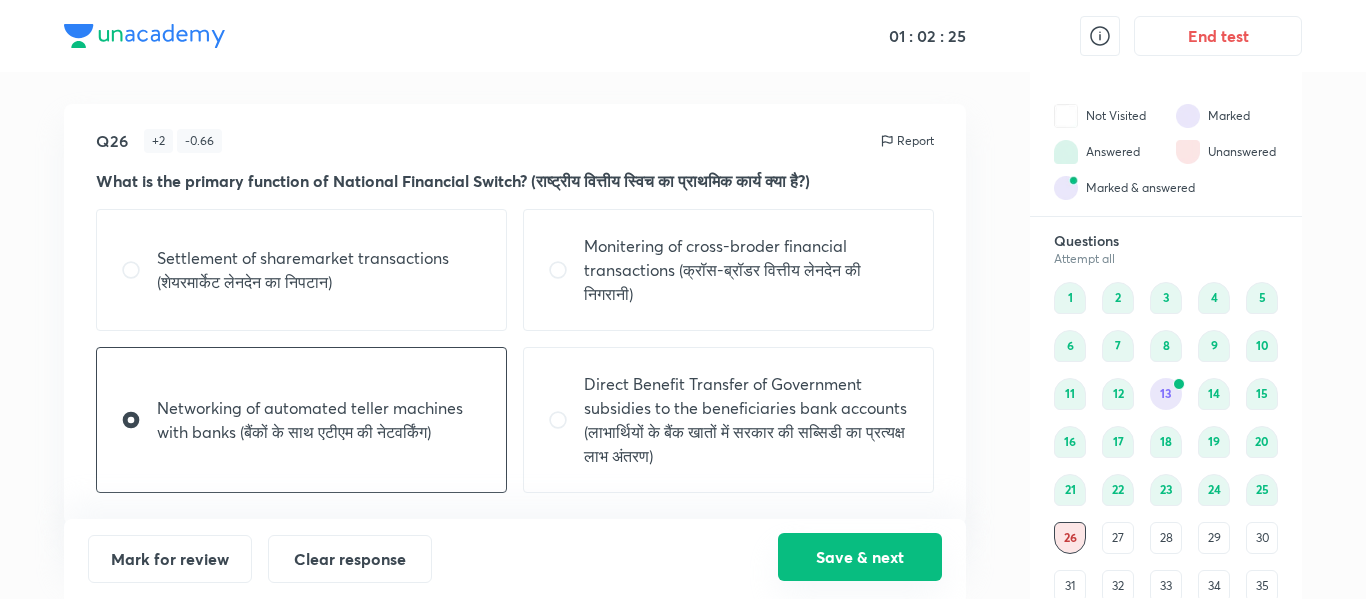click on "Save & next" at bounding box center (860, 557) 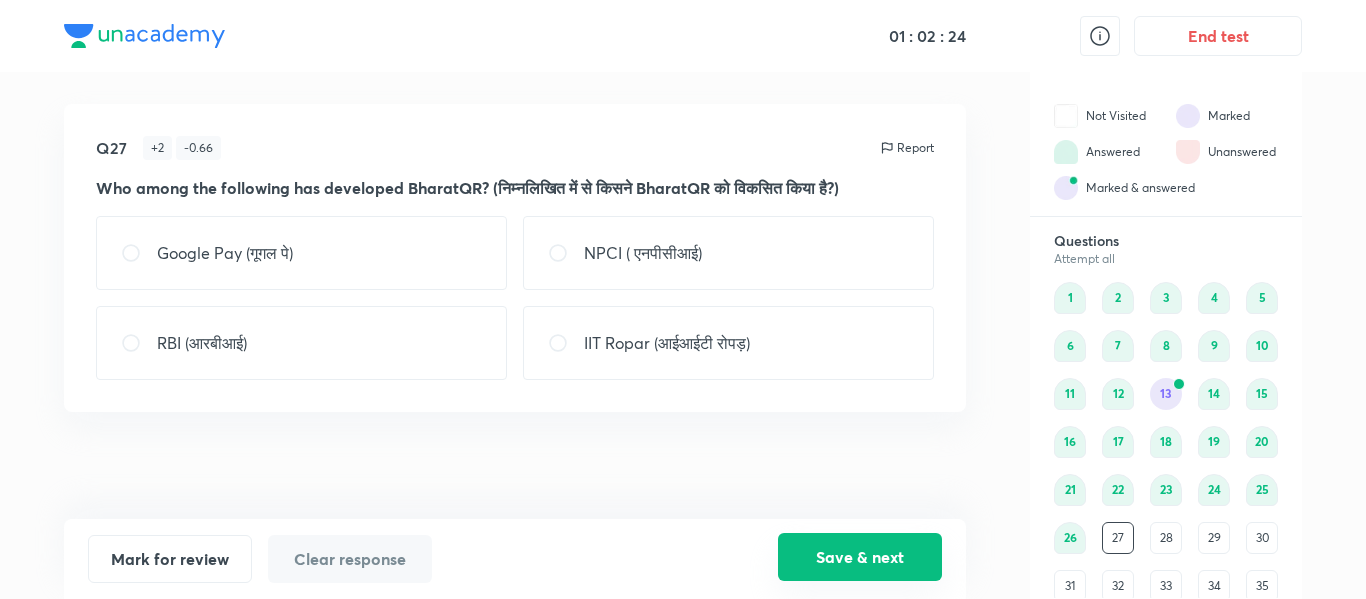 scroll, scrollTop: 0, scrollLeft: 0, axis: both 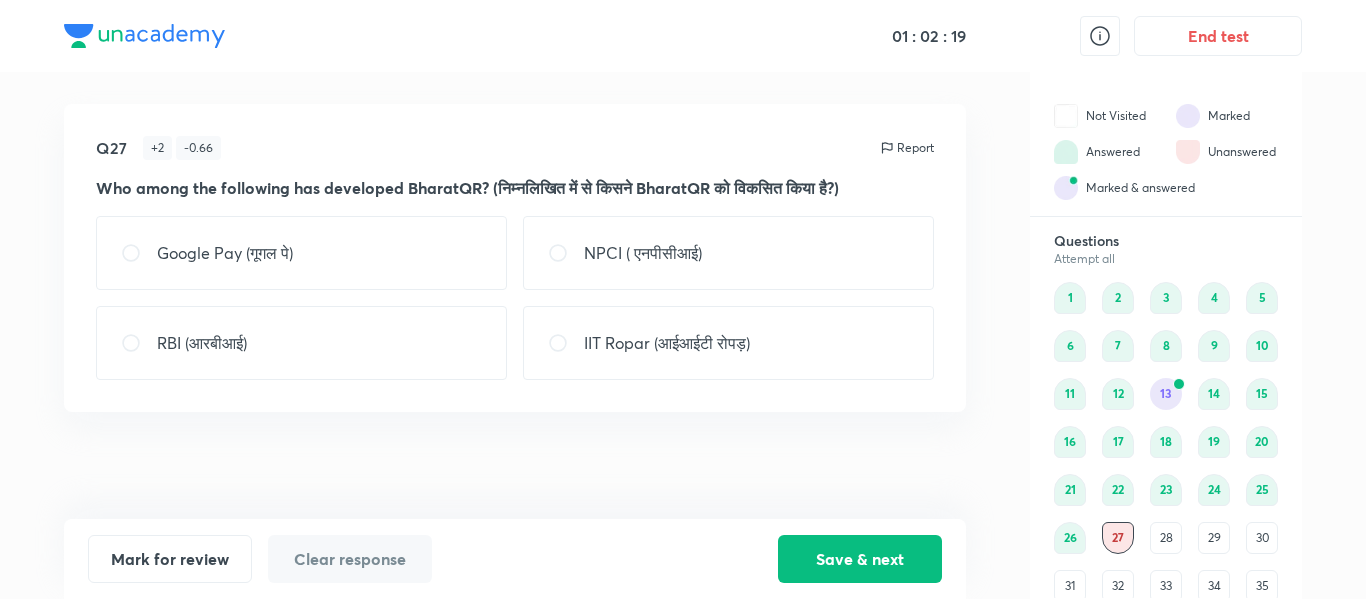 click on "NPCI ( एनपीसीआई)" at bounding box center (728, 253) 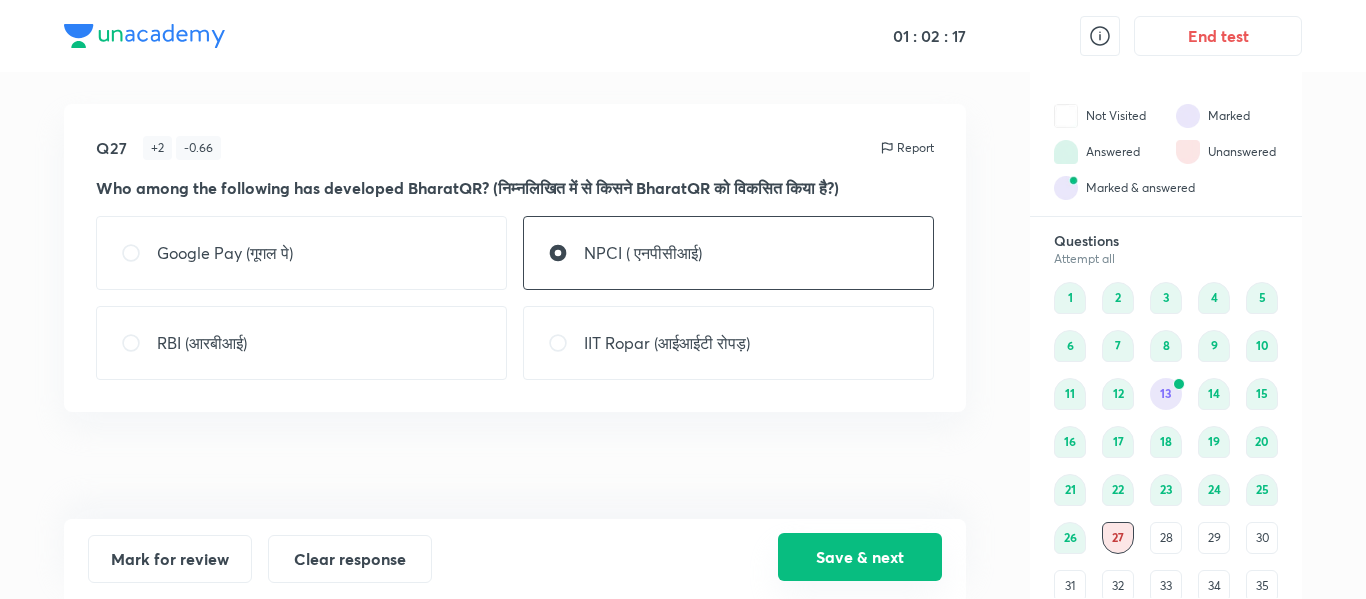 click on "Save & next" at bounding box center (860, 557) 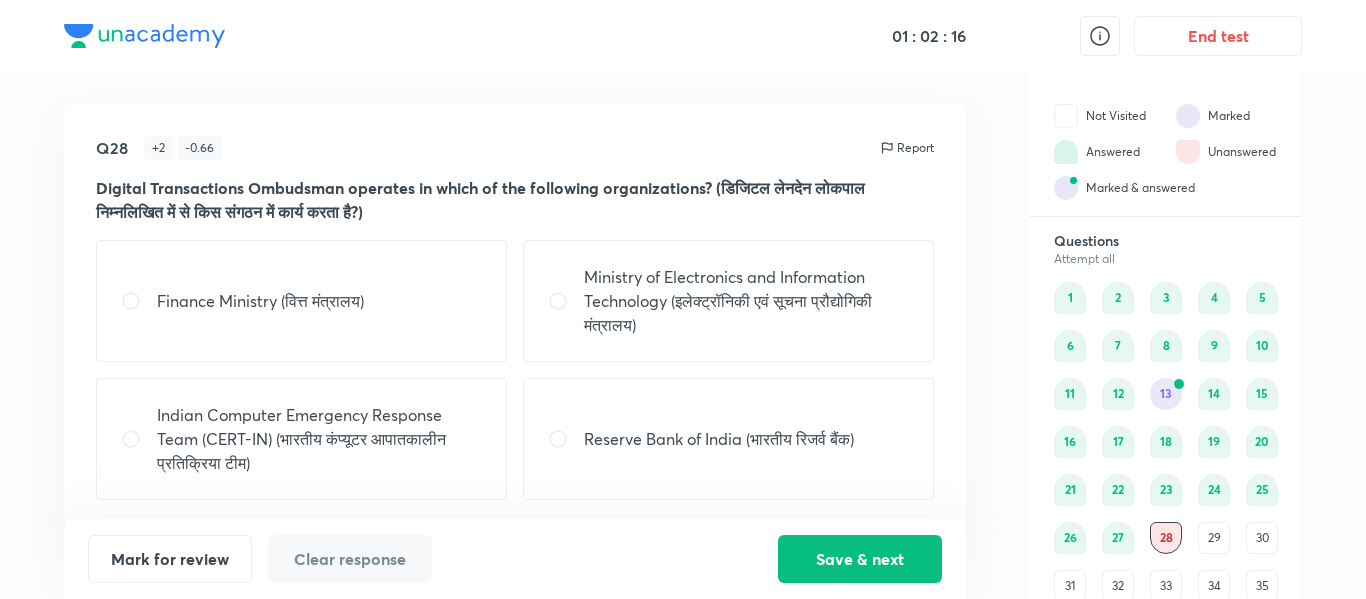 scroll, scrollTop: 7, scrollLeft: 0, axis: vertical 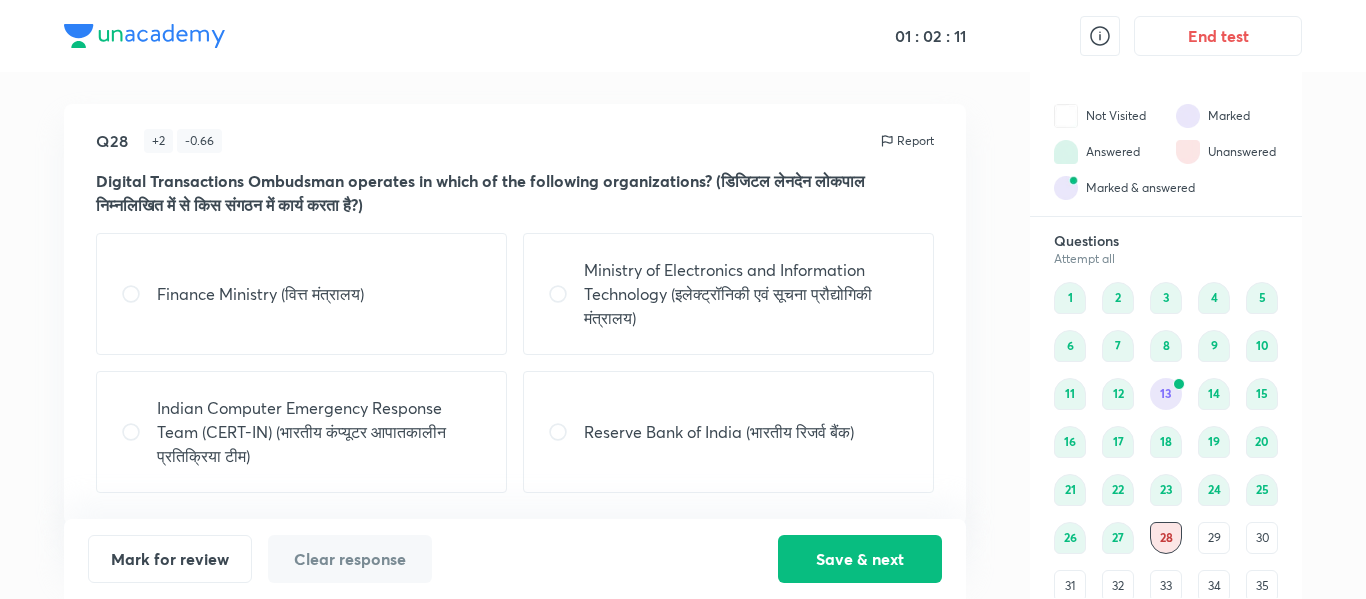 click on "Reserve Bank of India (भारतीय रिजर्व बैंक)" at bounding box center [719, 432] 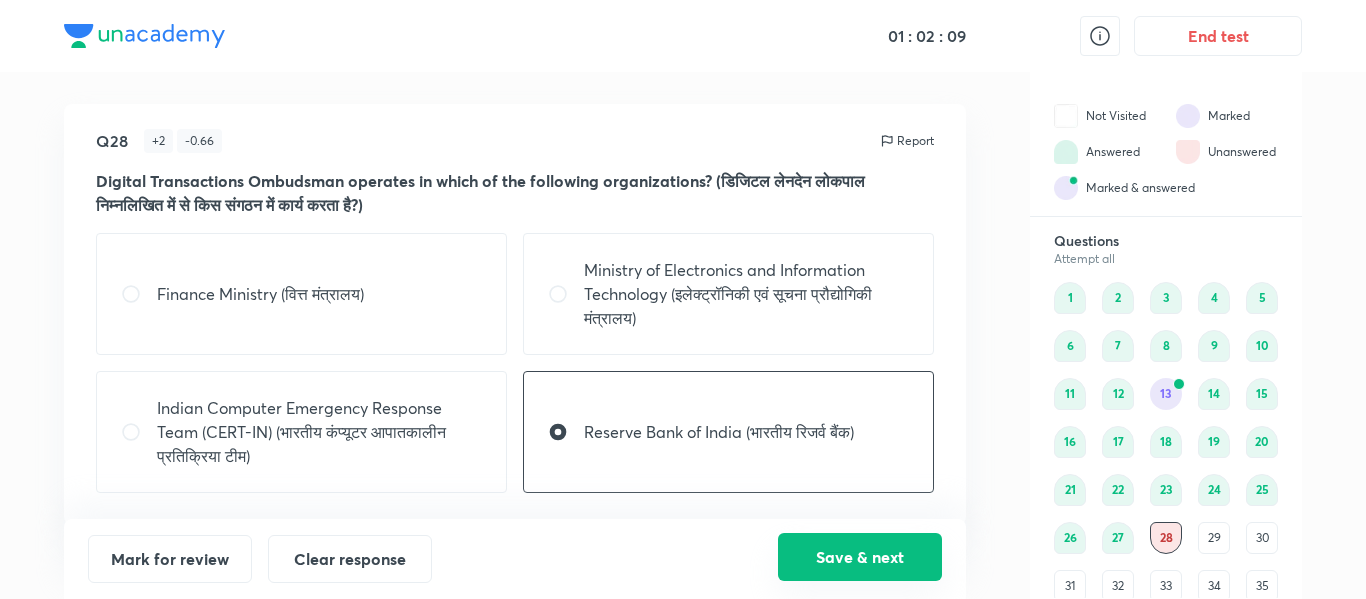 click on "Save & next" at bounding box center [860, 557] 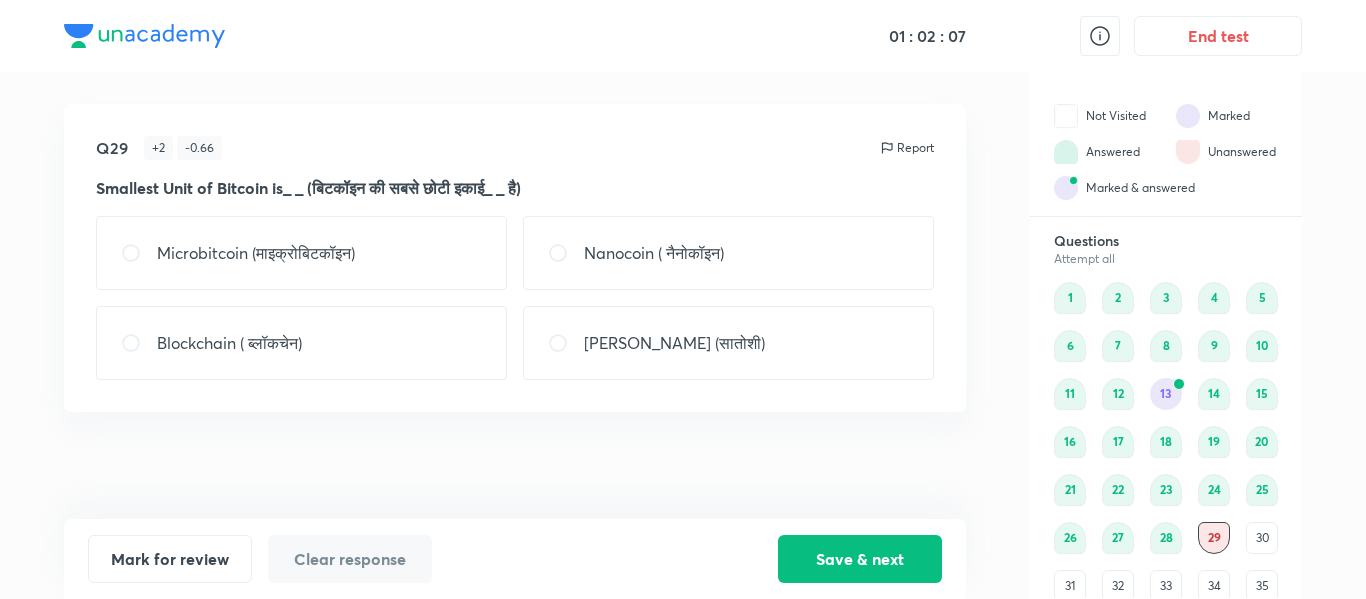 click on "[PERSON_NAME] (सातोशी)" at bounding box center [728, 343] 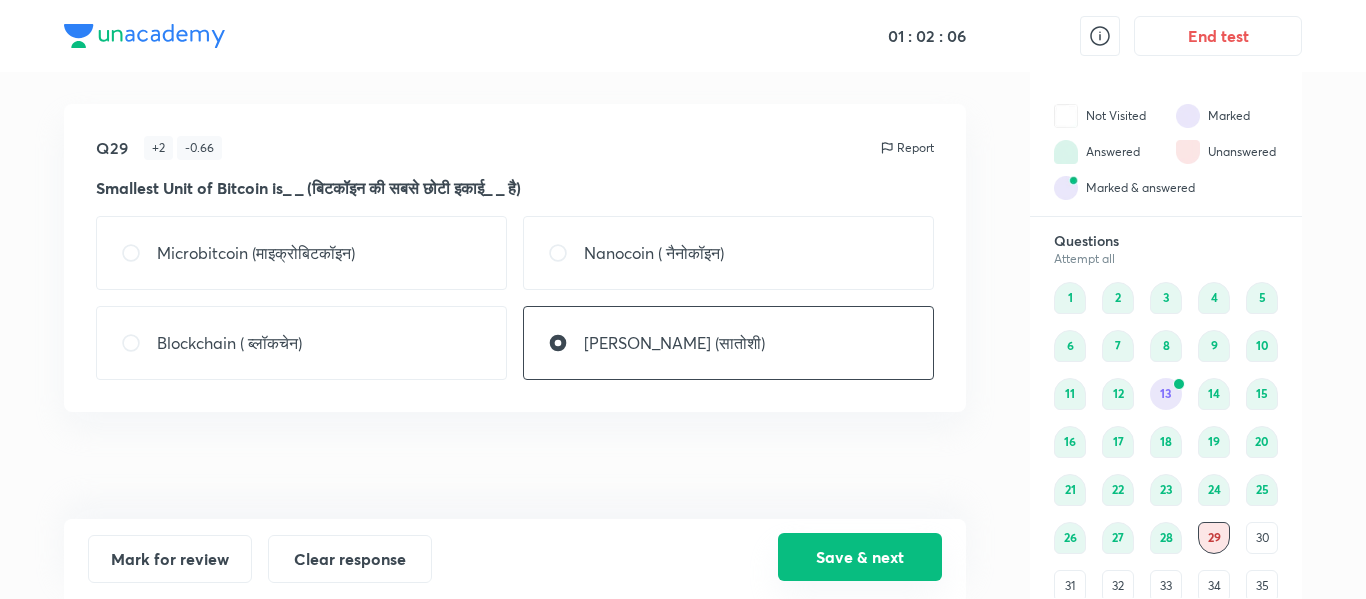 click on "Save & next" at bounding box center [860, 557] 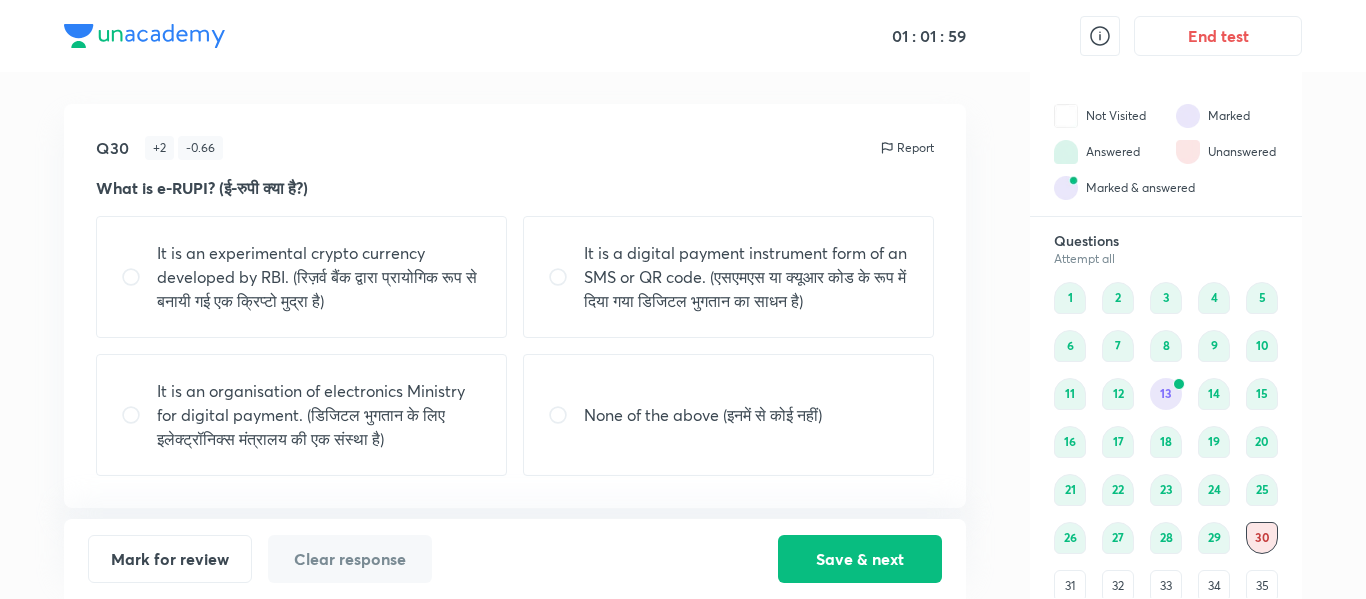 click on "It is a digital payment instrument form of an SMS or QR code. (एसएमएस या क्यूआर कोड के रूप में दिया गया डिजिटल भुगतान का साधन है)" at bounding box center [728, 277] 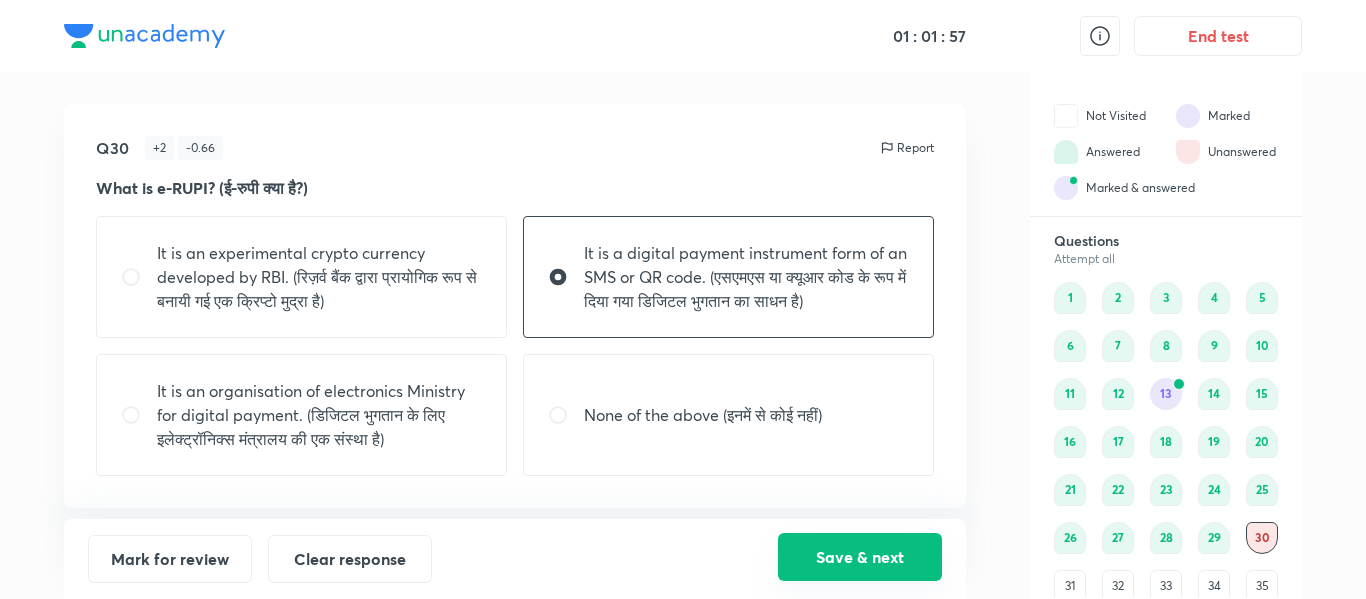 click on "Save & next" at bounding box center (860, 557) 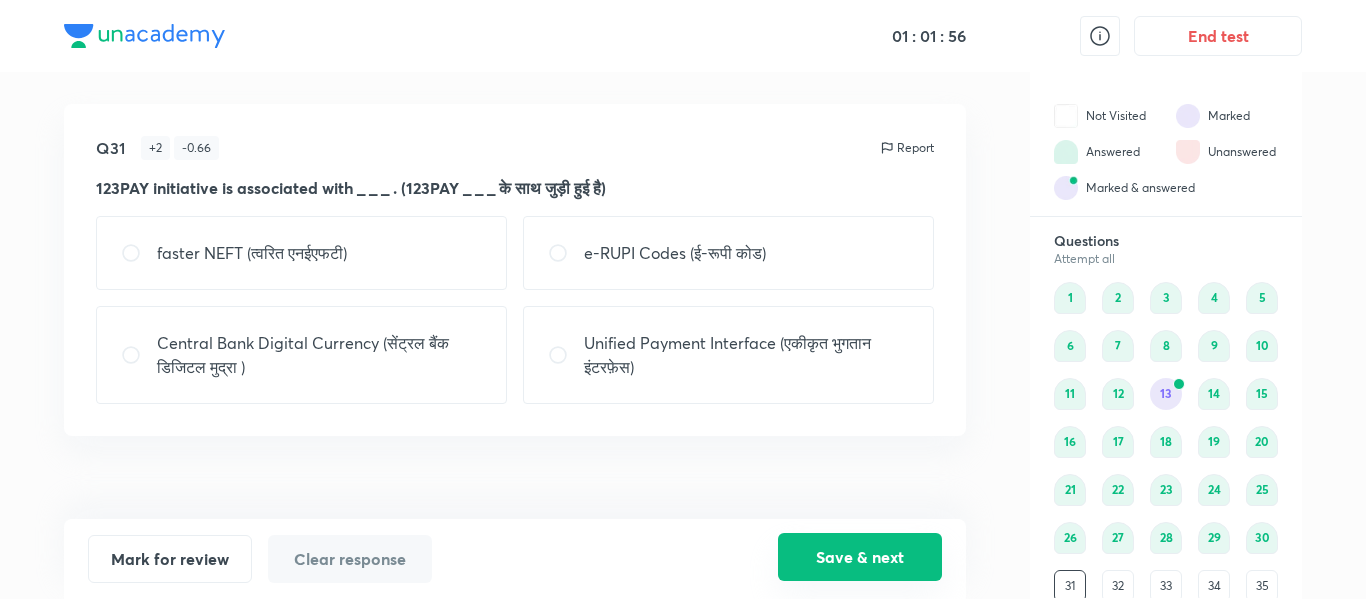scroll, scrollTop: 4, scrollLeft: 0, axis: vertical 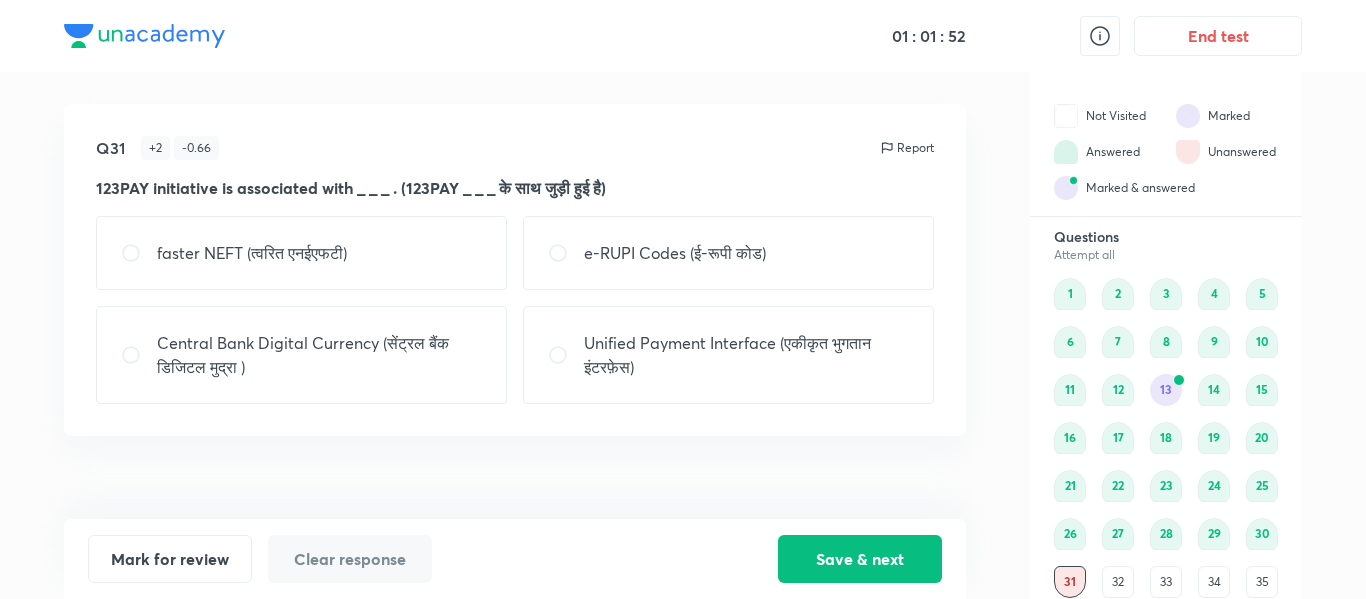 drag, startPoint x: 693, startPoint y: 289, endPoint x: 634, endPoint y: 328, distance: 70.724815 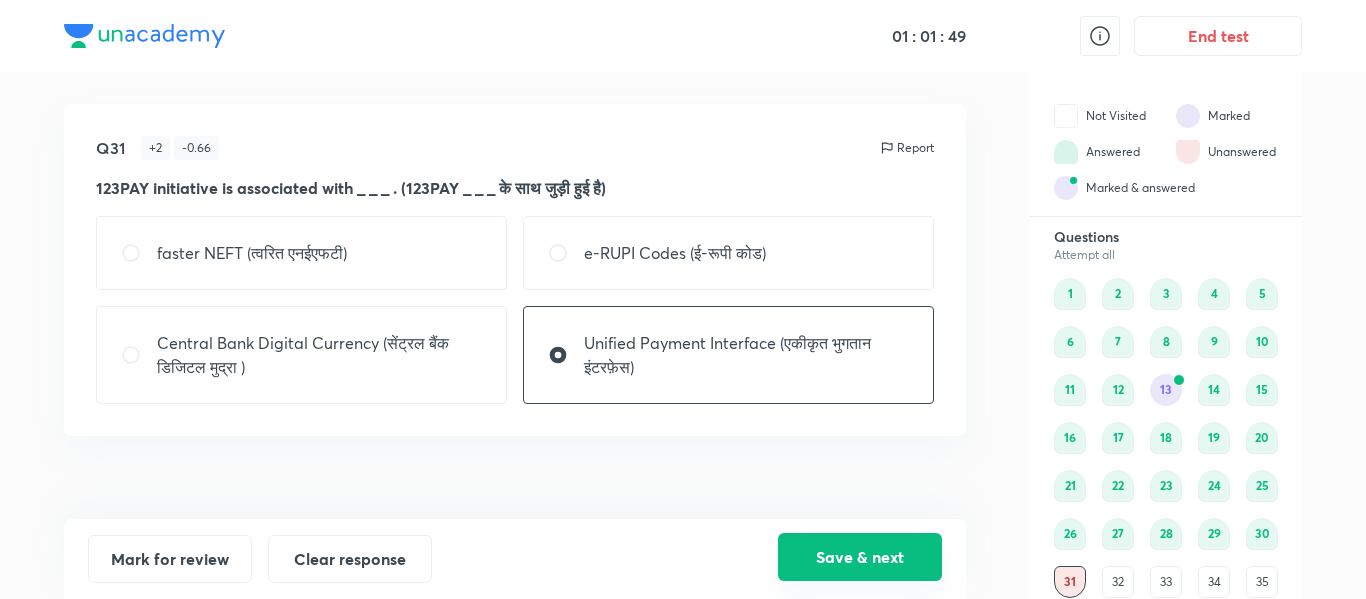 click on "Save & next" at bounding box center [860, 557] 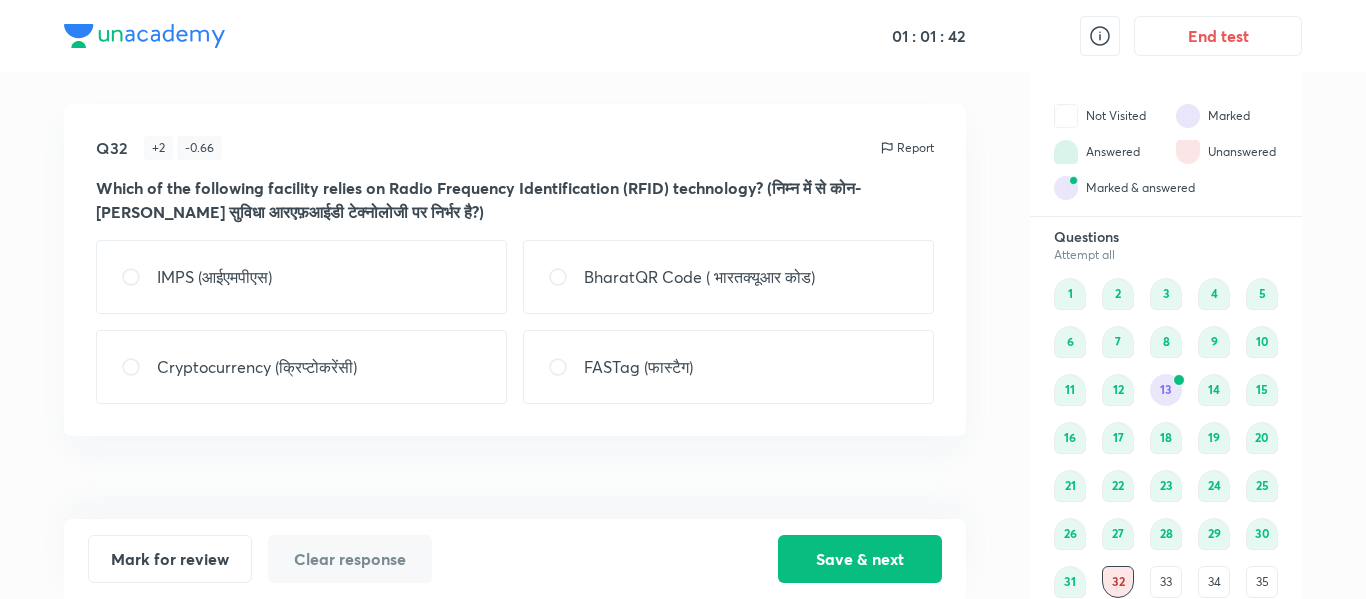 click on "FASTag (फास्टैग)" at bounding box center (728, 367) 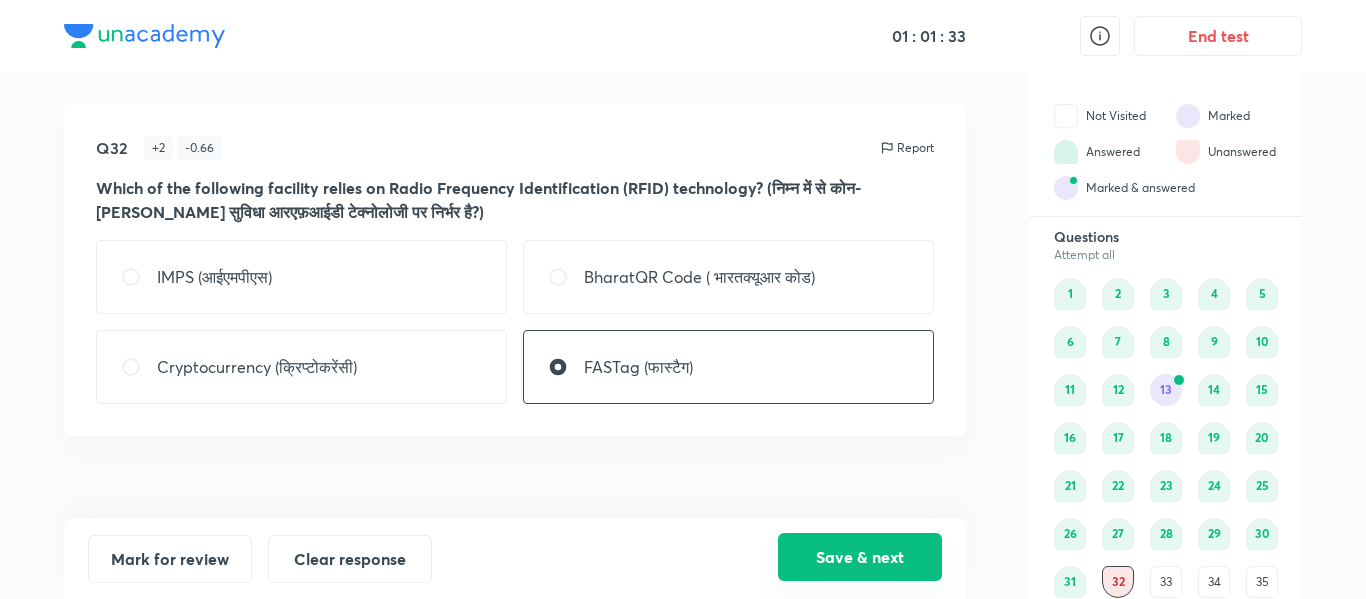 click on "Save & next" at bounding box center (860, 557) 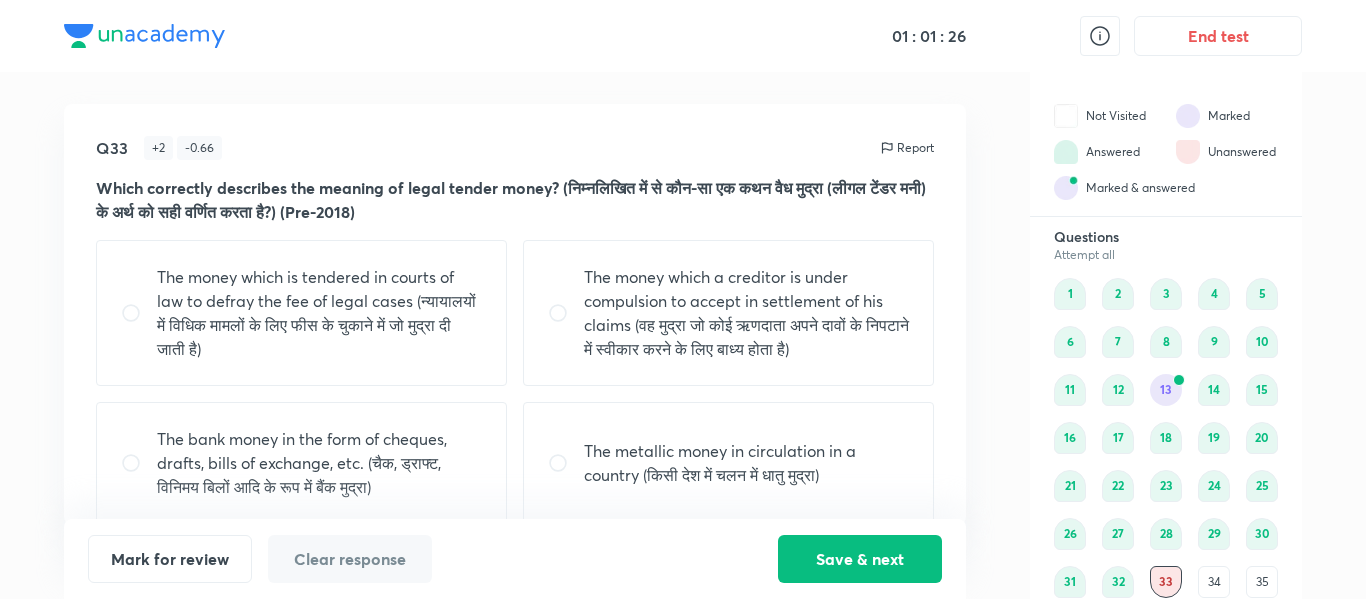 click on "The money which a creditor is under compulsion to accept in settlement of his claims (वह मुद्रा जो कोई ऋणदाता अपने दावों के निपटाने में स्वीकार करने के लिए बाध्य होता है)" at bounding box center [746, 313] 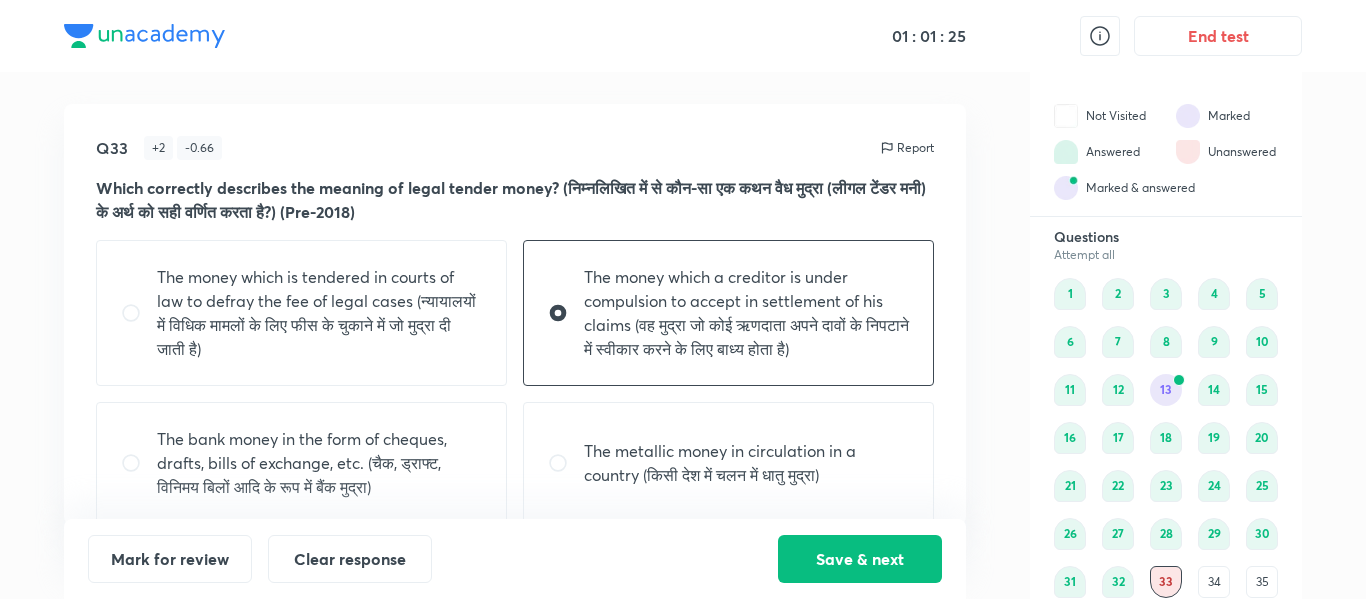 scroll, scrollTop: 31, scrollLeft: 0, axis: vertical 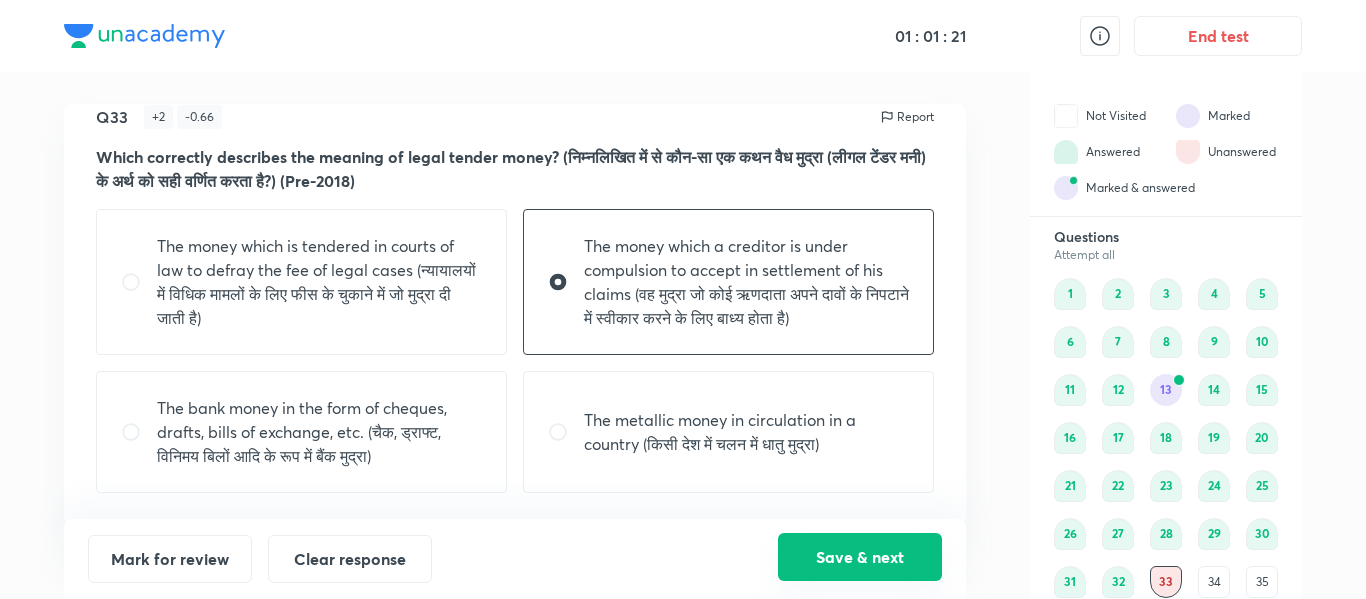 click on "Save & next" at bounding box center [860, 557] 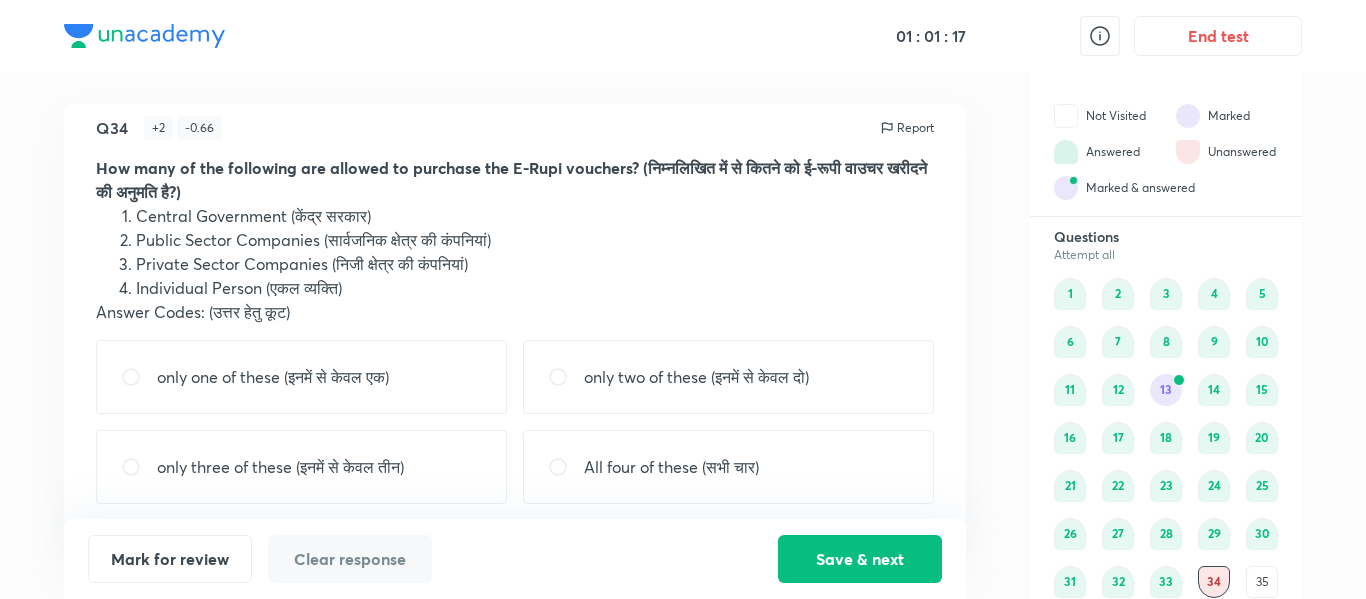scroll, scrollTop: 31, scrollLeft: 0, axis: vertical 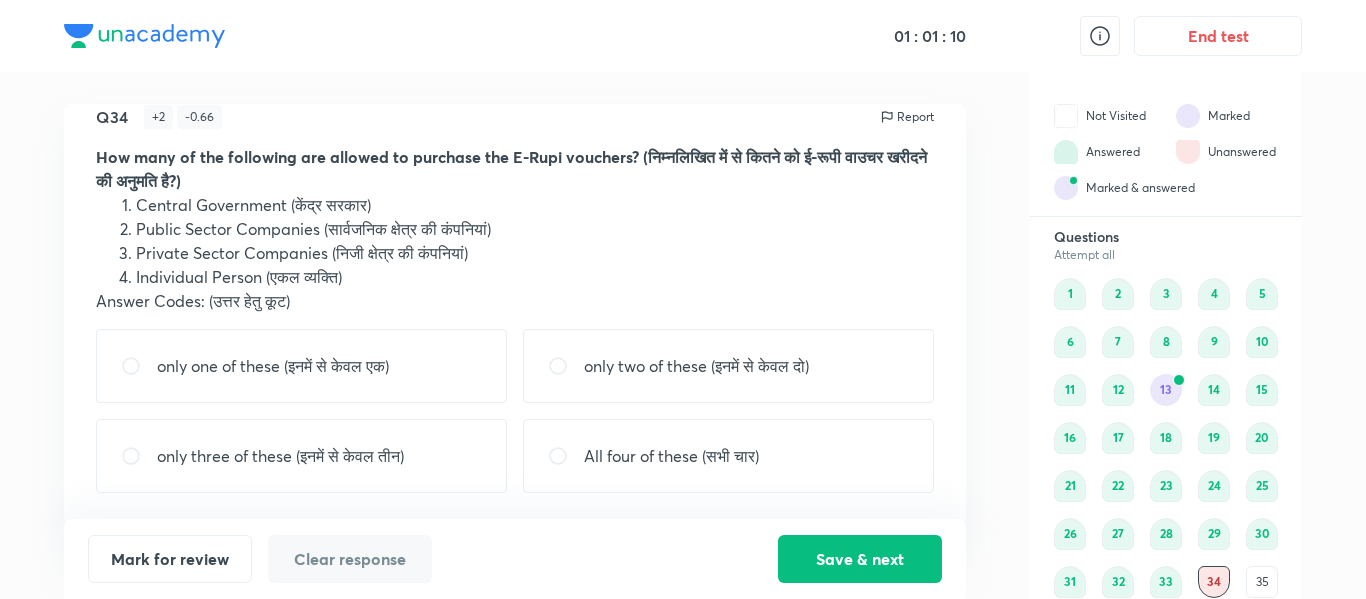 click on "All four of these (सभी चार)" at bounding box center (728, 456) 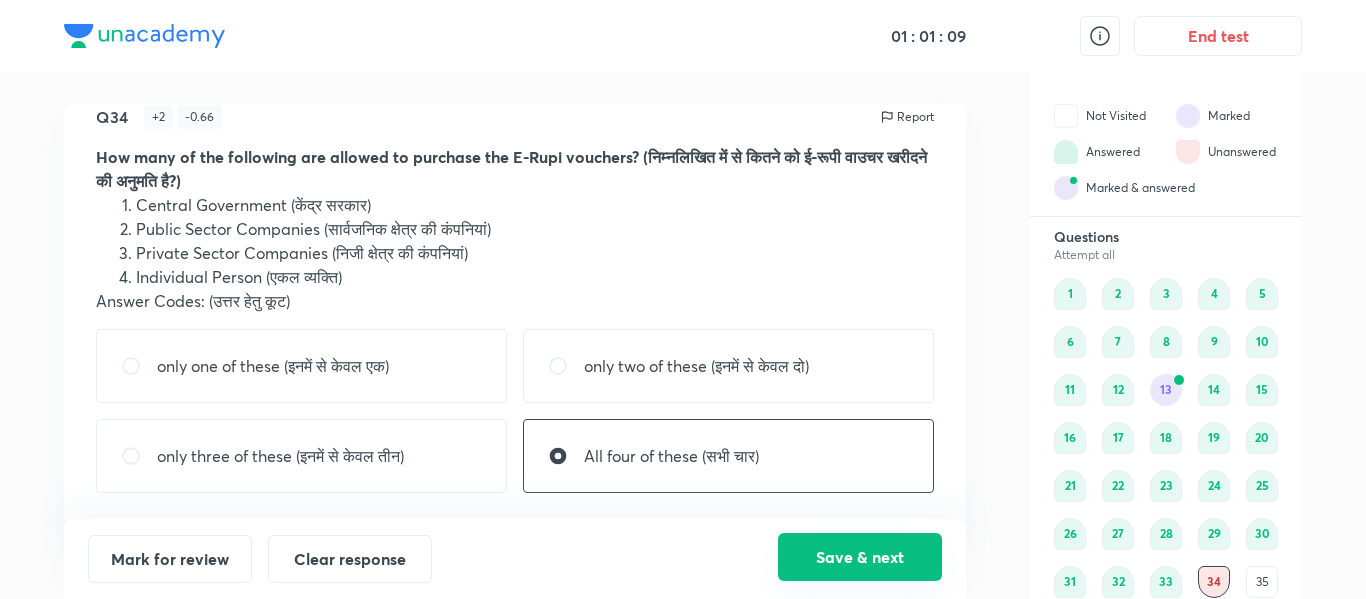 click on "Save & next" at bounding box center [860, 557] 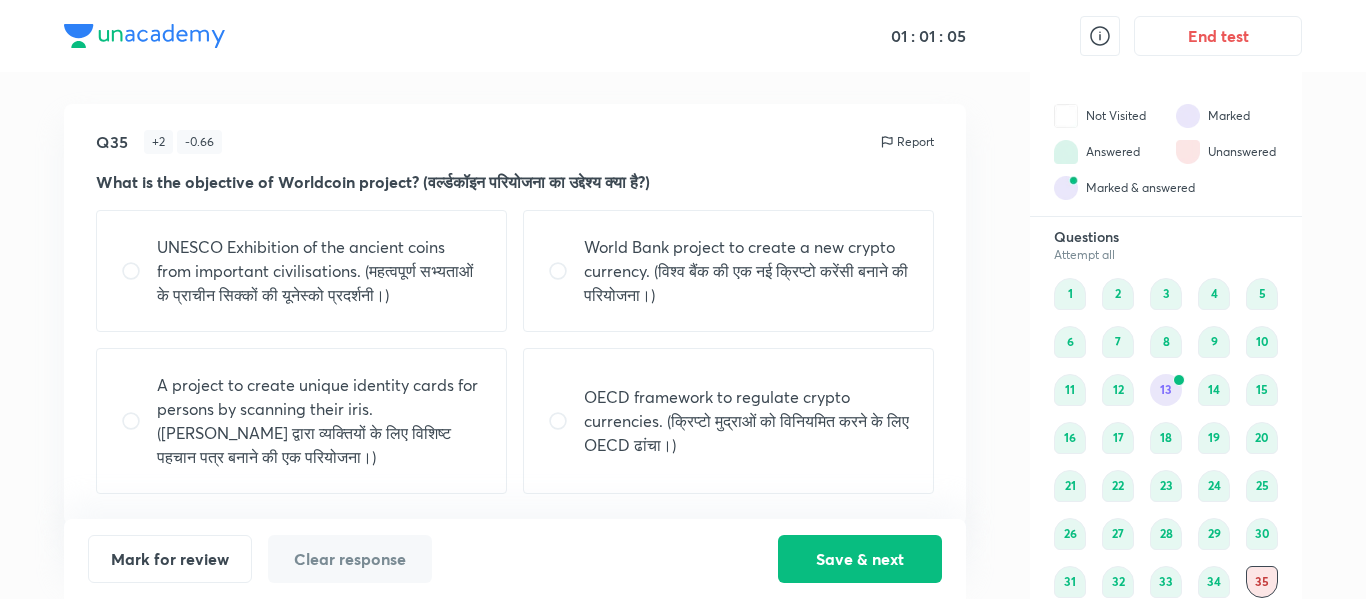 scroll, scrollTop: 7, scrollLeft: 0, axis: vertical 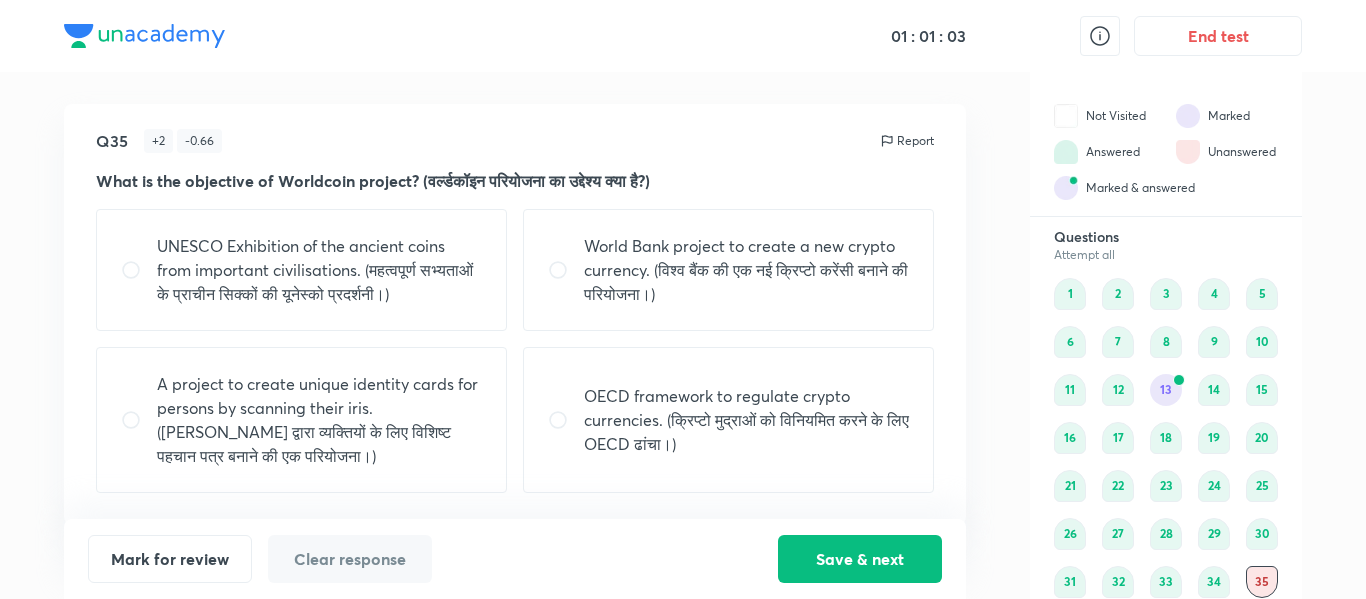 click on "A project to create unique identity cards for persons by scanning their iris. ([PERSON_NAME] द्वारा व्यक्तियों के लिए विशिष्ट पहचान पत्र बनाने की एक परियोजना।)" at bounding box center [319, 420] 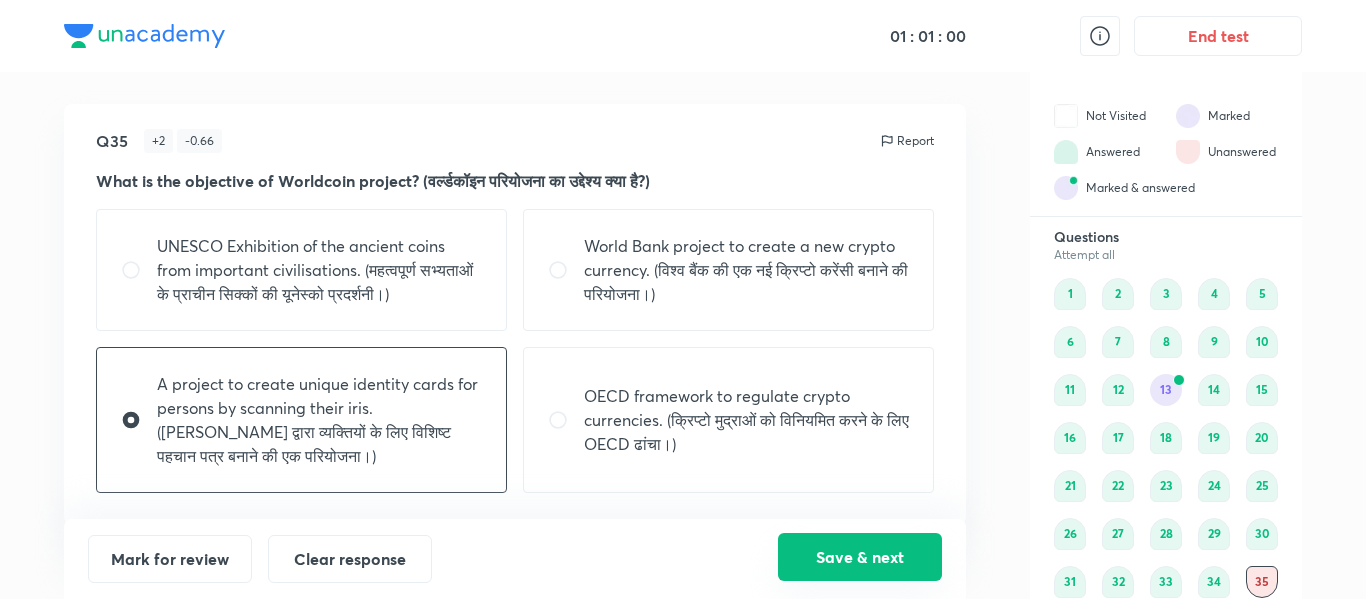 click on "Save & next" at bounding box center (860, 557) 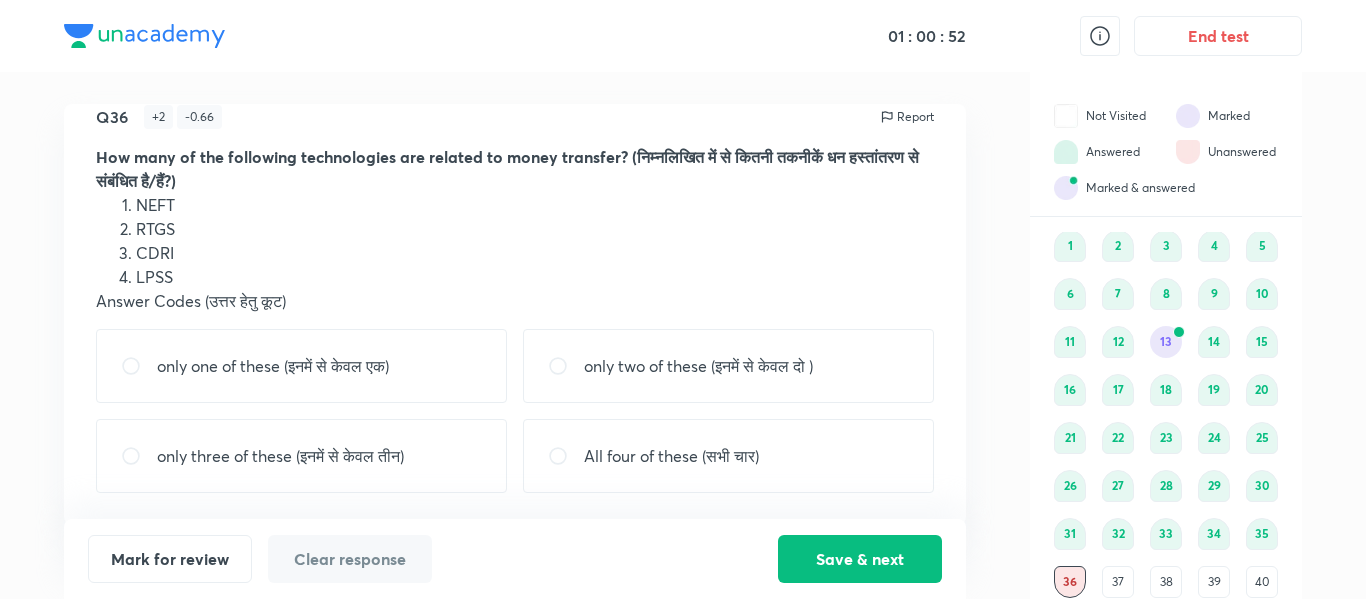 scroll, scrollTop: 31, scrollLeft: 0, axis: vertical 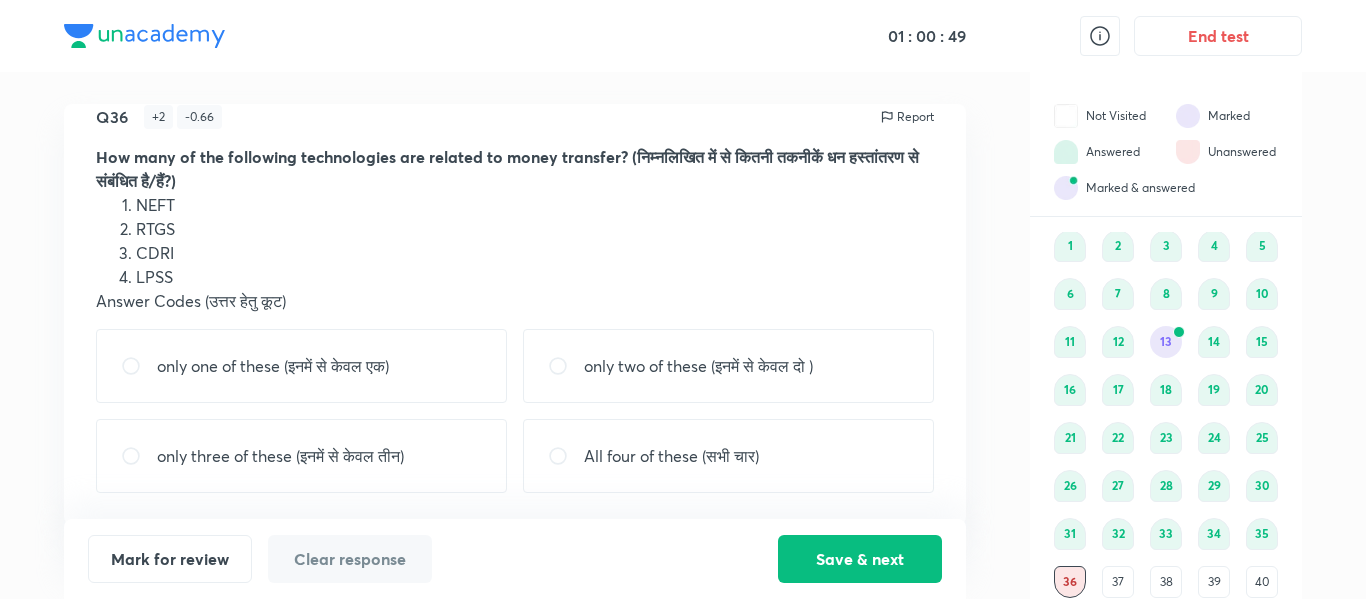 click on "only two of these (इनमें से केवल दो )" at bounding box center (728, 366) 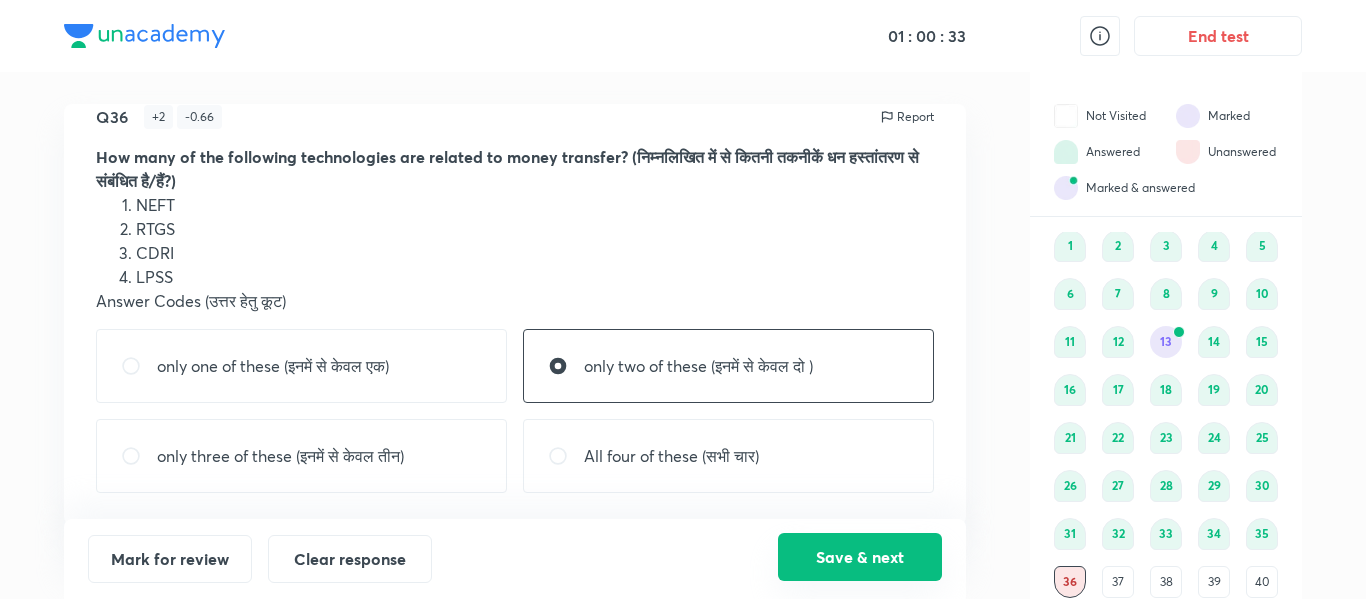 click on "Save & next" at bounding box center [860, 557] 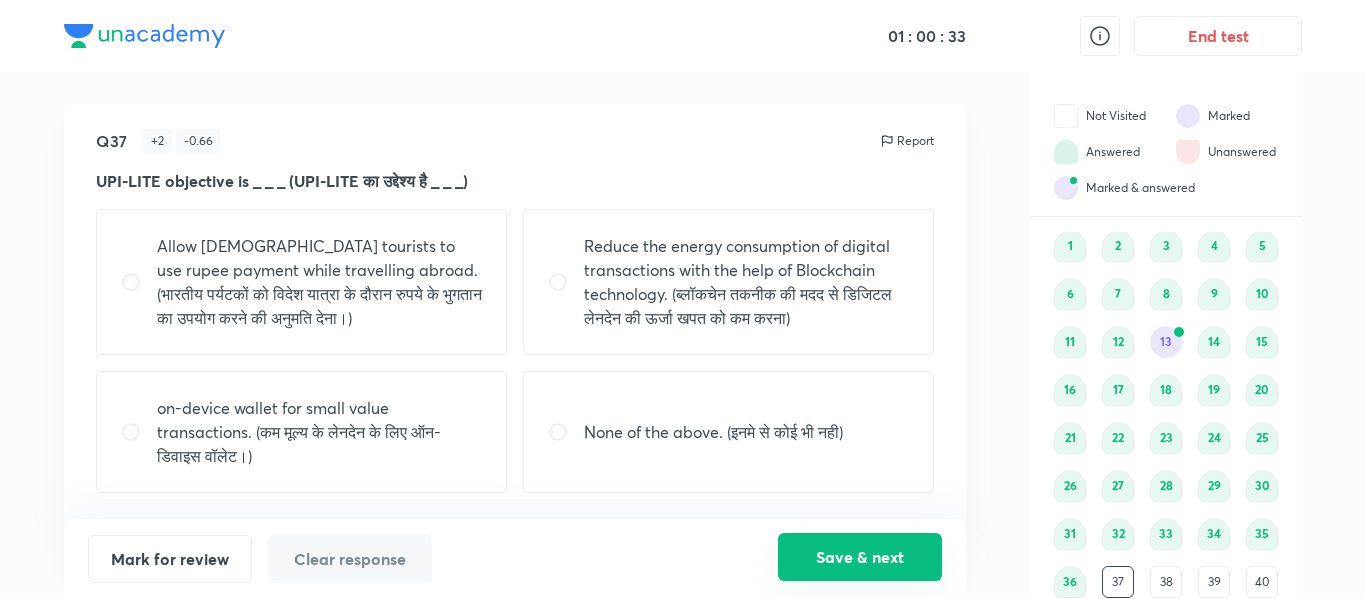 scroll, scrollTop: 7, scrollLeft: 0, axis: vertical 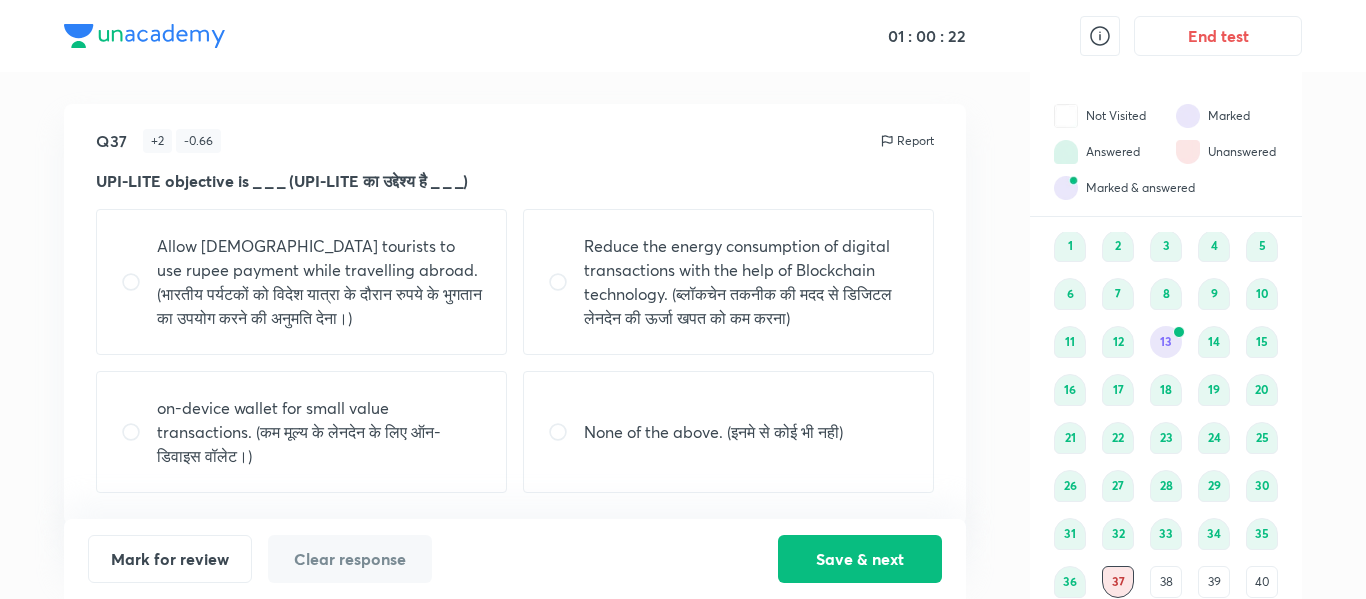 click on "on-device wallet for small value transactions. (कम मूल्य के लेनदेन के लिए ऑन-डिवाइस वॉलेट।)" at bounding box center [319, 432] 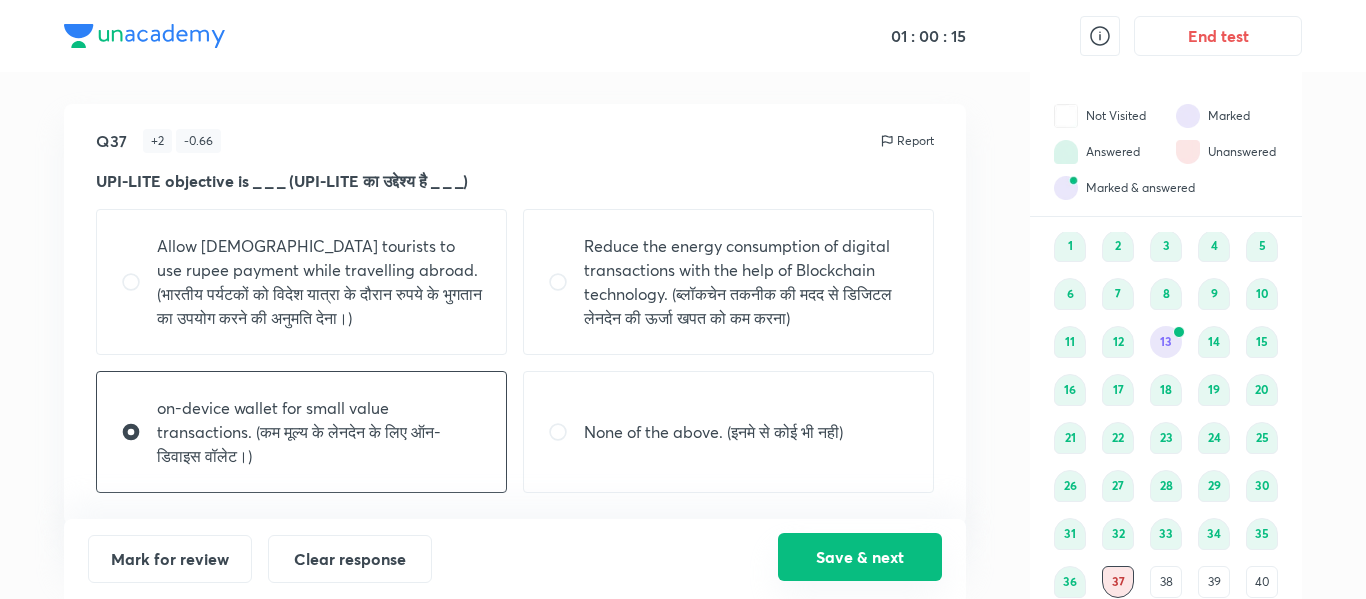 click on "Save & next" at bounding box center [860, 557] 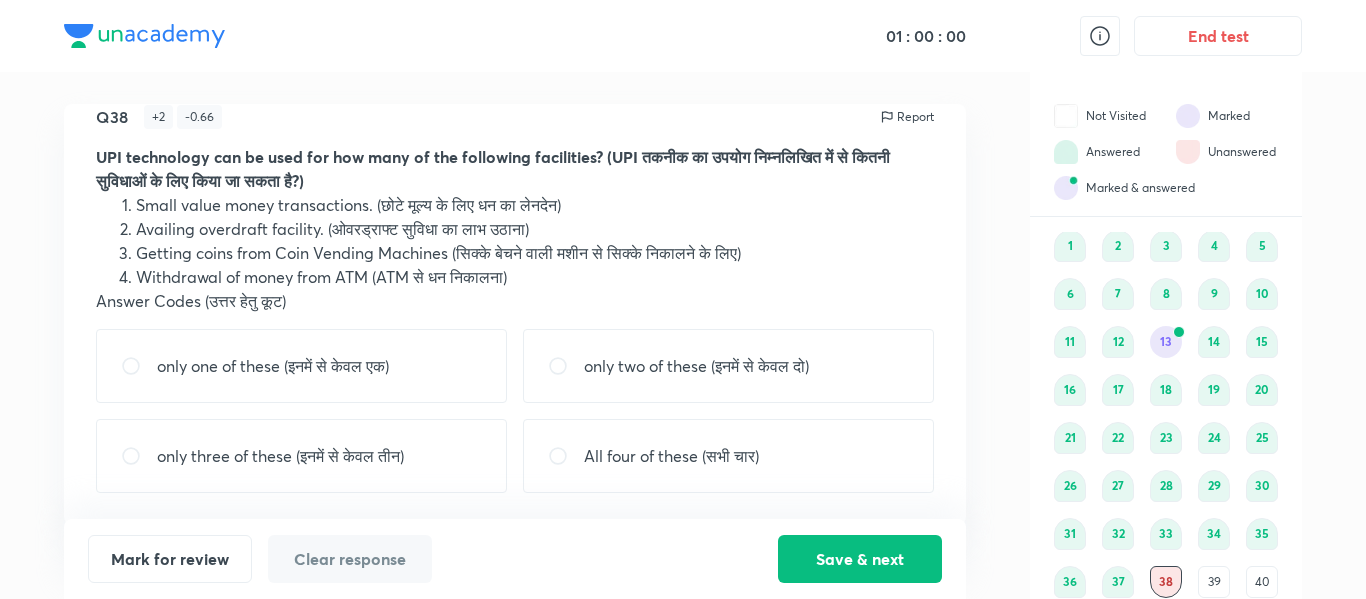 click on "All four of these (सभी चार)" at bounding box center [728, 456] 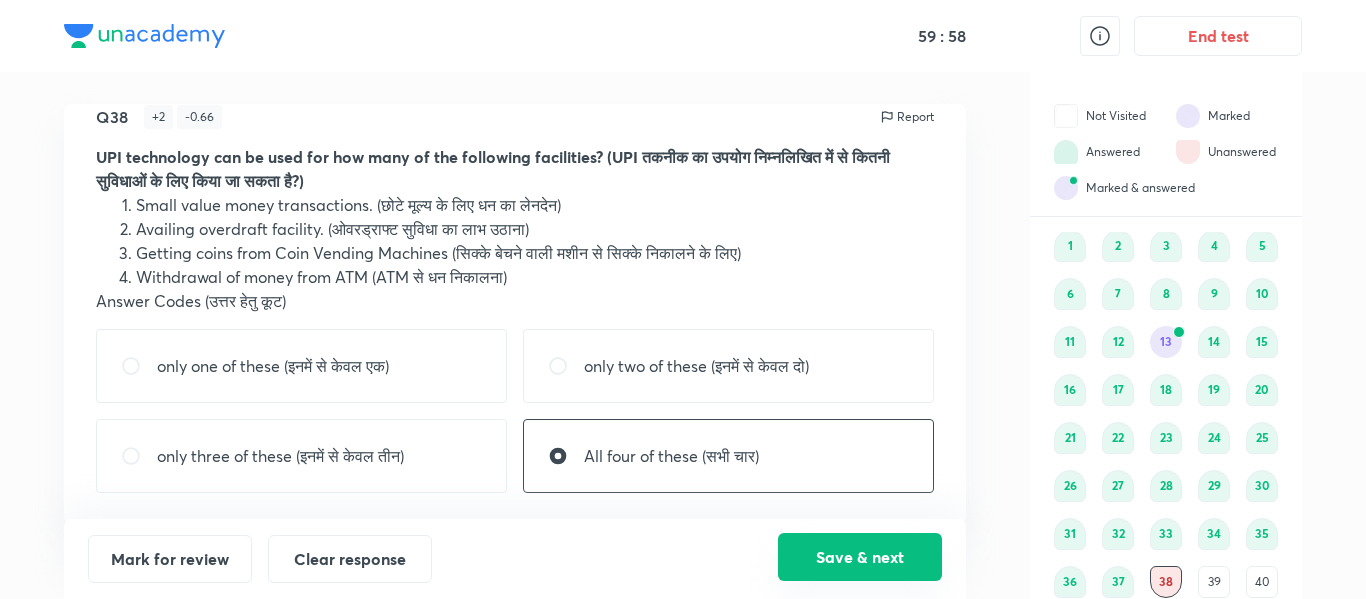click on "Save & next" at bounding box center (860, 557) 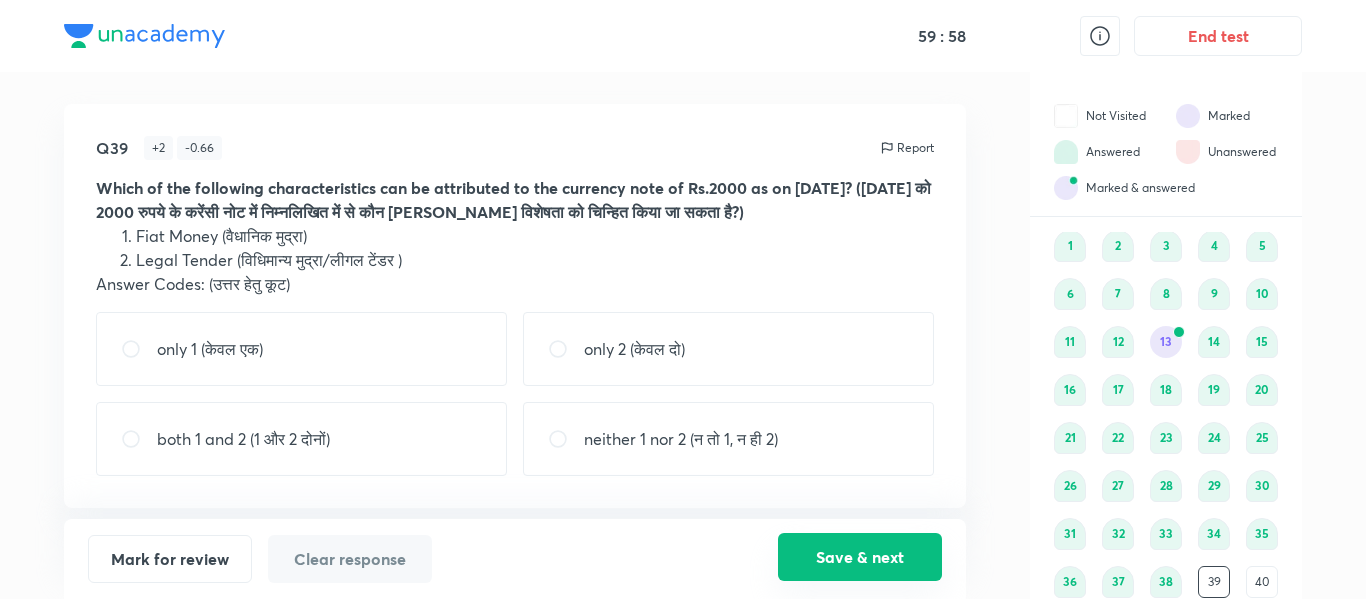 scroll, scrollTop: 0, scrollLeft: 0, axis: both 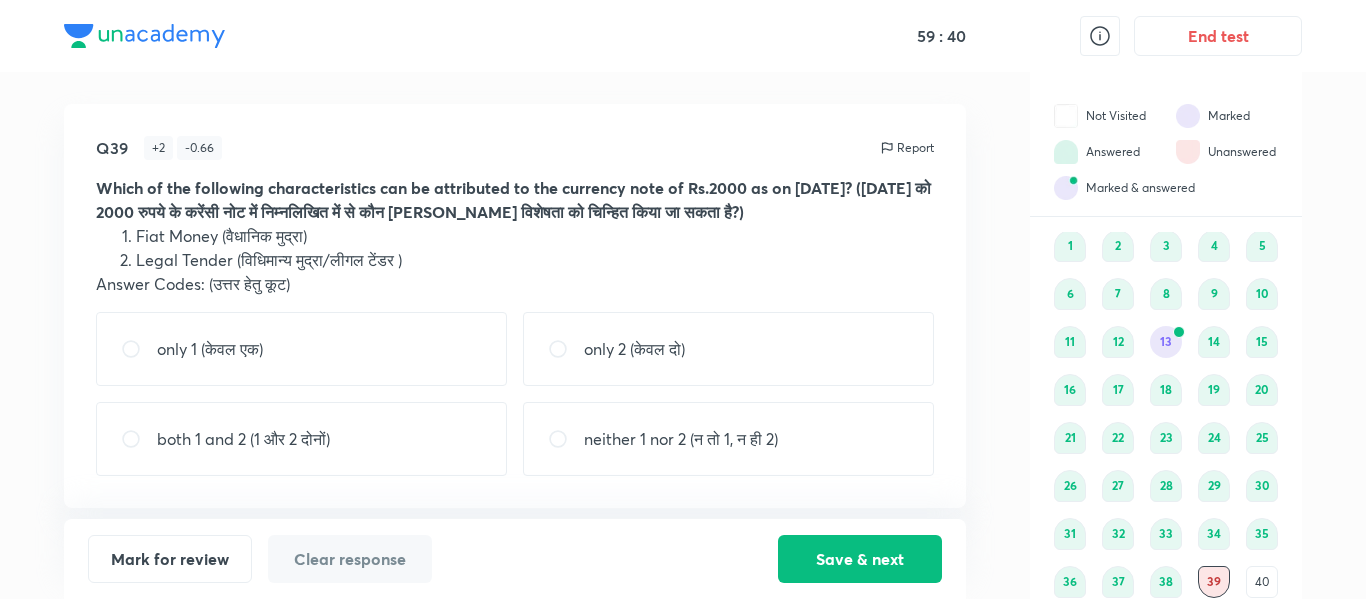 click on "both 1 and 2 (1 और 2 दोनों)" at bounding box center (301, 439) 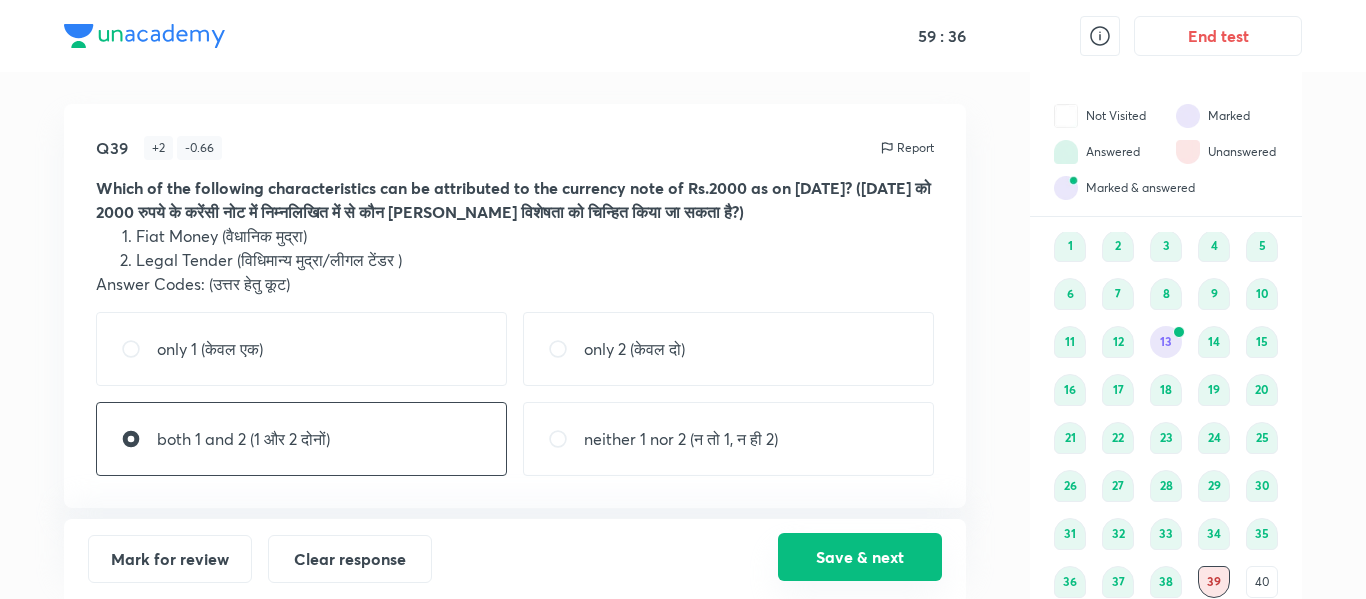 click on "Save & next" at bounding box center (860, 557) 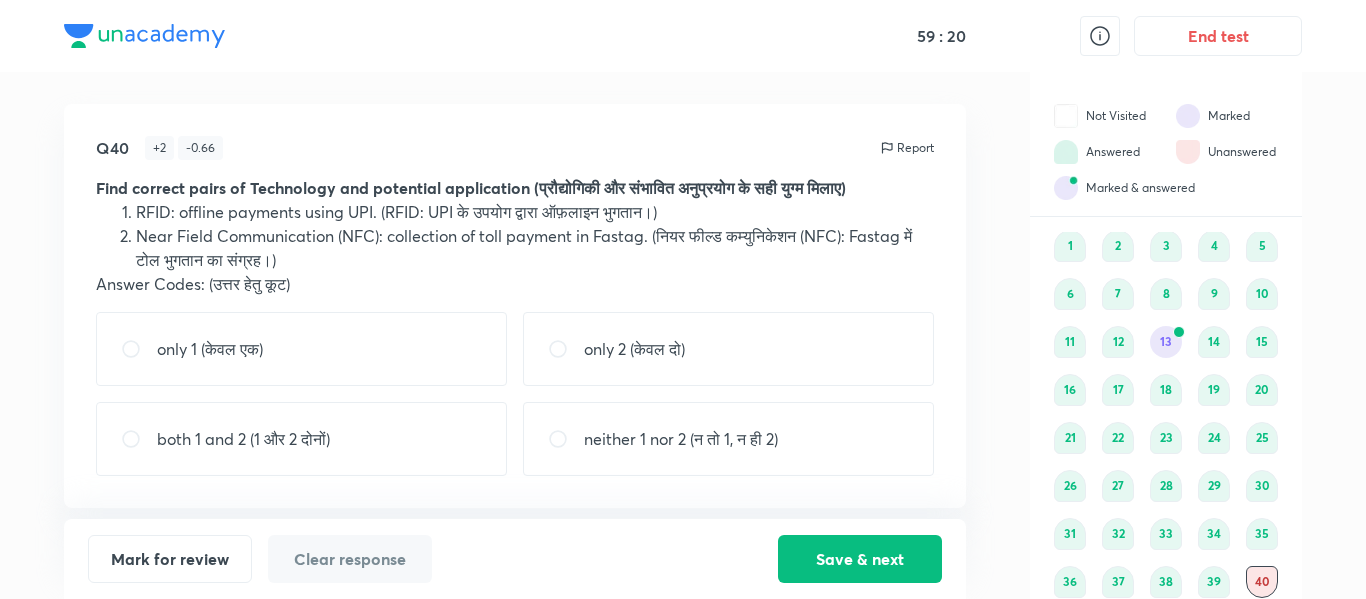 click on "both 1 and 2 (1 और 2 दोनों)" at bounding box center [301, 439] 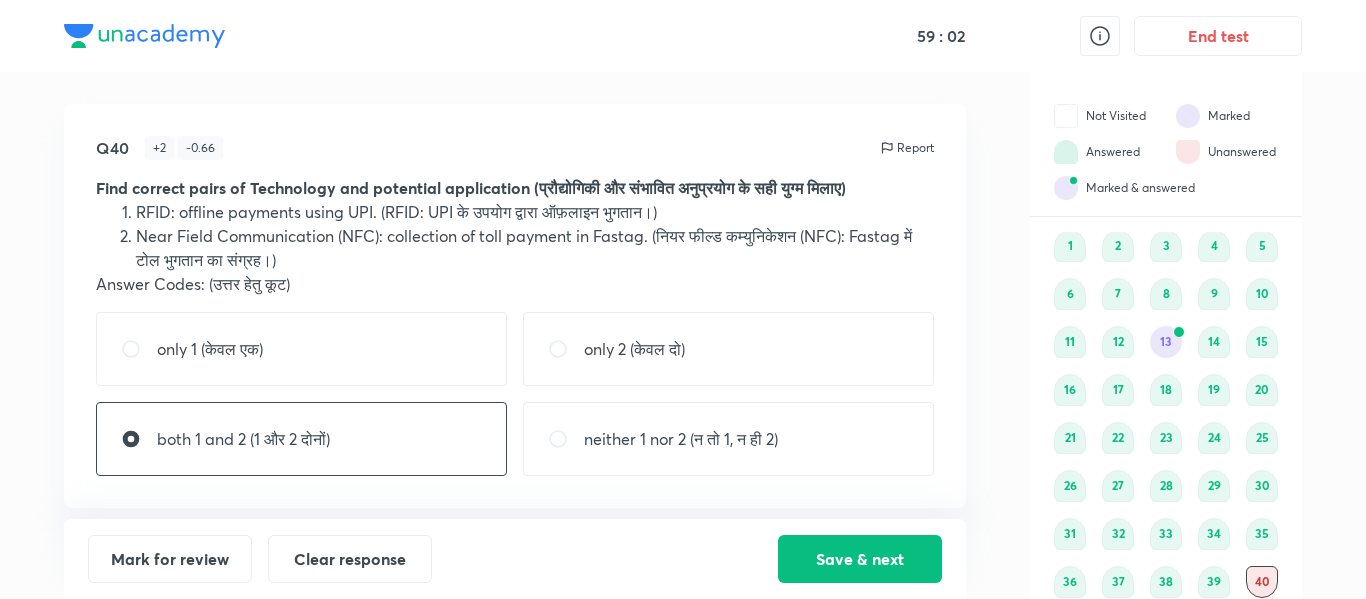 click on "only 2 (केवल दो)" at bounding box center (728, 349) 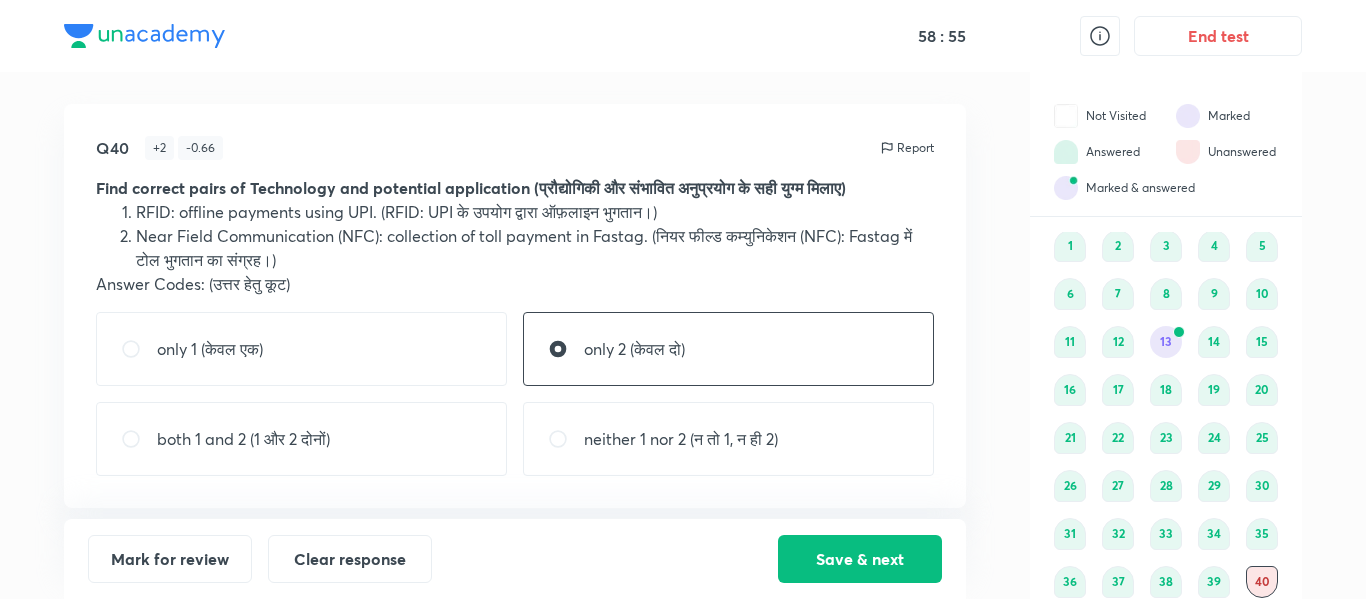 click on "neither 1 nor 2 (न तो 1, न ही 2)" at bounding box center [681, 439] 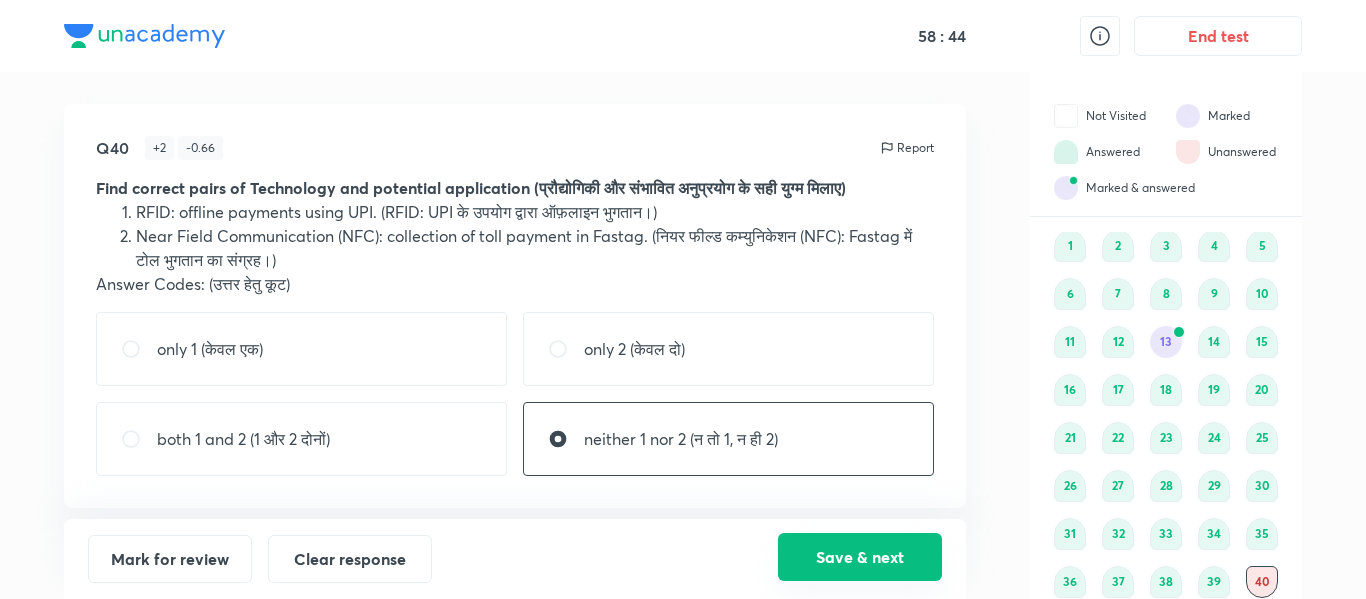 click on "Save & next" at bounding box center (860, 557) 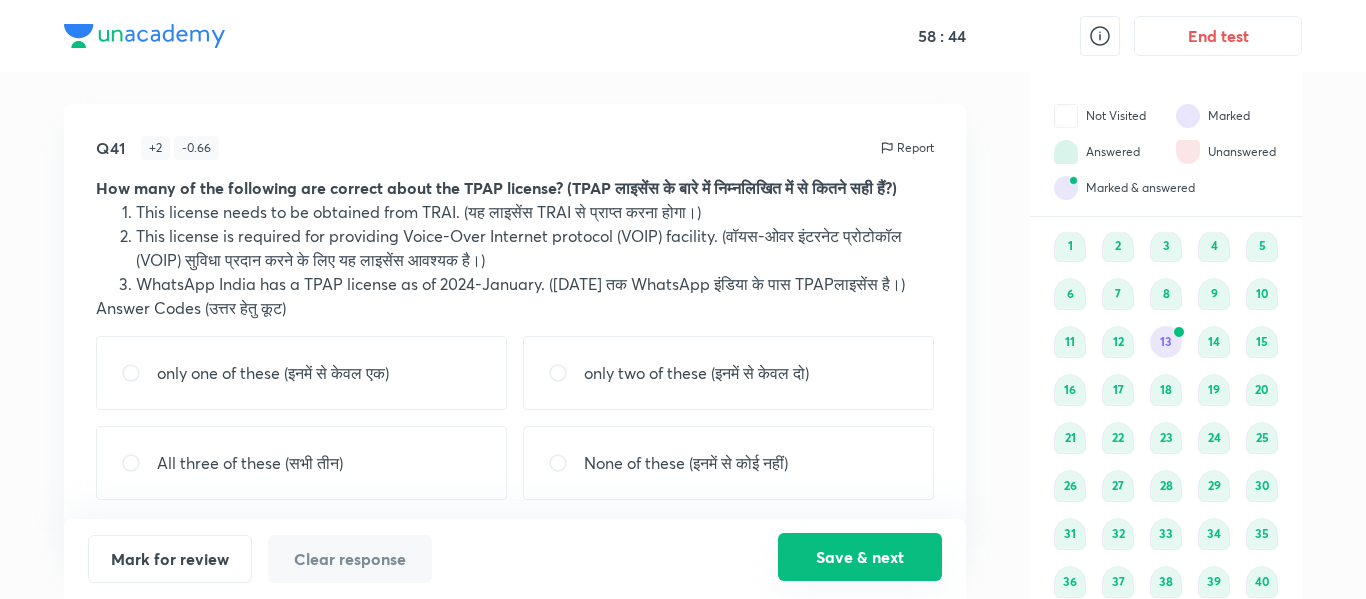 scroll, scrollTop: 100, scrollLeft: 0, axis: vertical 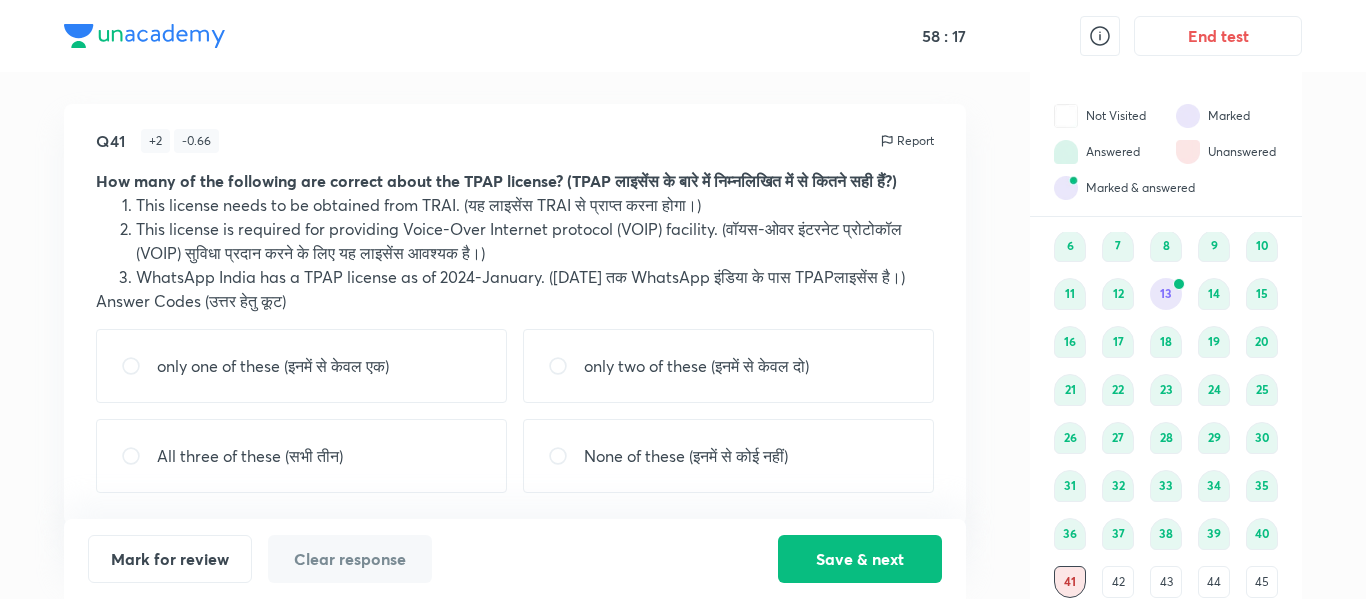 click on "only one of these (इनमें से केवल एक)" at bounding box center (273, 366) 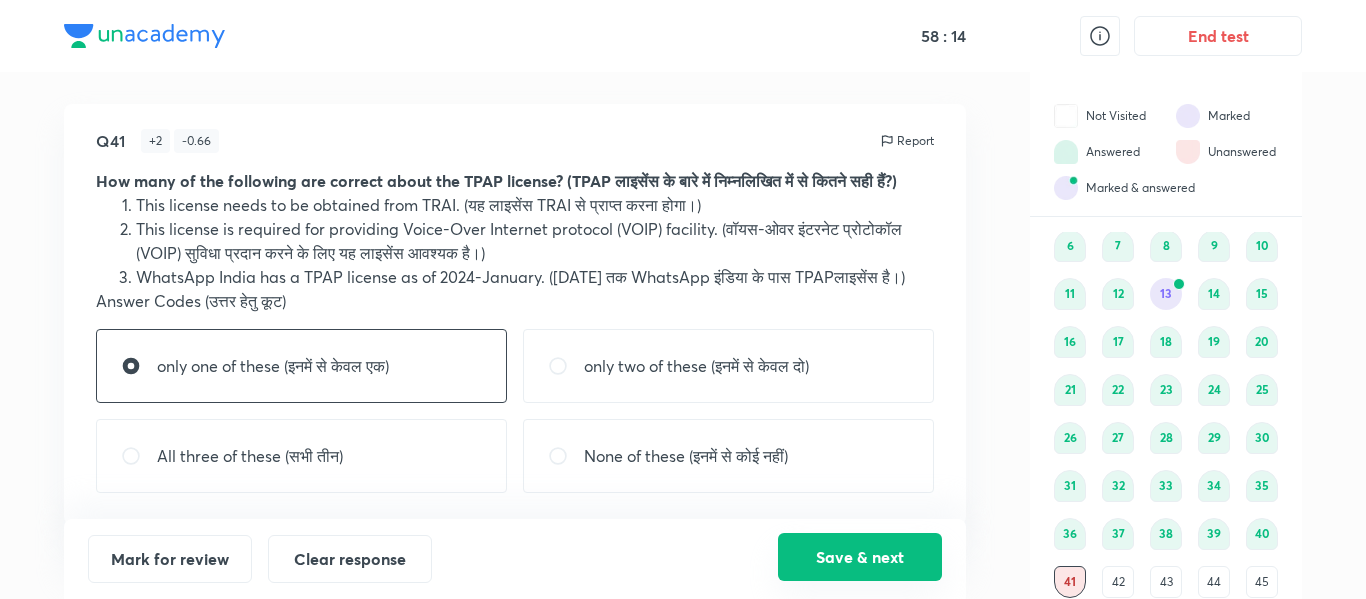 click on "Save & next" at bounding box center [860, 557] 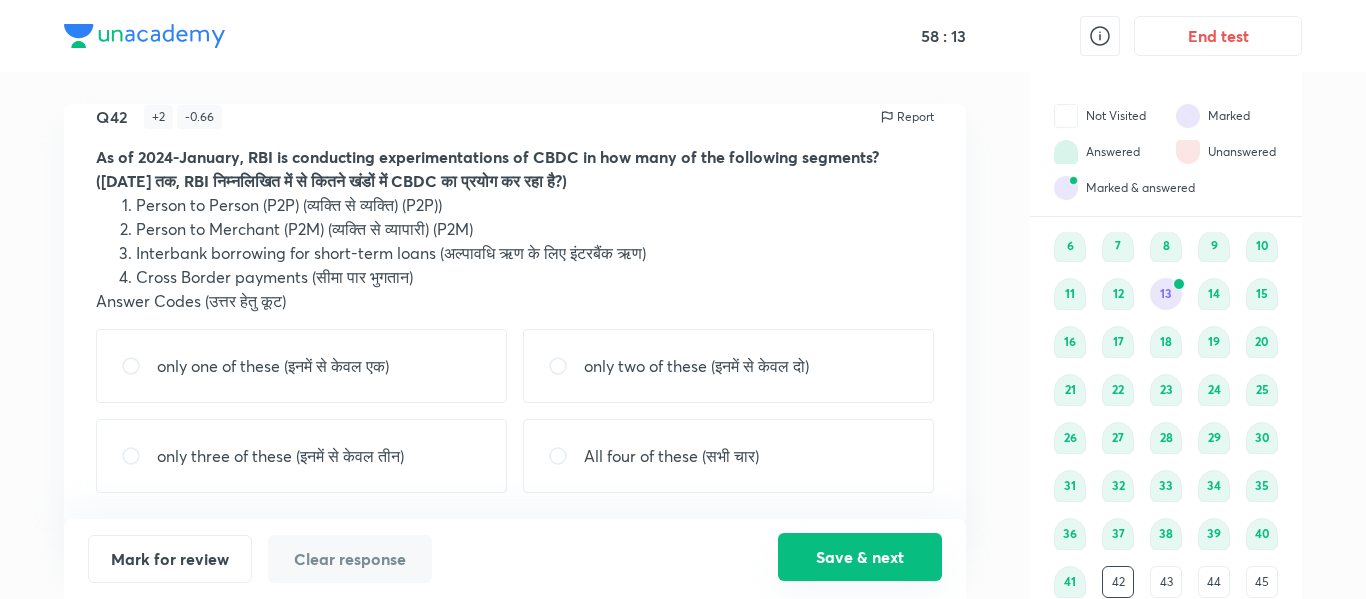 scroll, scrollTop: 31, scrollLeft: 0, axis: vertical 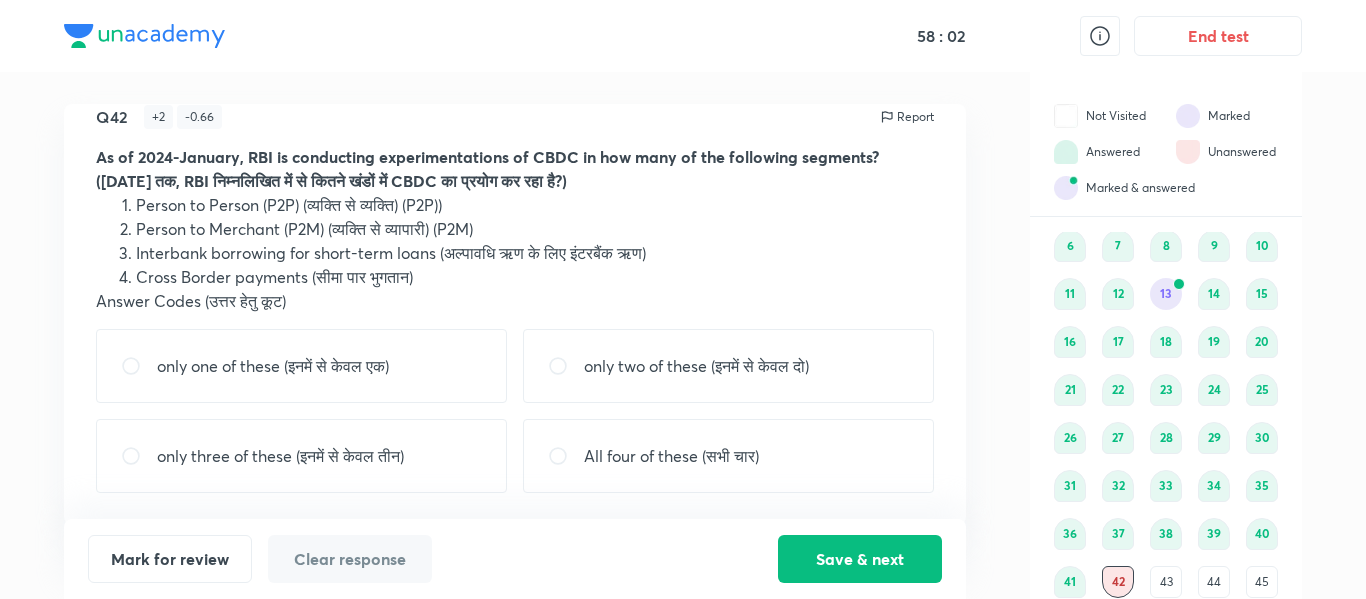 click on "All four of these (सभी चार)" at bounding box center (671, 456) 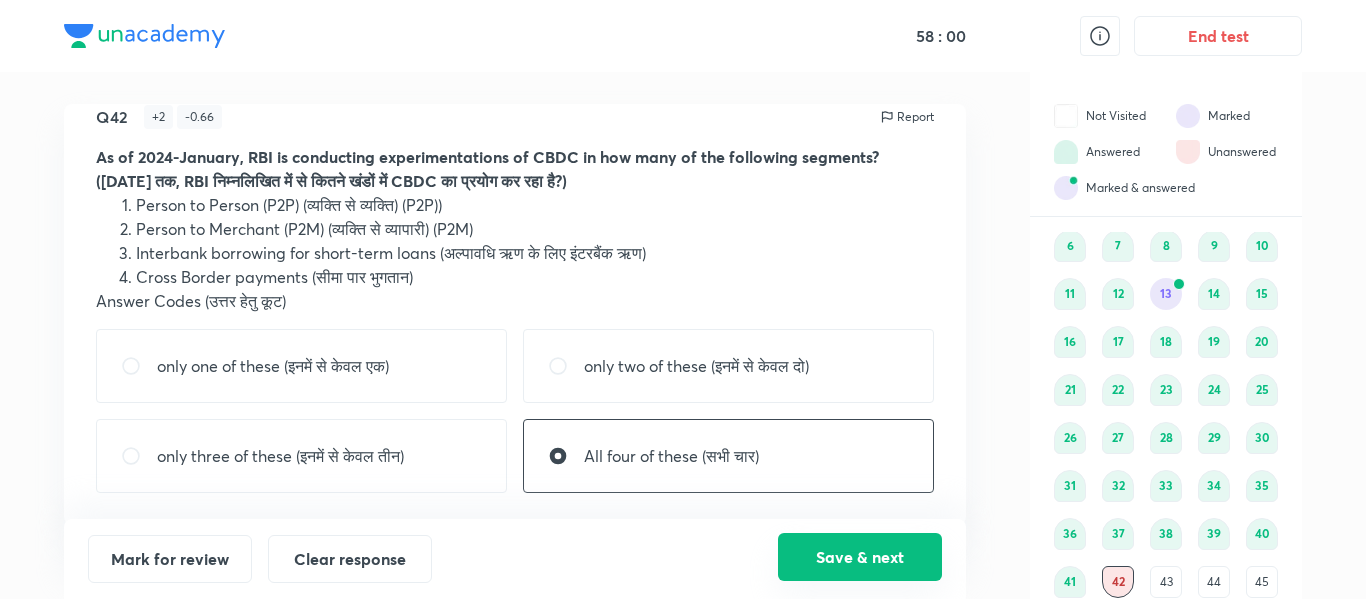 click on "Save & next" at bounding box center [860, 557] 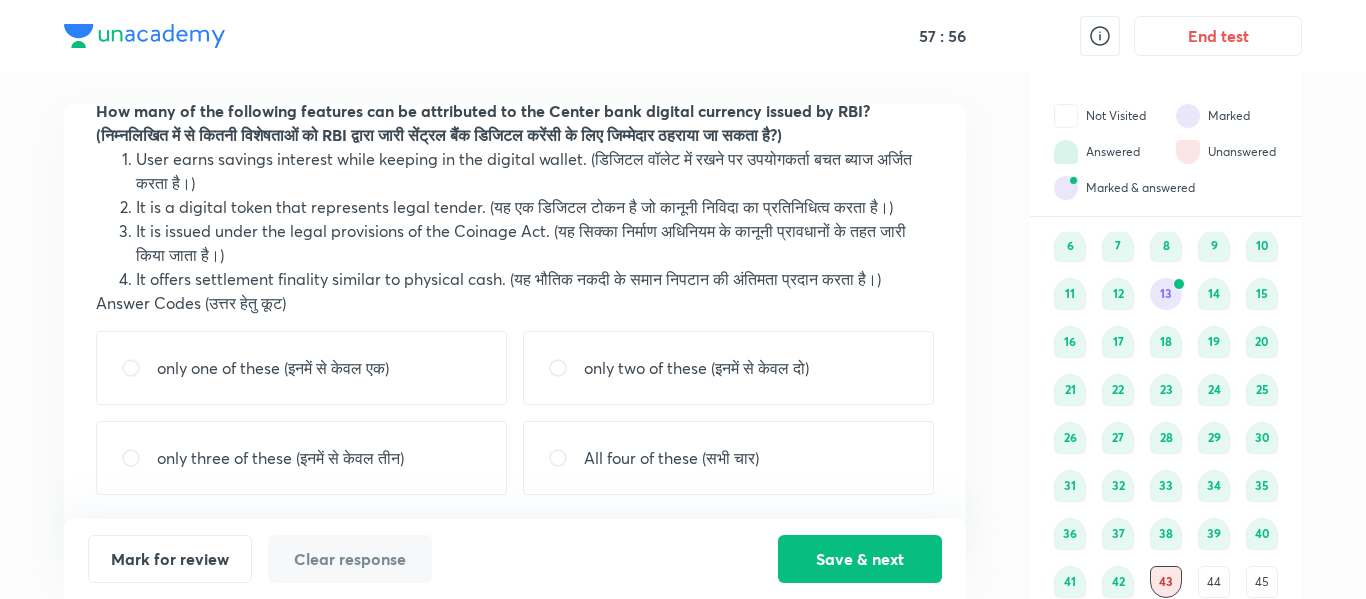 scroll, scrollTop: 79, scrollLeft: 0, axis: vertical 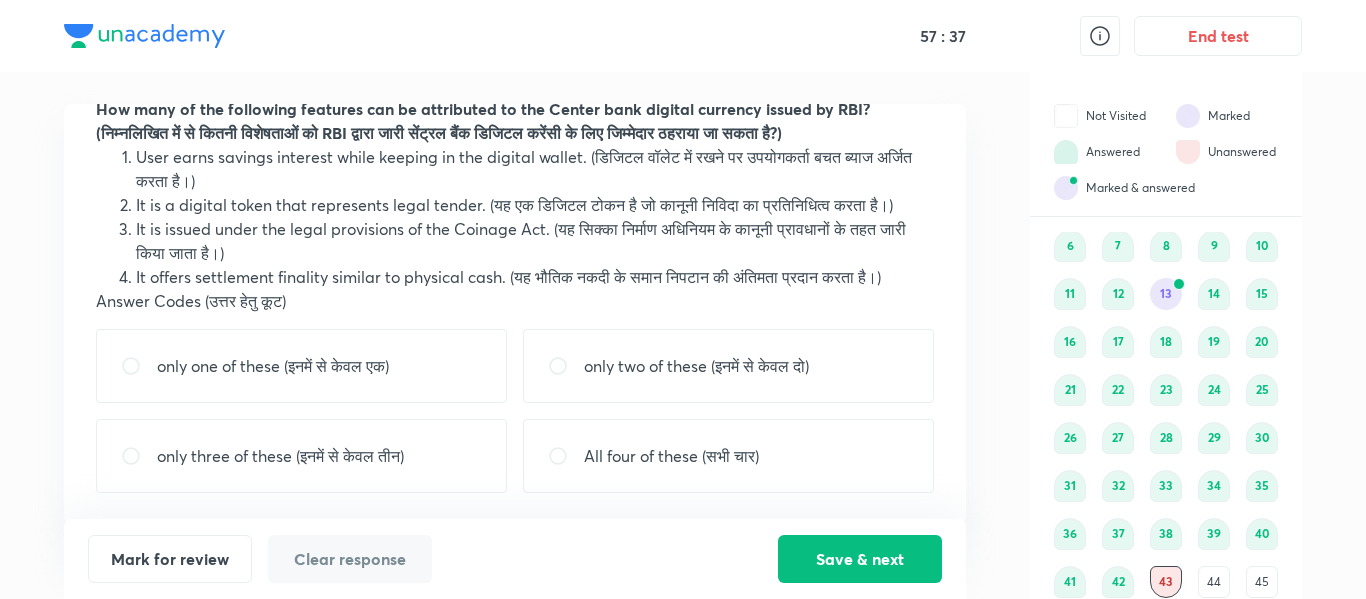 click on "only two of these (इनमें से केवल दो)" at bounding box center [728, 366] 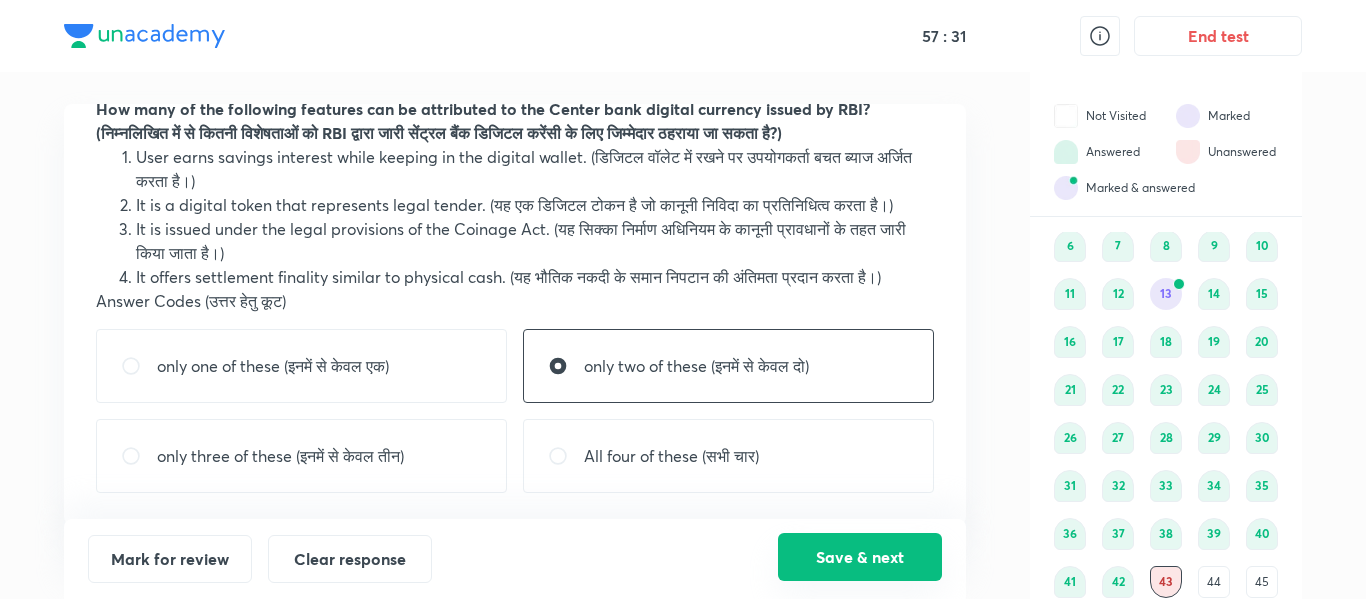 click on "Save & next" at bounding box center (860, 557) 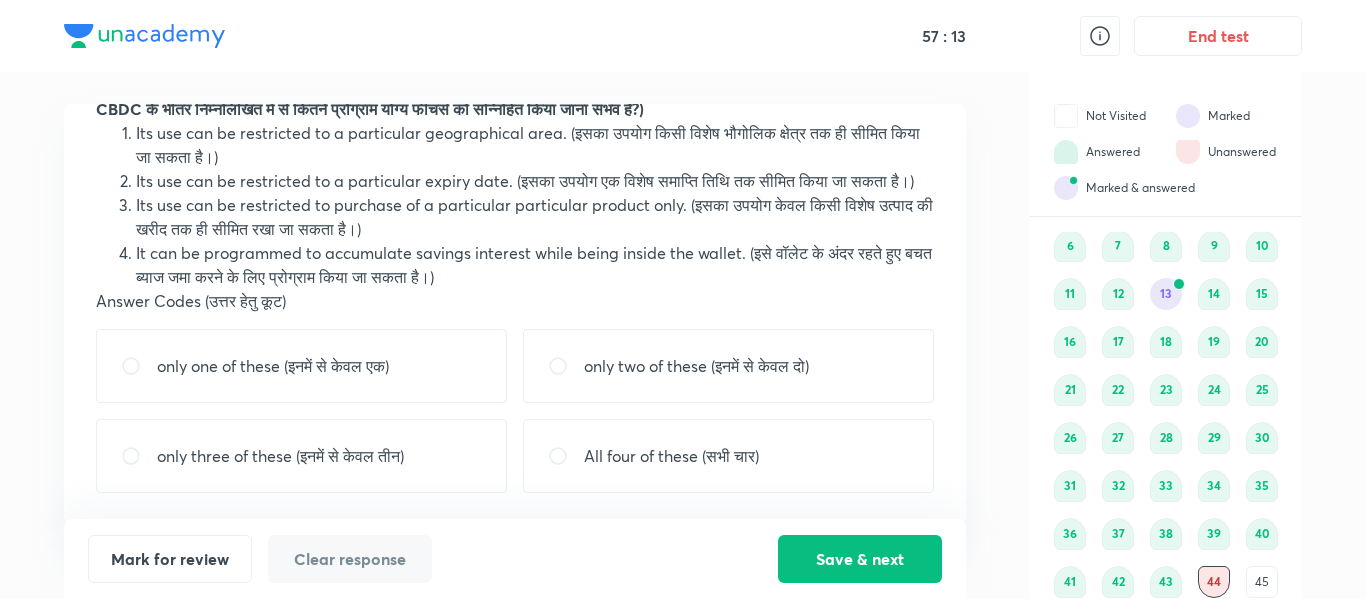 scroll, scrollTop: 127, scrollLeft: 0, axis: vertical 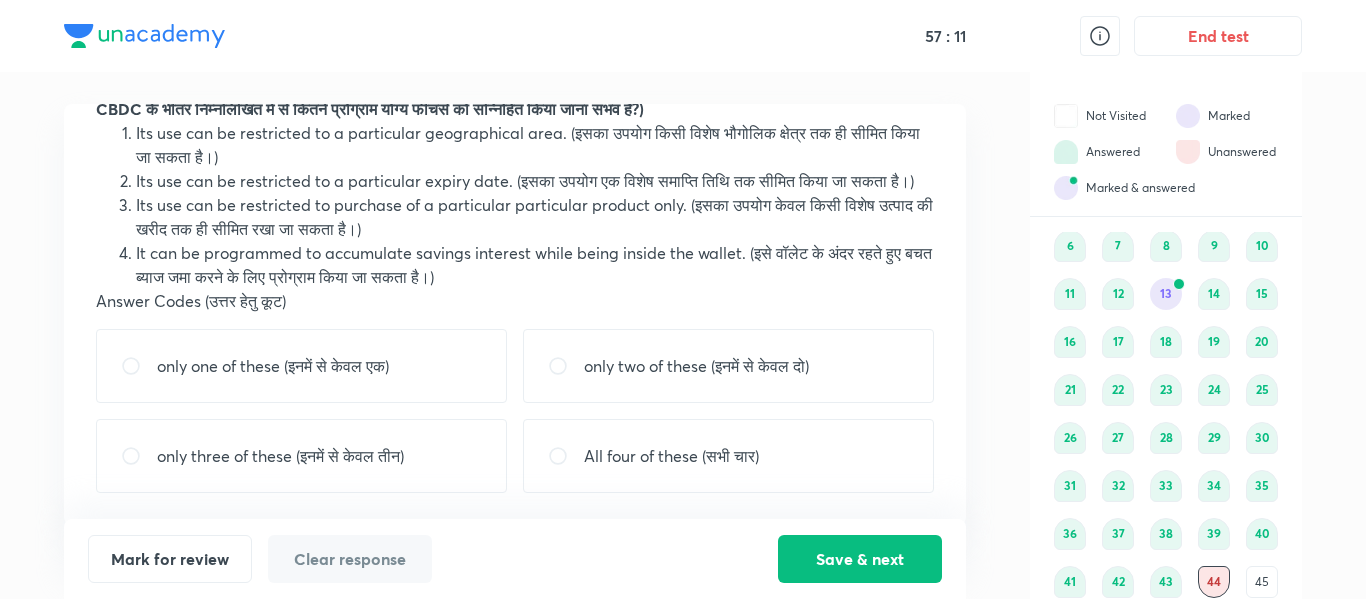 click on "only three of these (इनमें से केवल तीन)" at bounding box center [280, 456] 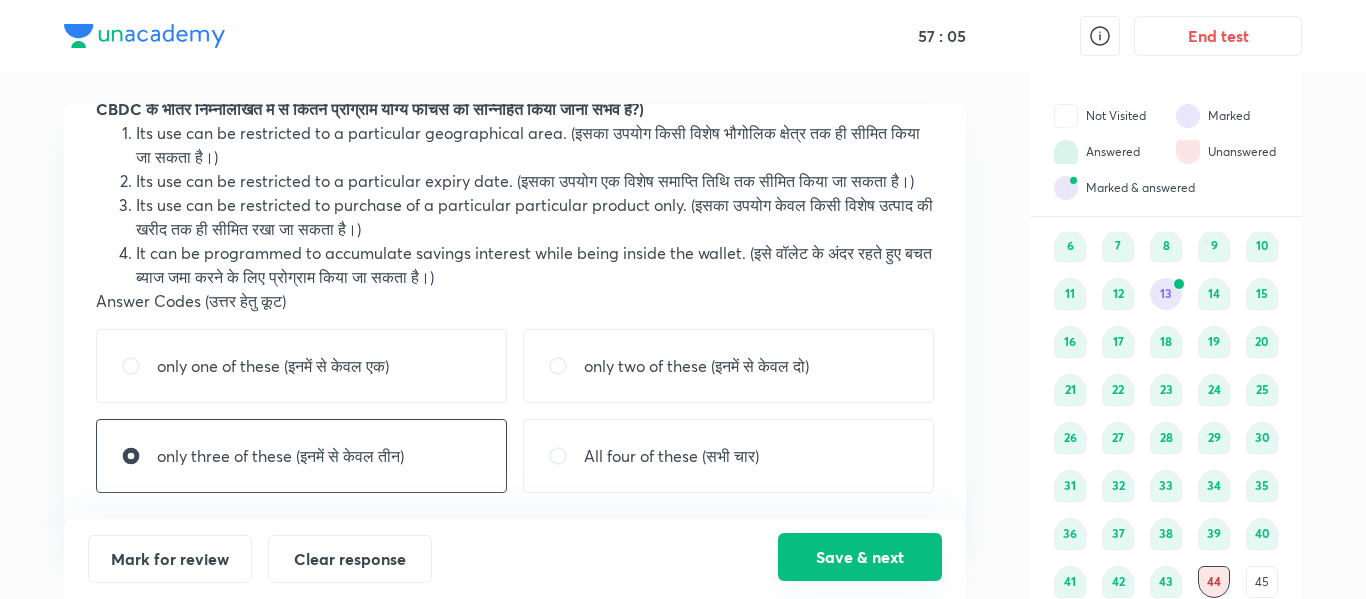 click on "Save & next" at bounding box center [860, 557] 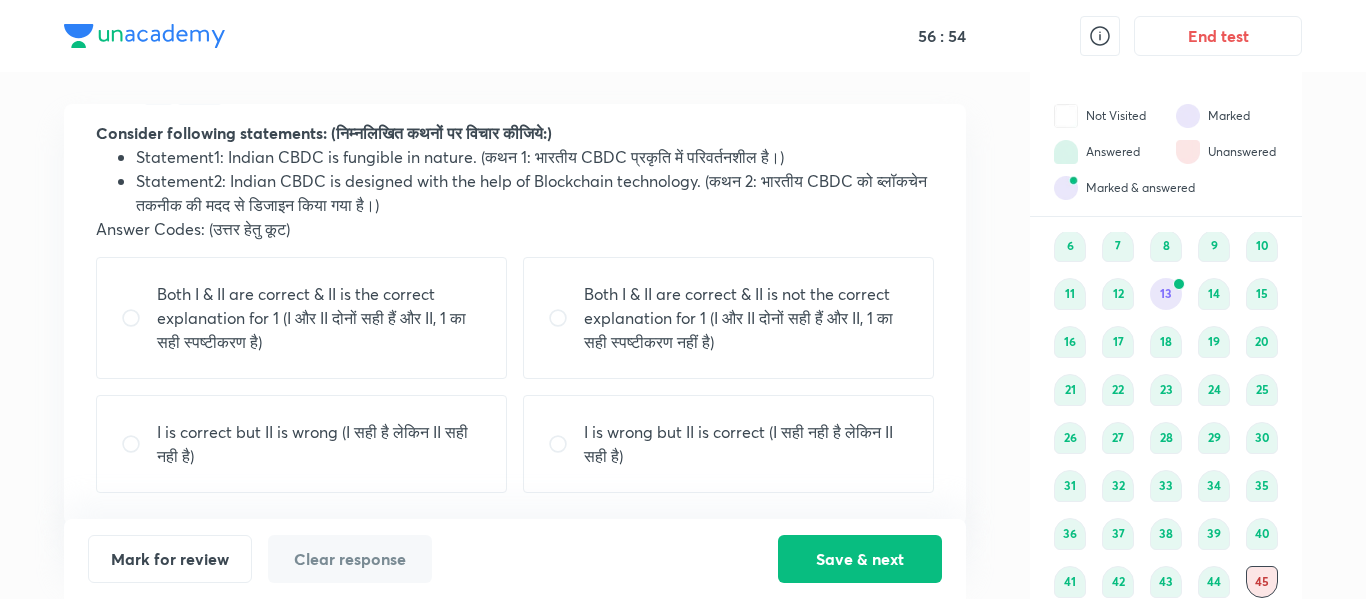 click on "Both I & II are correct & II is not the correct explanation for 1 (I और II दोनों सही हैं और II, 1 का सही स्पष्टीकरण नहीं है)" at bounding box center (728, 318) 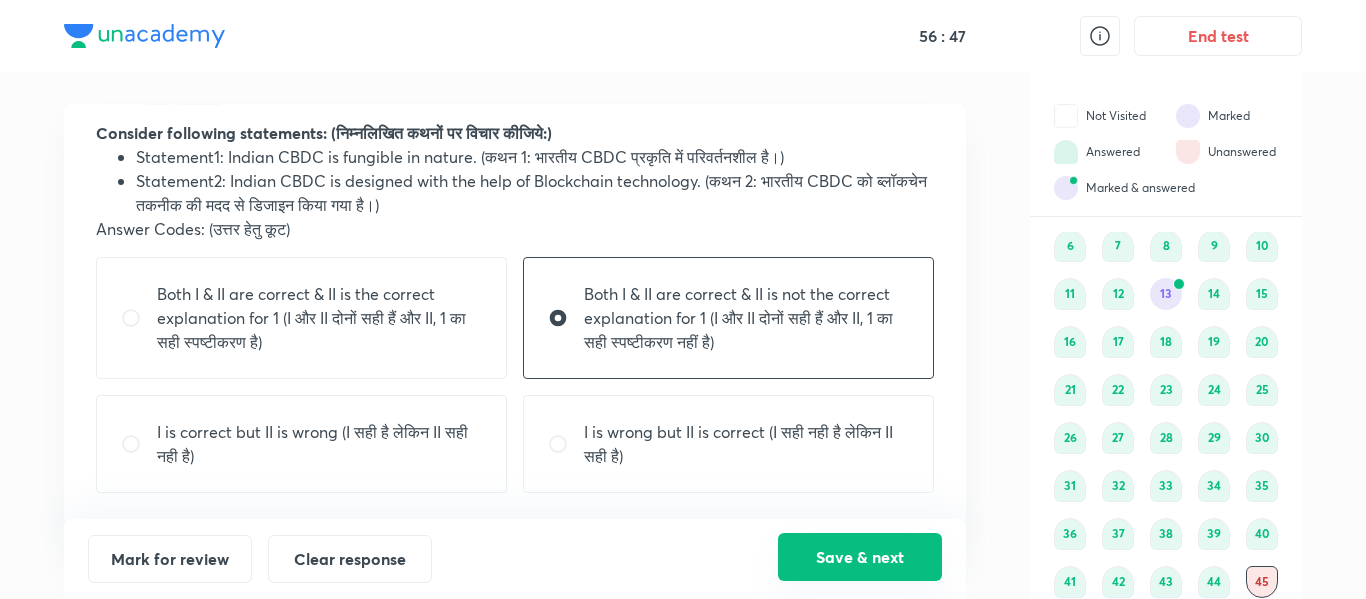 click on "Save & next" at bounding box center [860, 557] 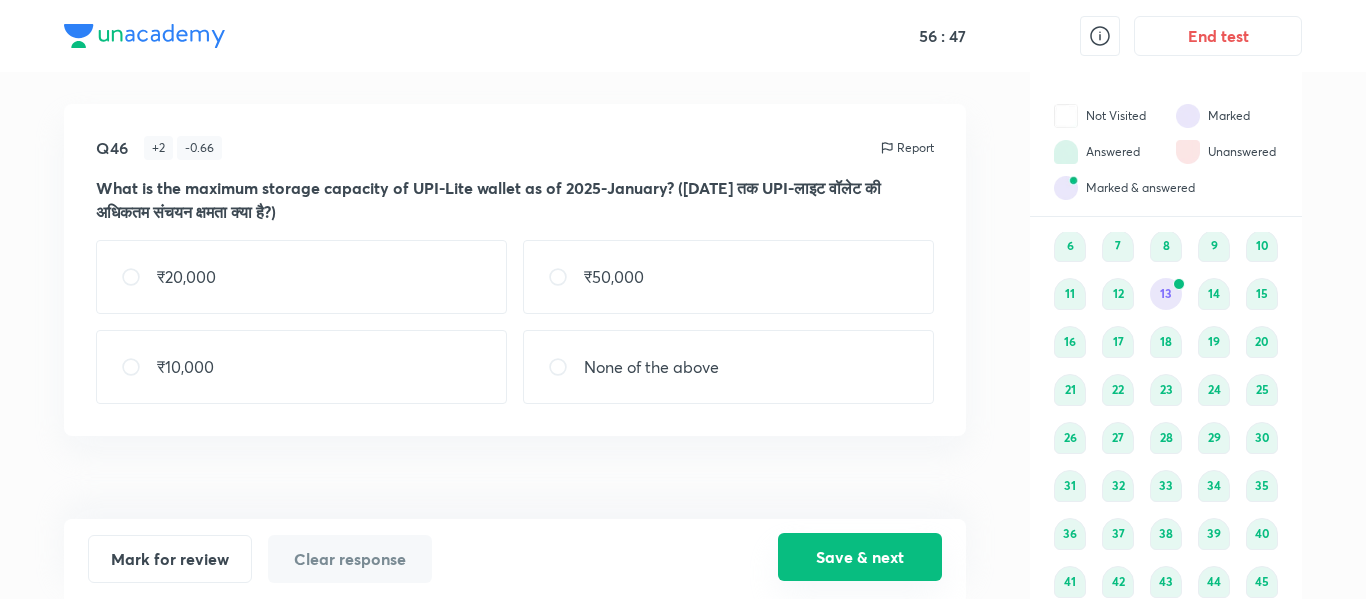 scroll, scrollTop: 0, scrollLeft: 0, axis: both 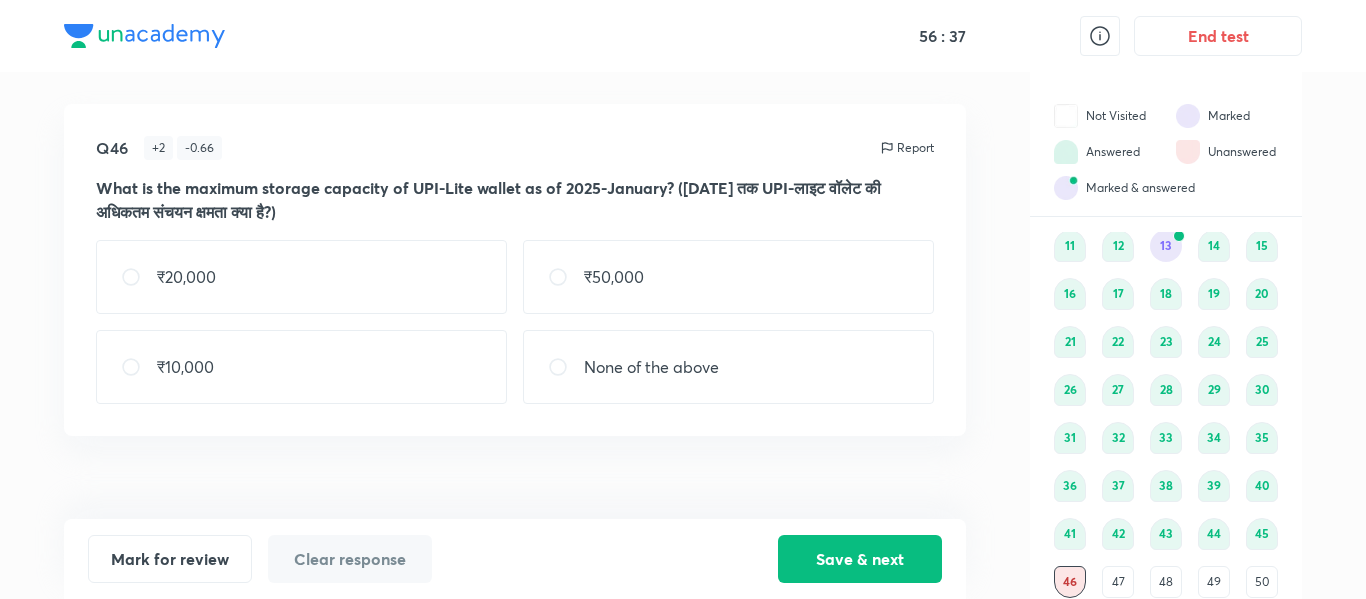 click on "₹10,000" at bounding box center [301, 367] 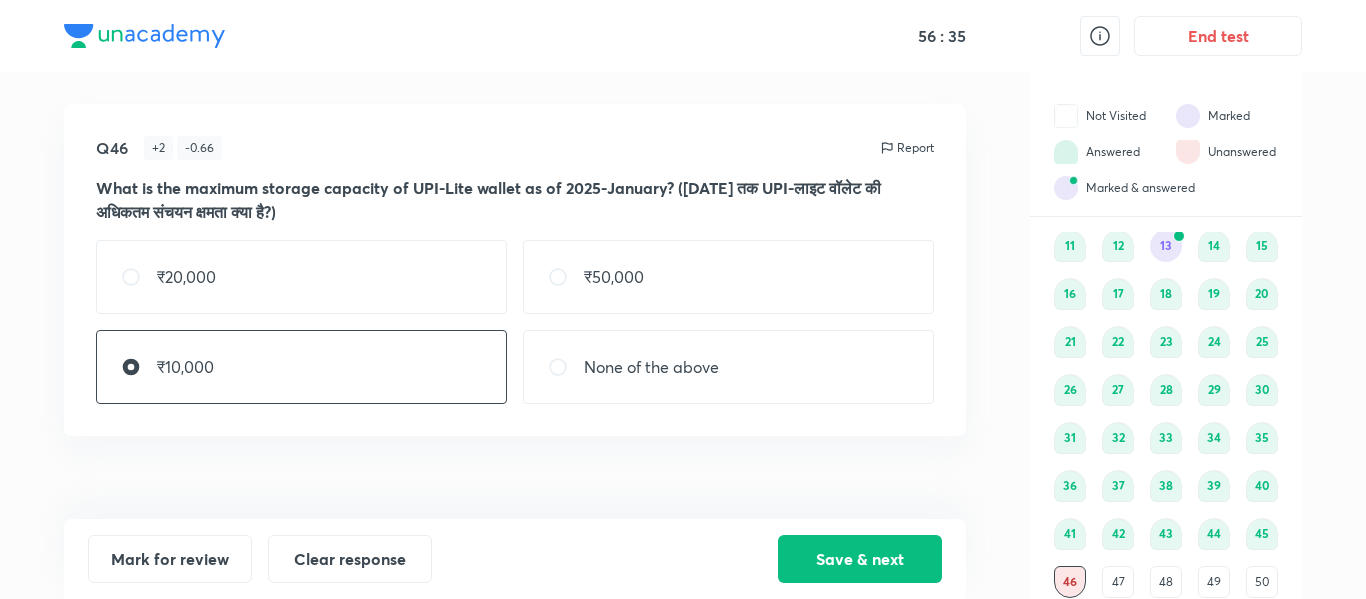 click at bounding box center [566, 367] 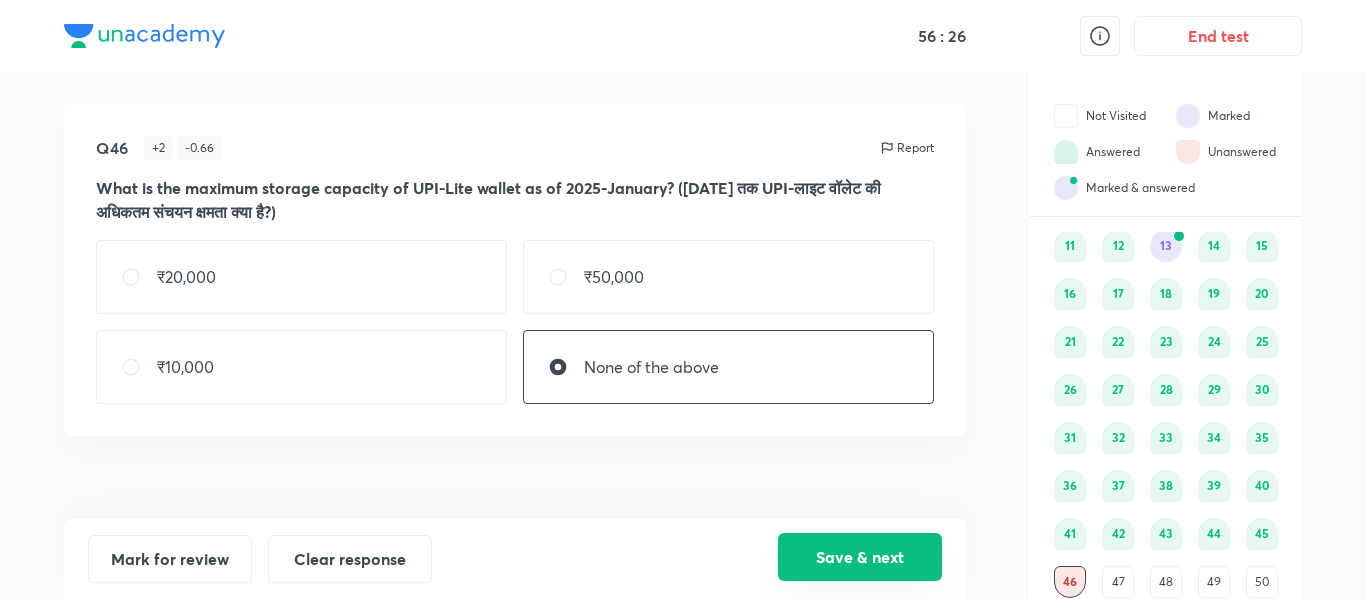 click on "Save & next" at bounding box center (860, 557) 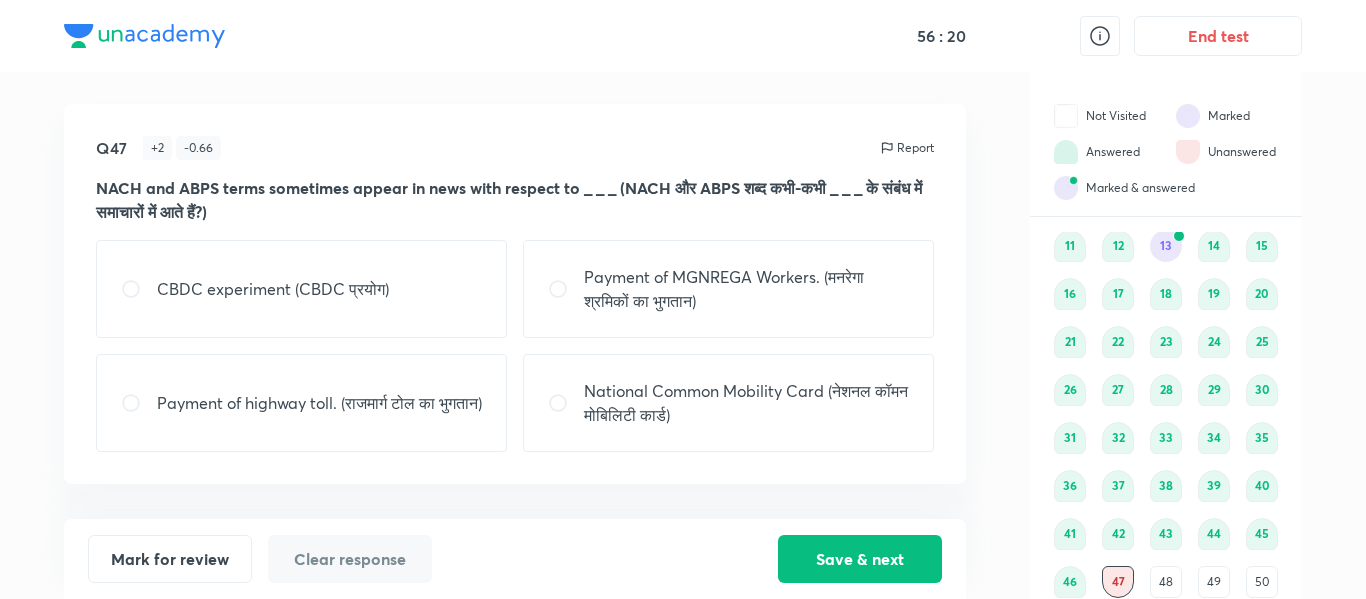 click on "Payment of MGNREGA Workers. (मनरेगा श्रमिकों का भुगतान)" at bounding box center (746, 289) 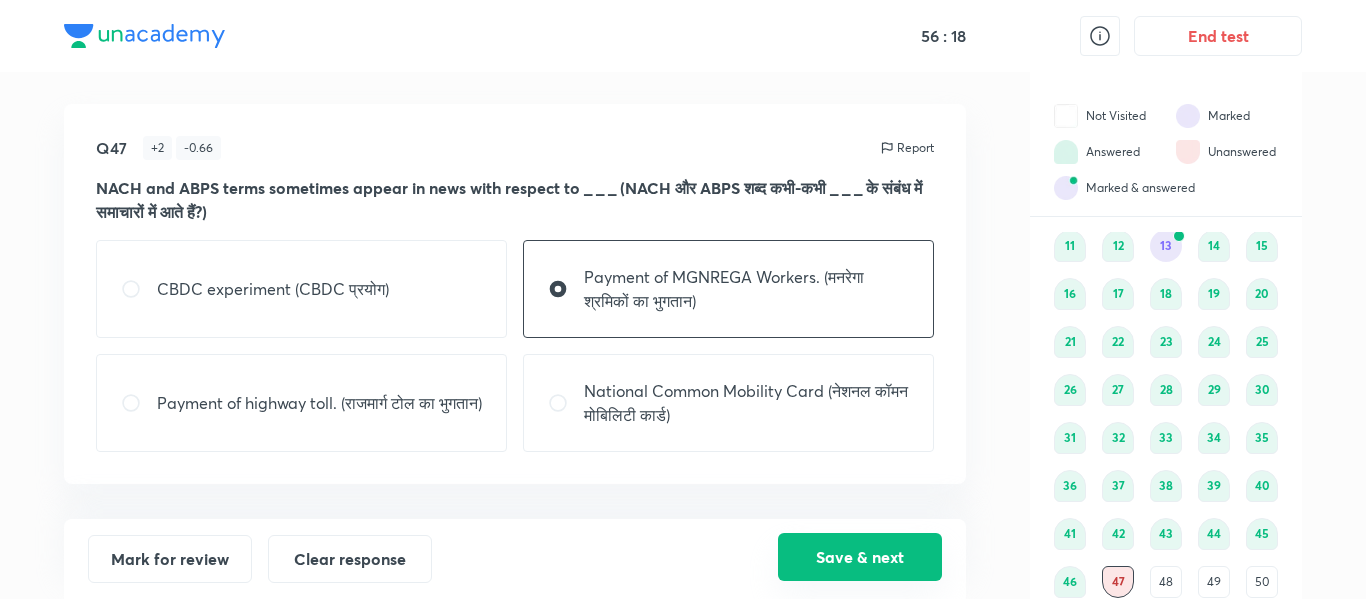 click on "Save & next" at bounding box center (860, 557) 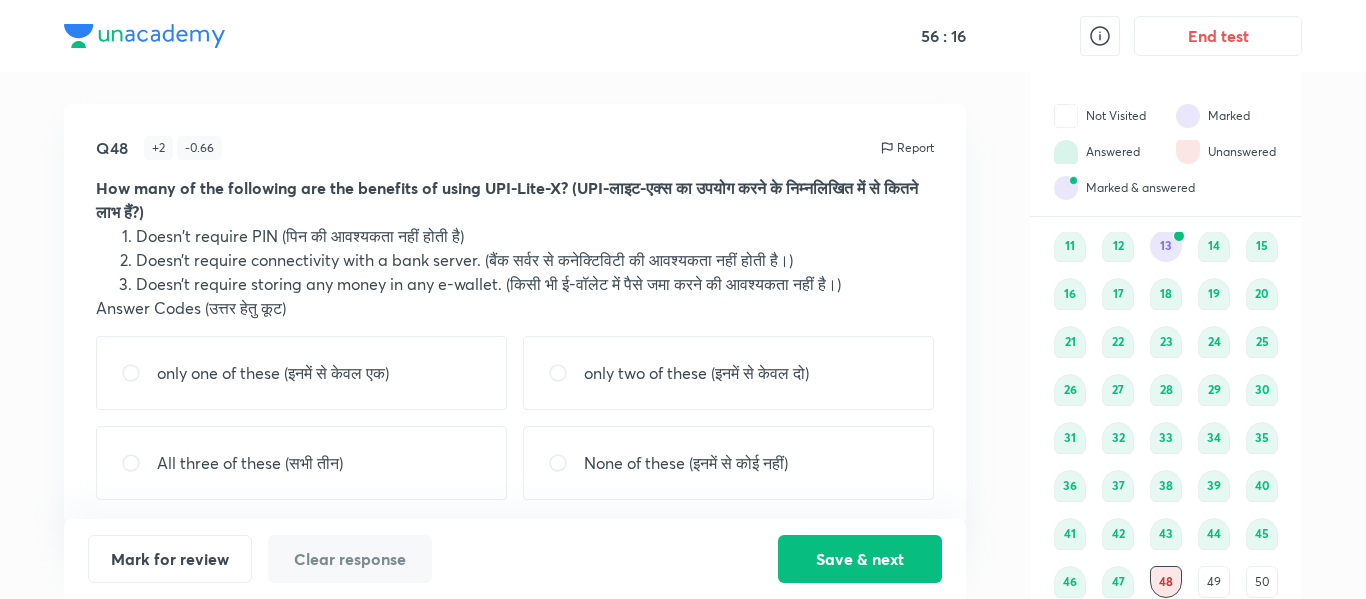 scroll, scrollTop: 7, scrollLeft: 0, axis: vertical 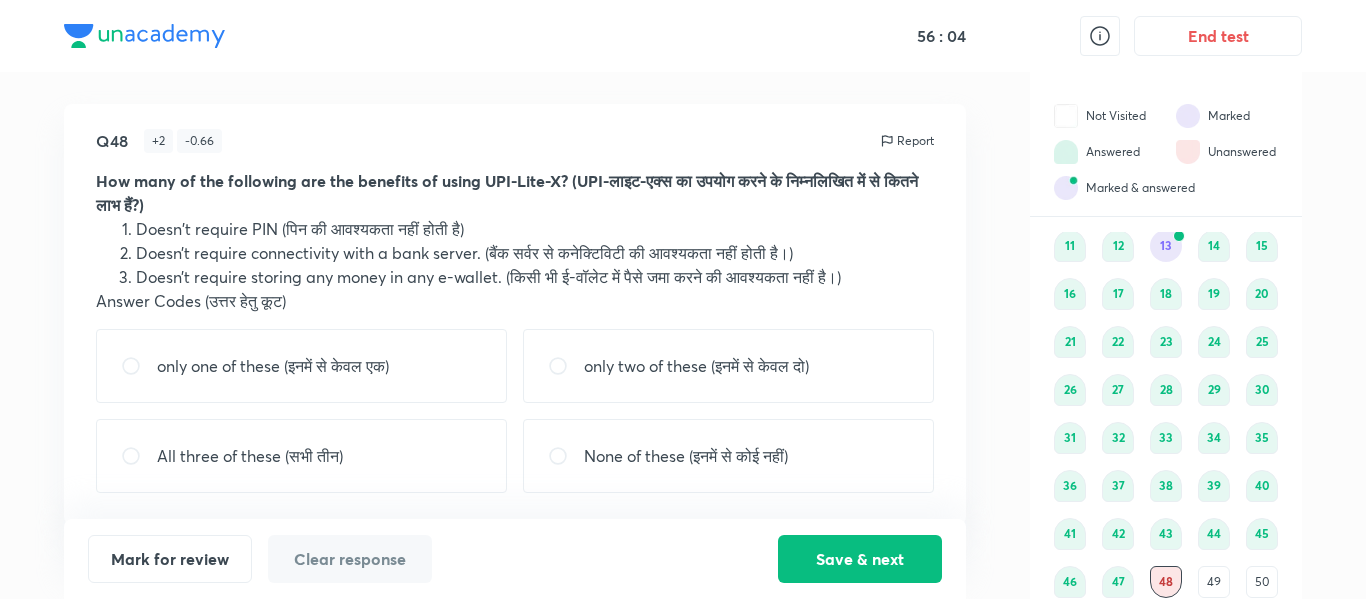 click on "only two of these (इनमें से केवल दो)" at bounding box center (696, 366) 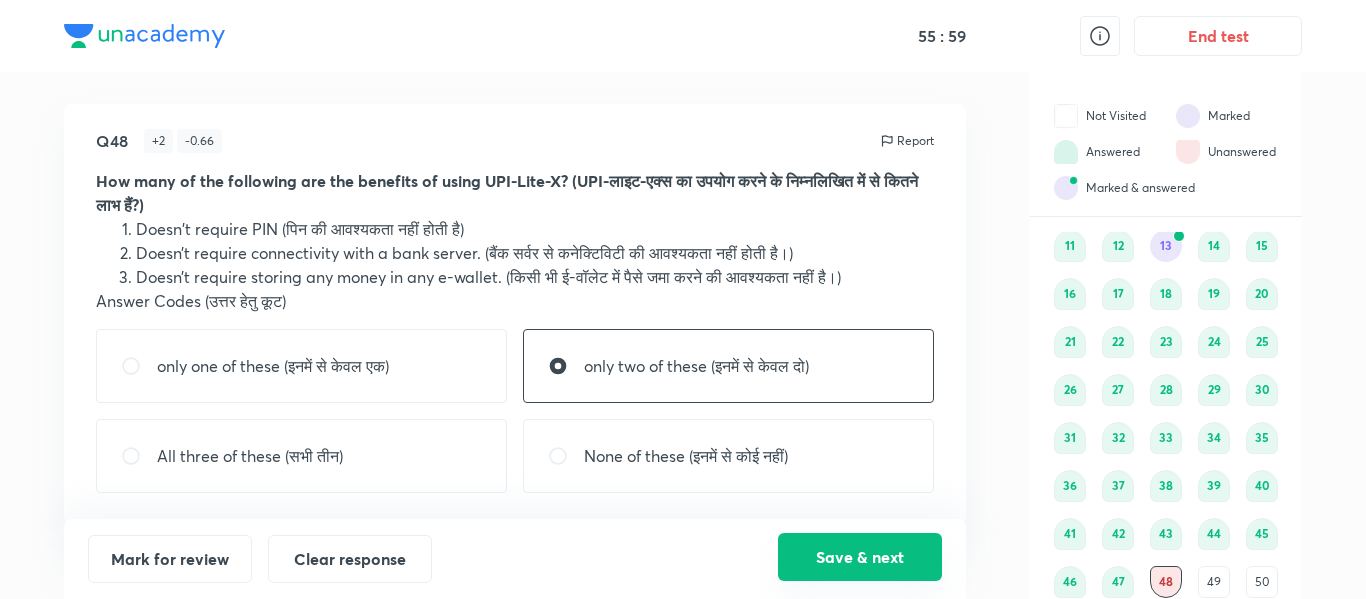 click on "Save & next" at bounding box center [860, 557] 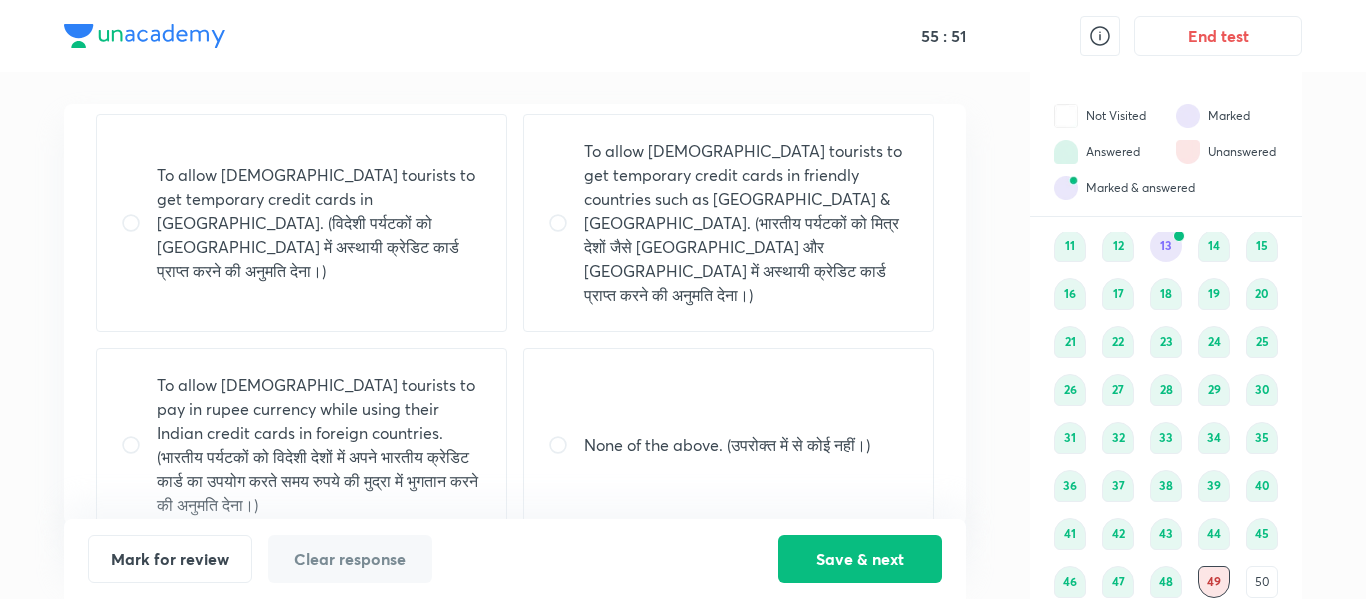 scroll, scrollTop: 127, scrollLeft: 0, axis: vertical 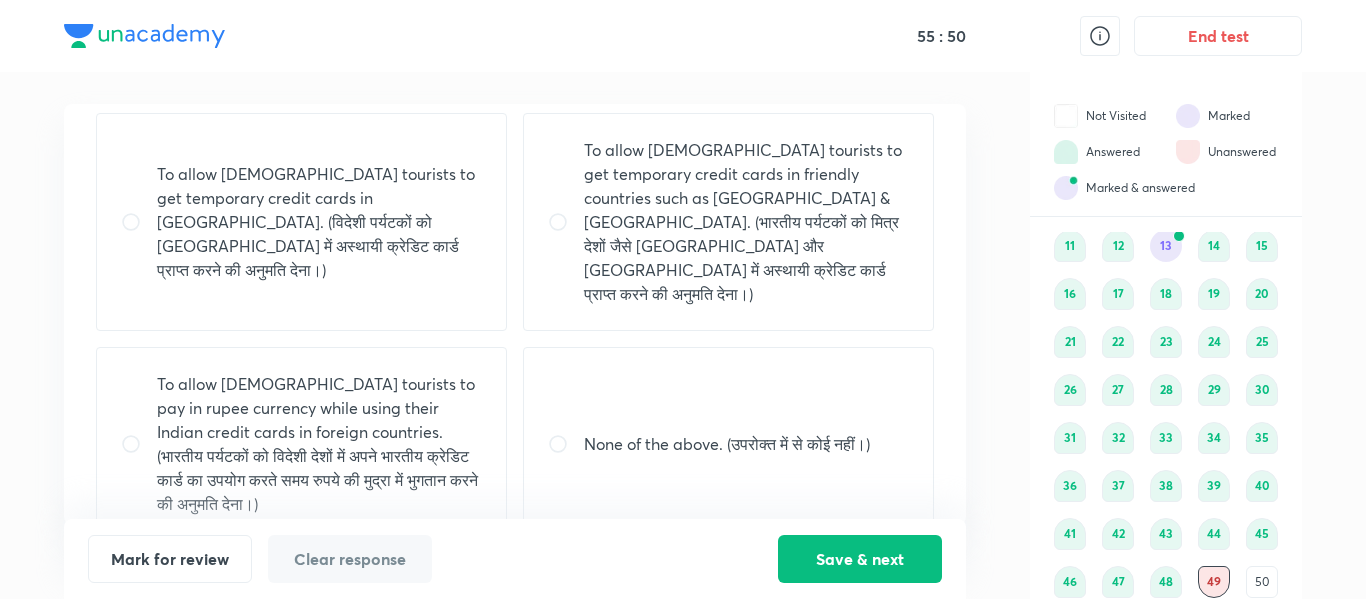 click on "To allow [DEMOGRAPHIC_DATA] tourists to pay in rupee currency while using their Indian credit cards in foreign countries. (भारतीय पर्यटकों को विदेशी देशों में अपने भारतीय क्रेडिट कार्ड का उपयोग करते समय रुपये की मुद्रा में भुगतान करने की अनुमति देना।)" at bounding box center [319, 444] 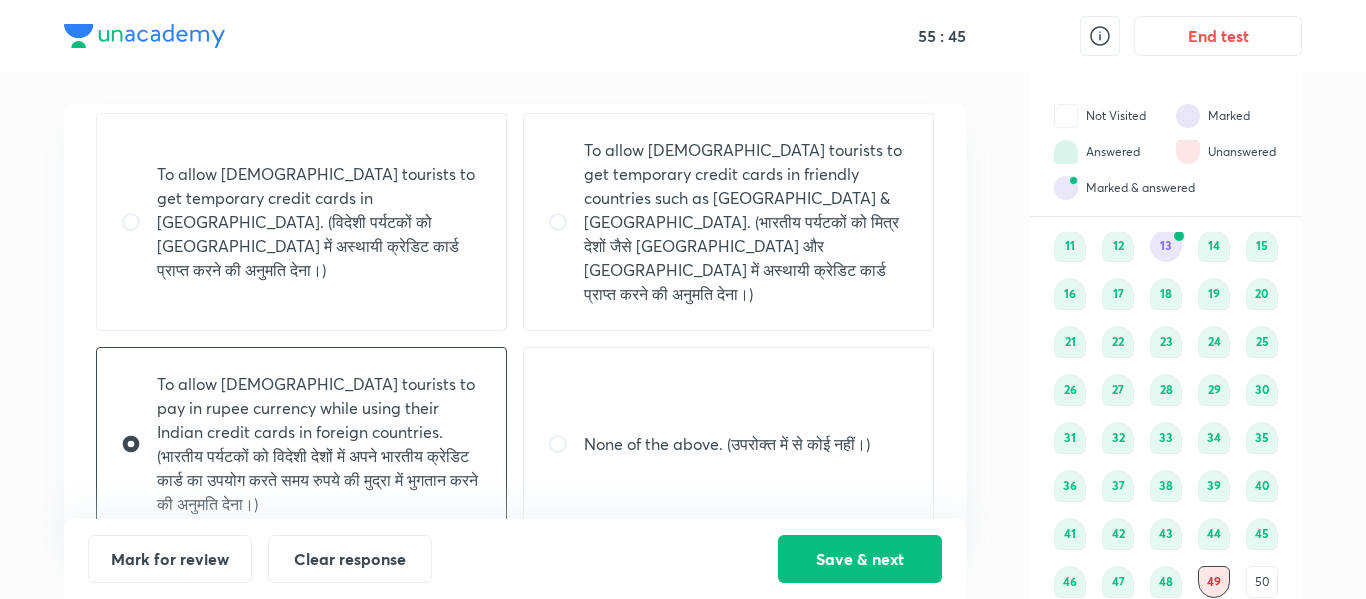 click on "None of the above. (उपरोक्त में से कोई नहीं।)" at bounding box center (728, 444) 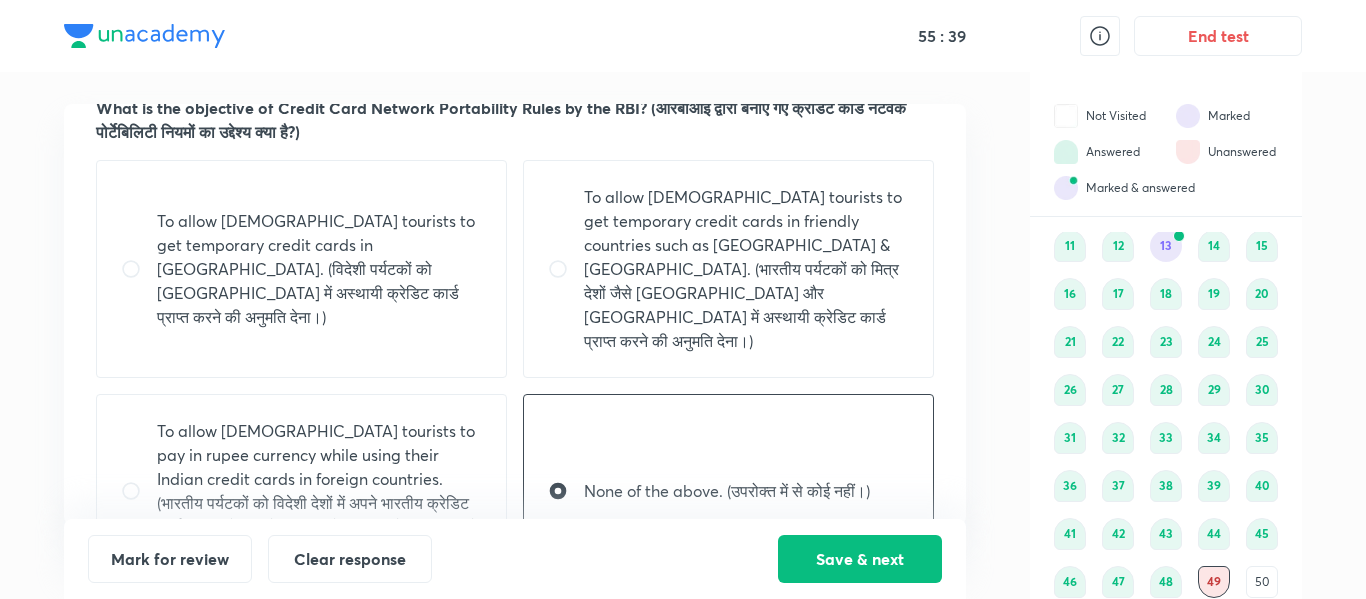scroll, scrollTop: 82, scrollLeft: 0, axis: vertical 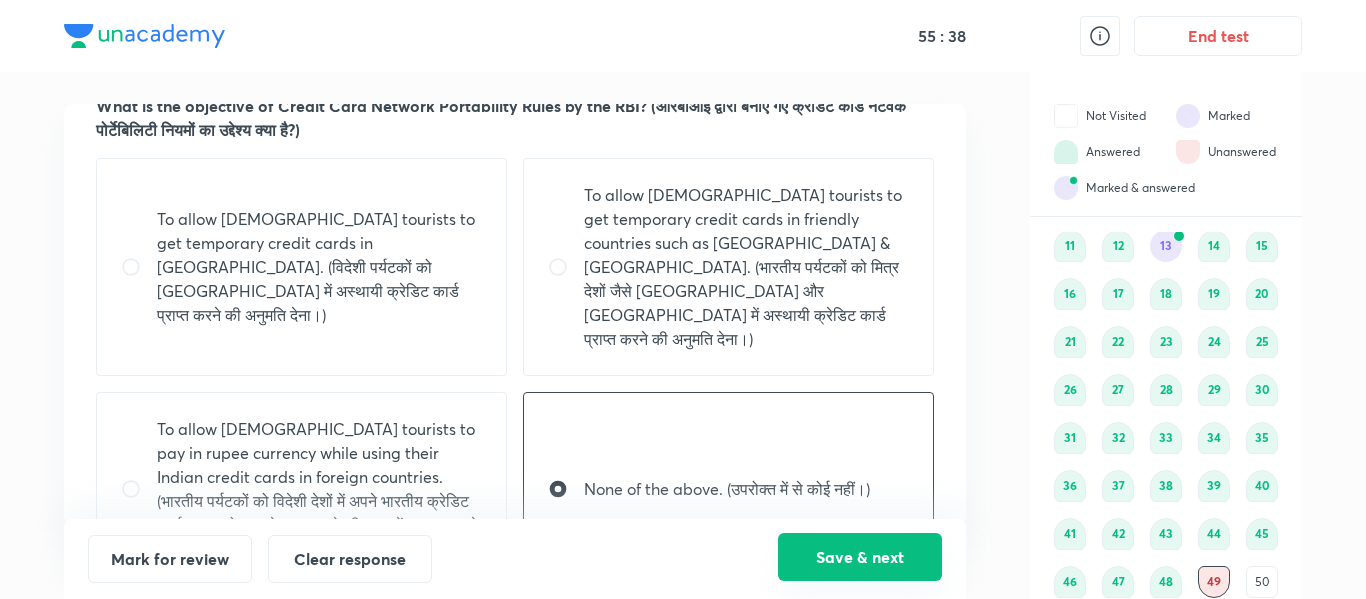 click on "Save & next" at bounding box center [860, 557] 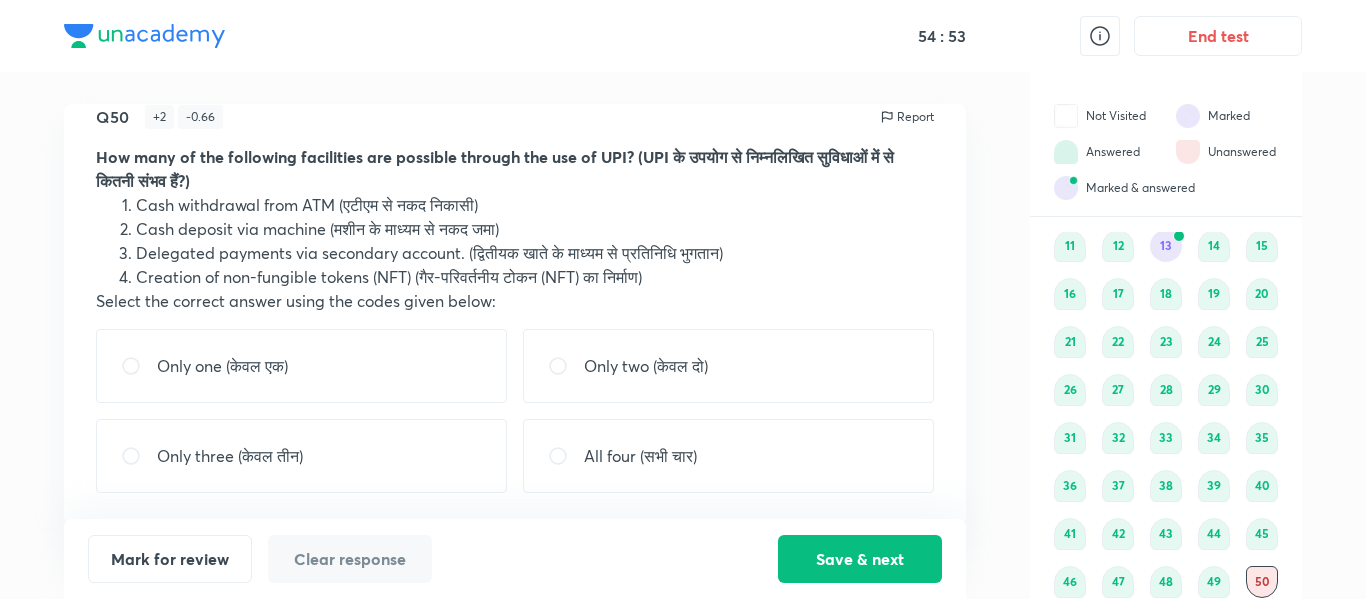 click on "Only three (केवल तीन)" at bounding box center (301, 456) 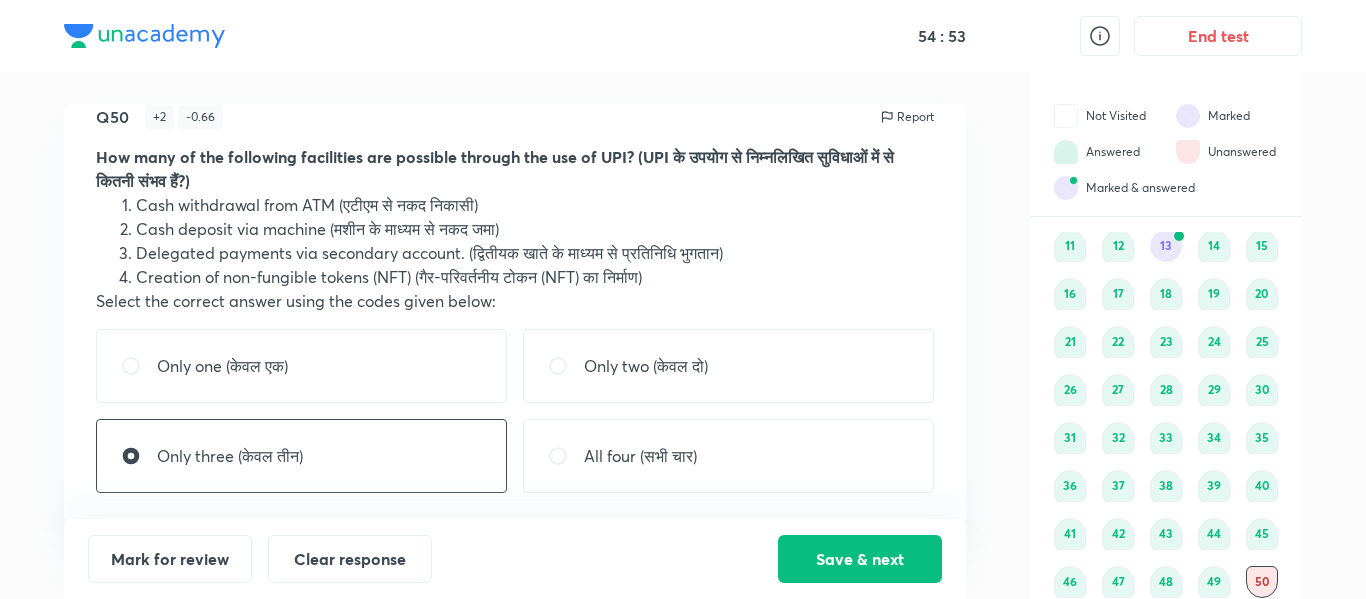 click on "Only three (केवल तीन)" at bounding box center (301, 456) 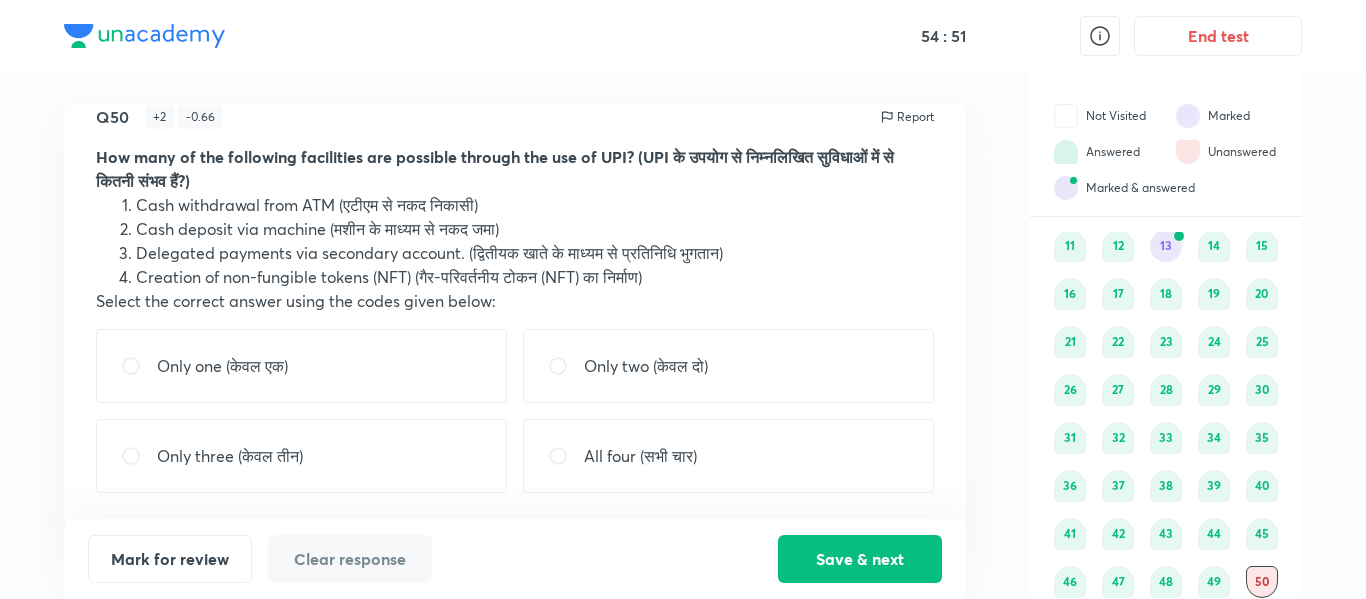 click on "Only three (केवल तीन)" at bounding box center [301, 456] 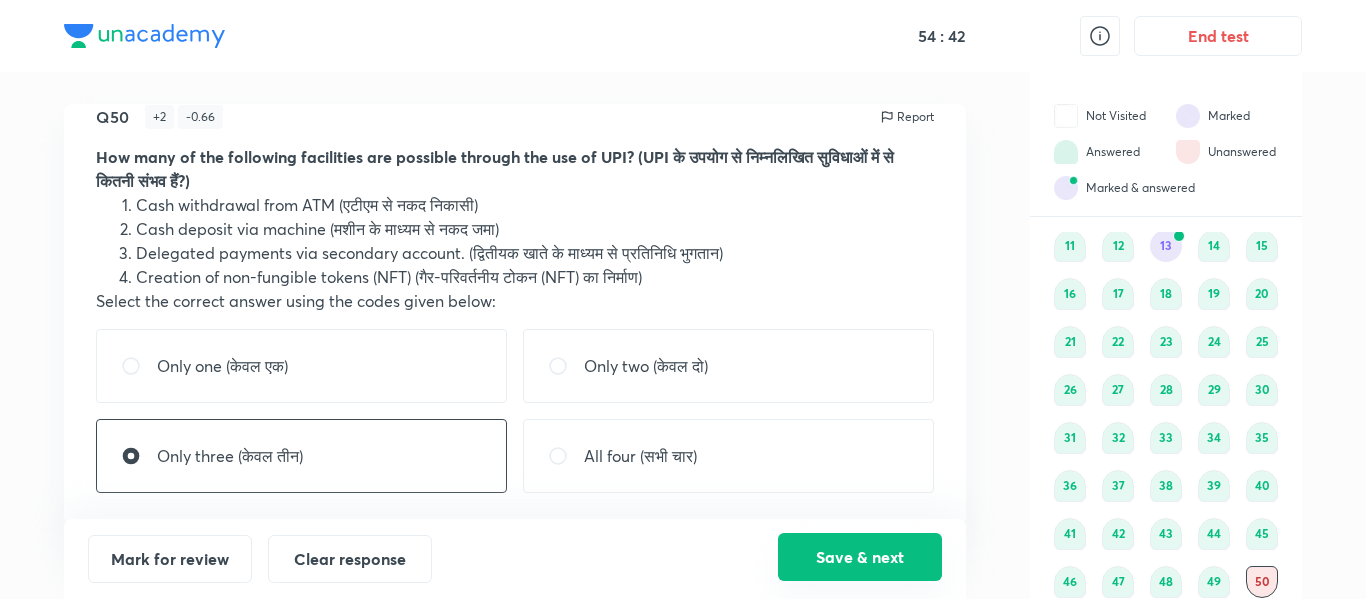 click on "Save & next" at bounding box center [860, 557] 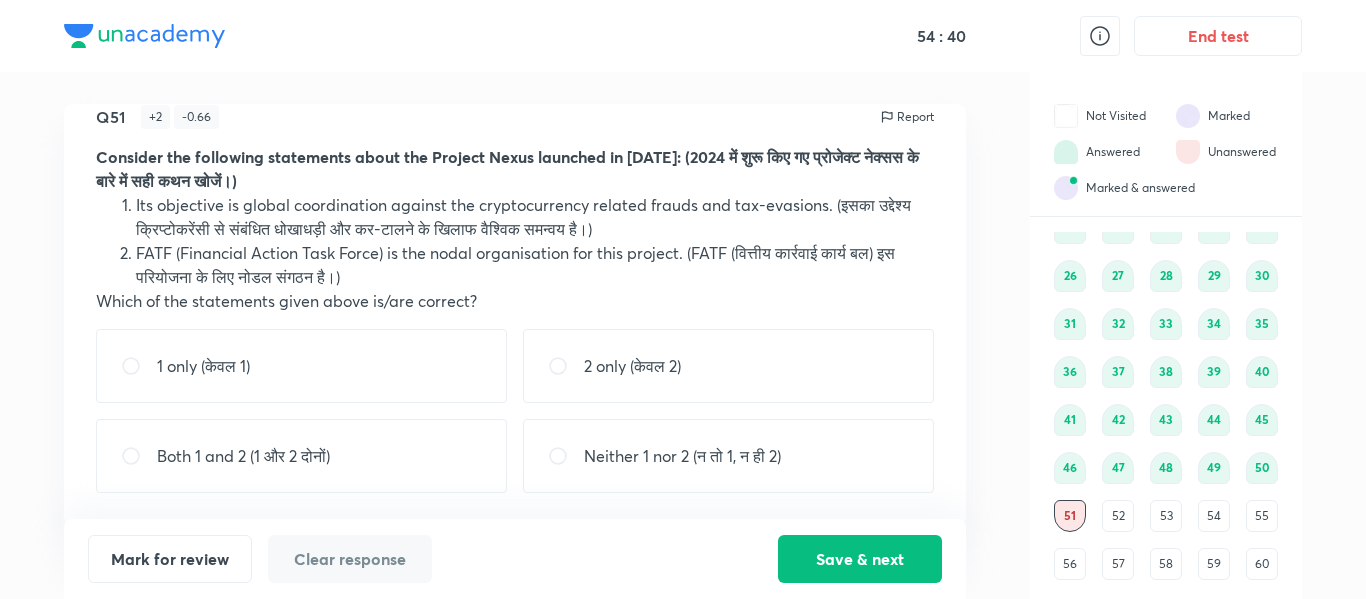 scroll, scrollTop: 268, scrollLeft: 0, axis: vertical 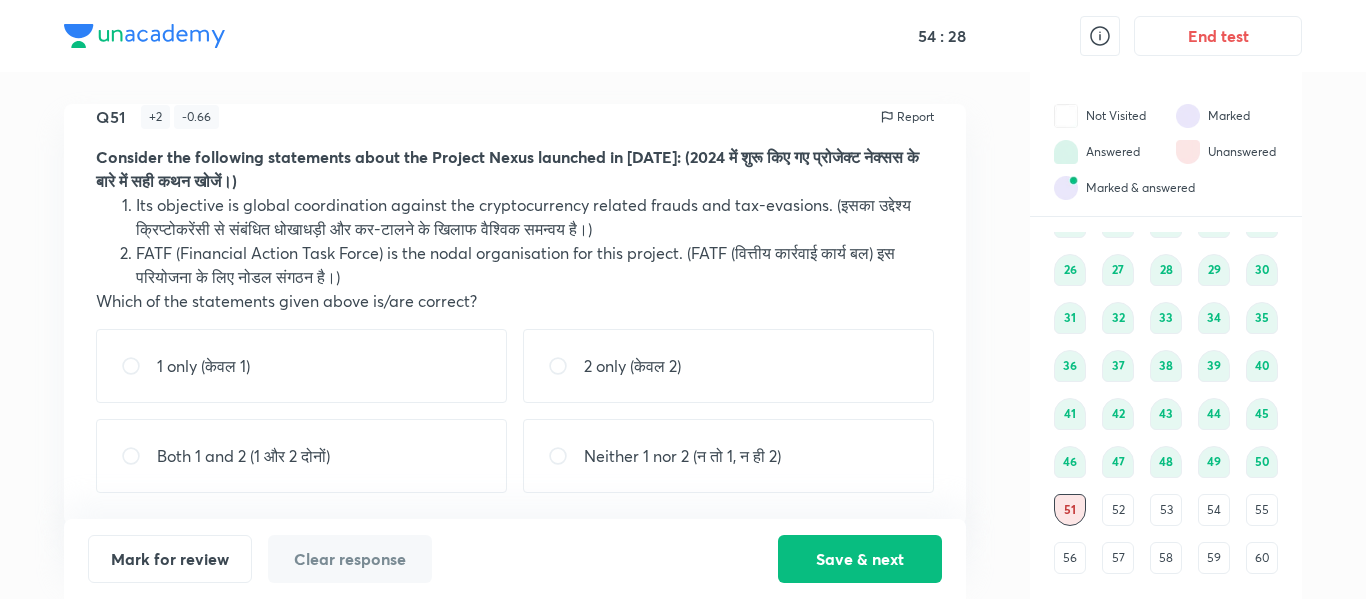 click on "Neither 1 nor 2 (न तो 1, न ही 2)" at bounding box center (728, 456) 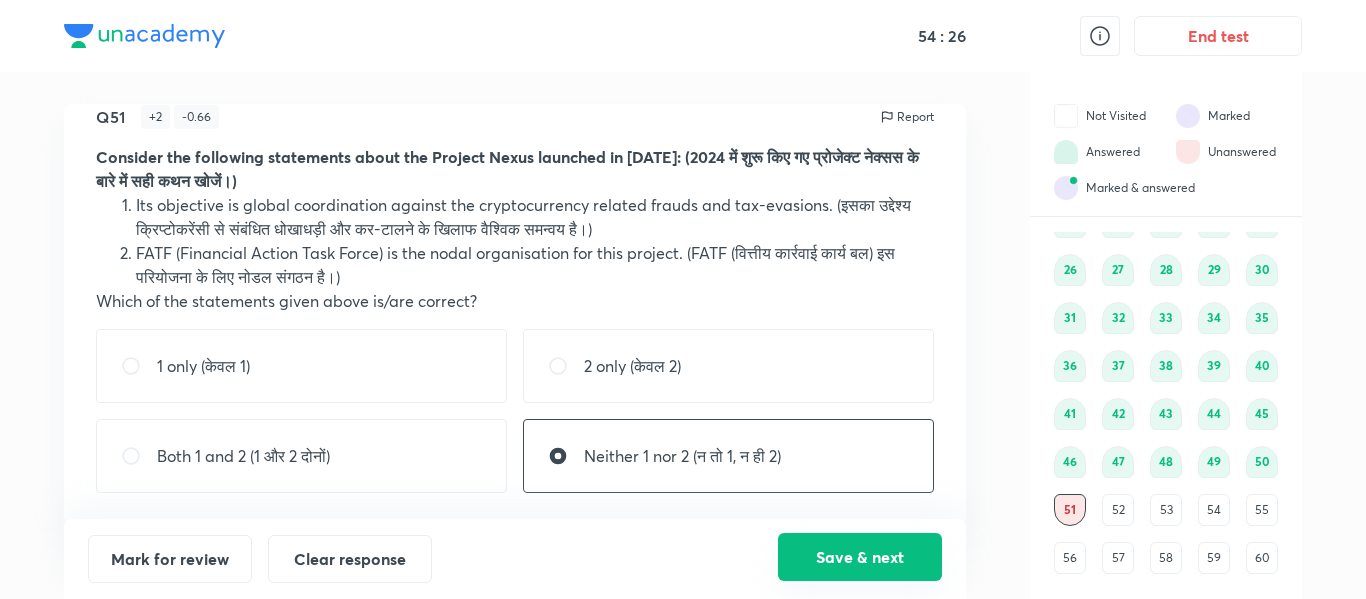 click on "Save & next" at bounding box center [860, 557] 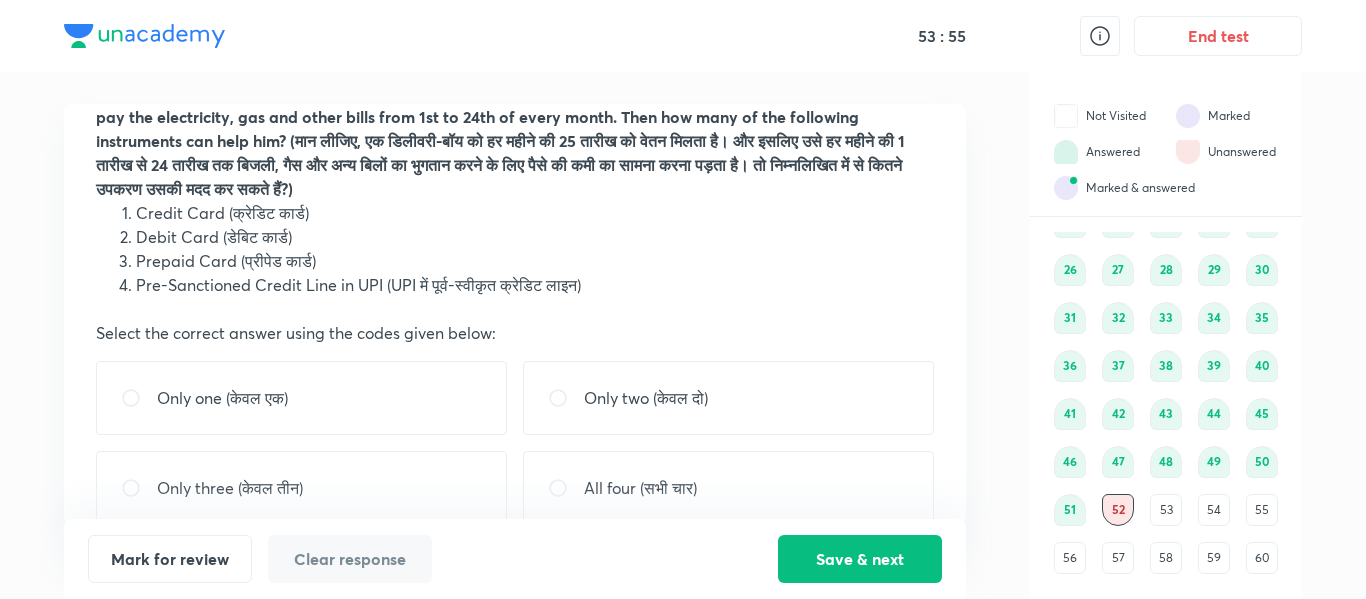 scroll, scrollTop: 127, scrollLeft: 0, axis: vertical 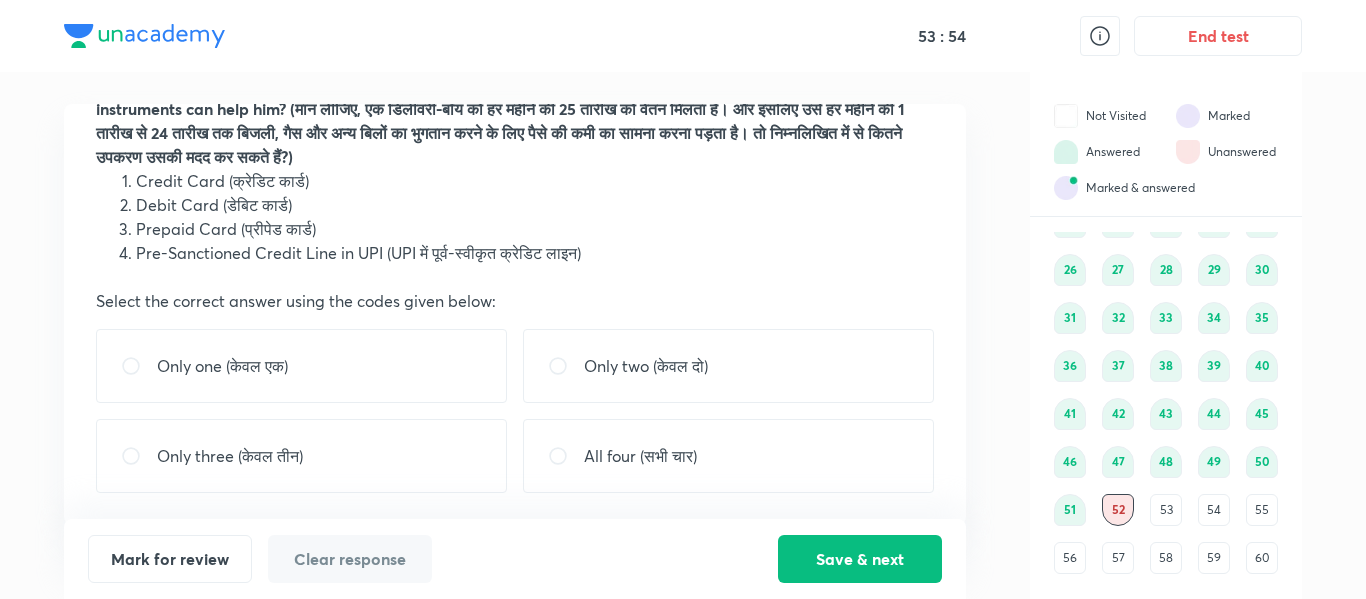 click on "Only two (केवल दो)" at bounding box center [646, 366] 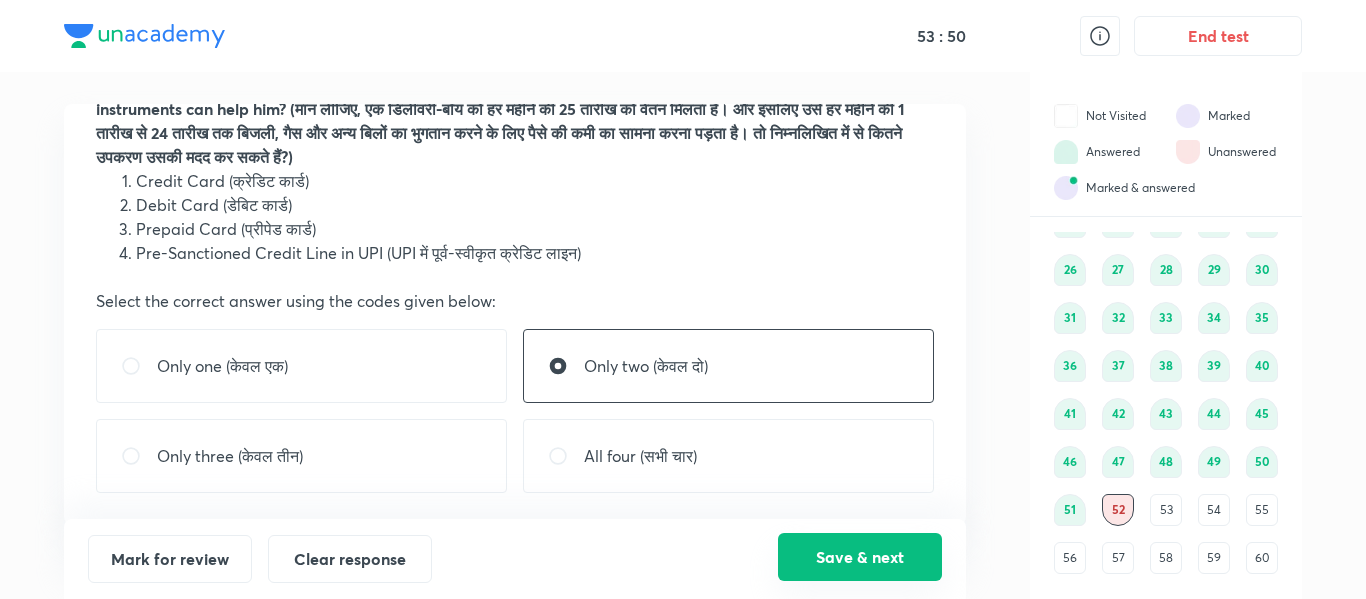 click on "Save & next" at bounding box center (860, 557) 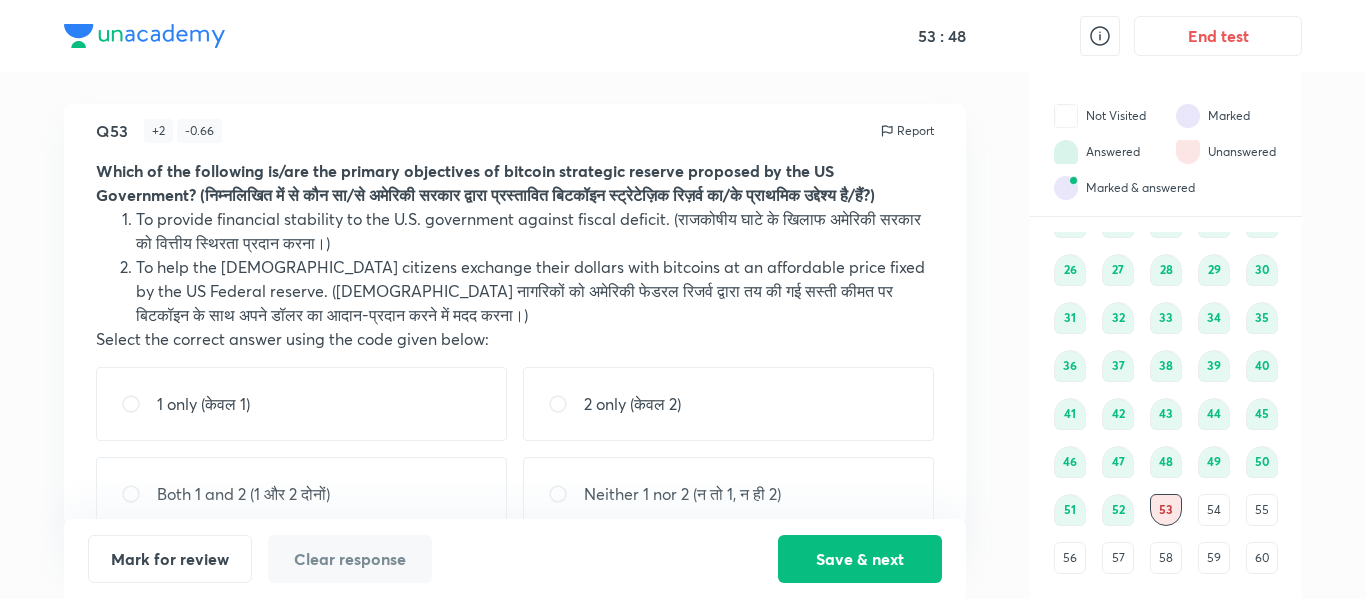 scroll, scrollTop: 16, scrollLeft: 0, axis: vertical 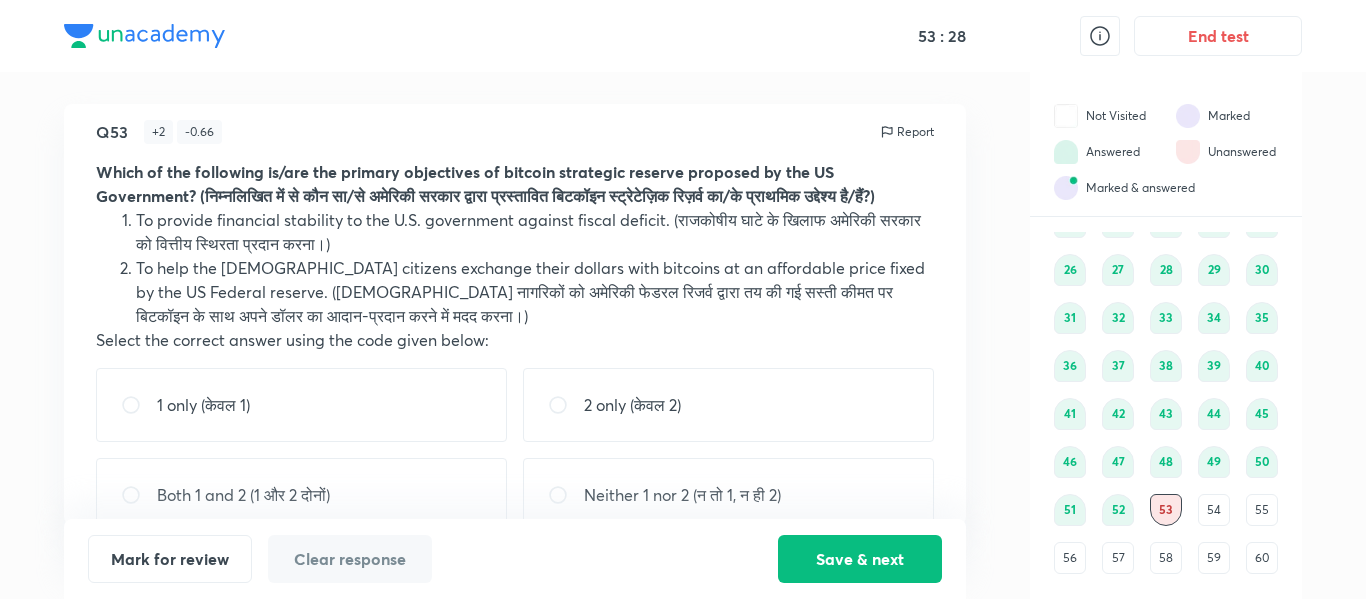click on "1 only (केवल 1)" at bounding box center [301, 405] 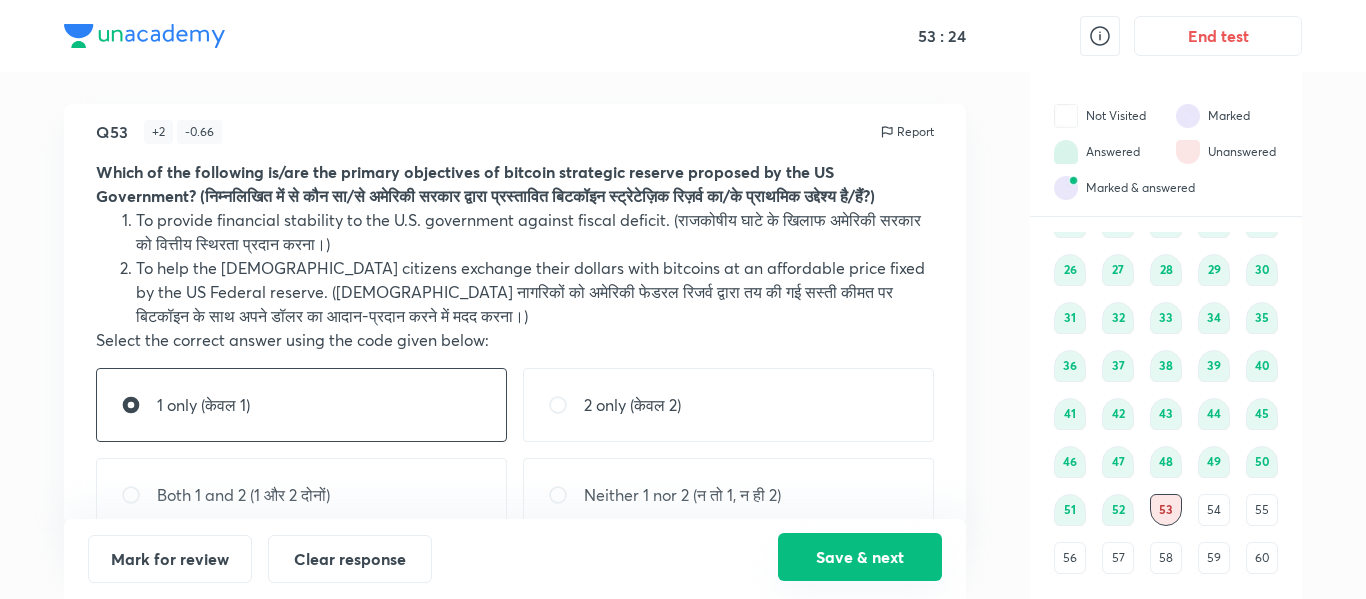 click on "Save & next" at bounding box center [860, 557] 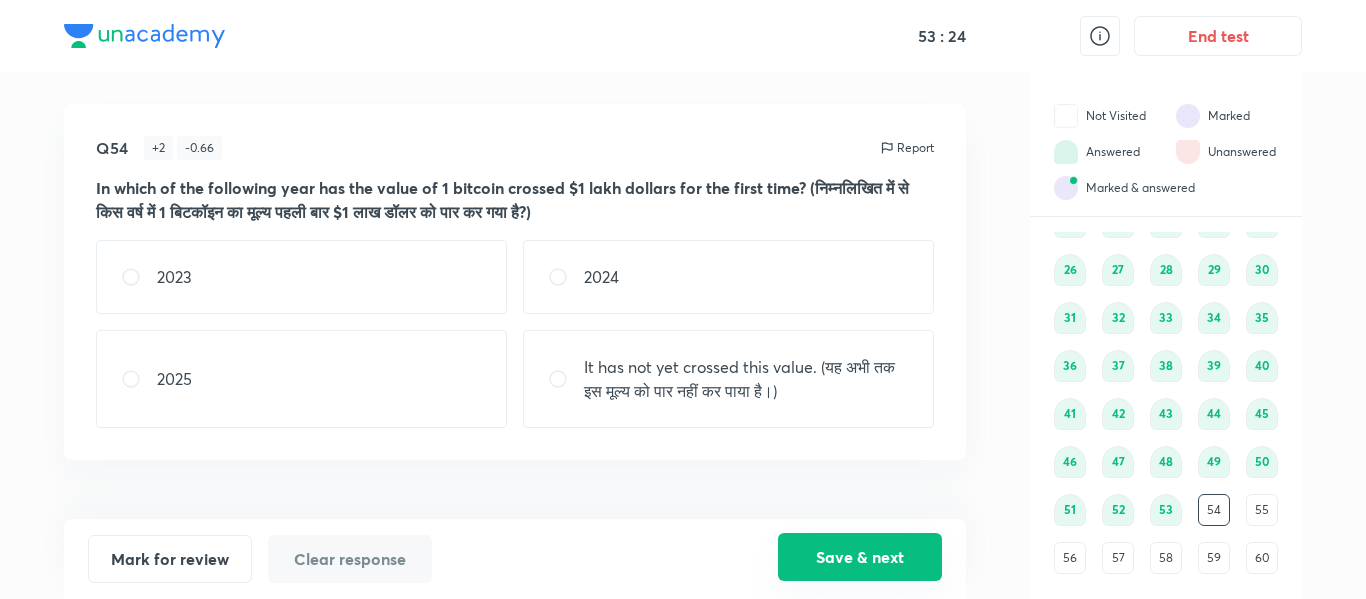 scroll, scrollTop: 0, scrollLeft: 0, axis: both 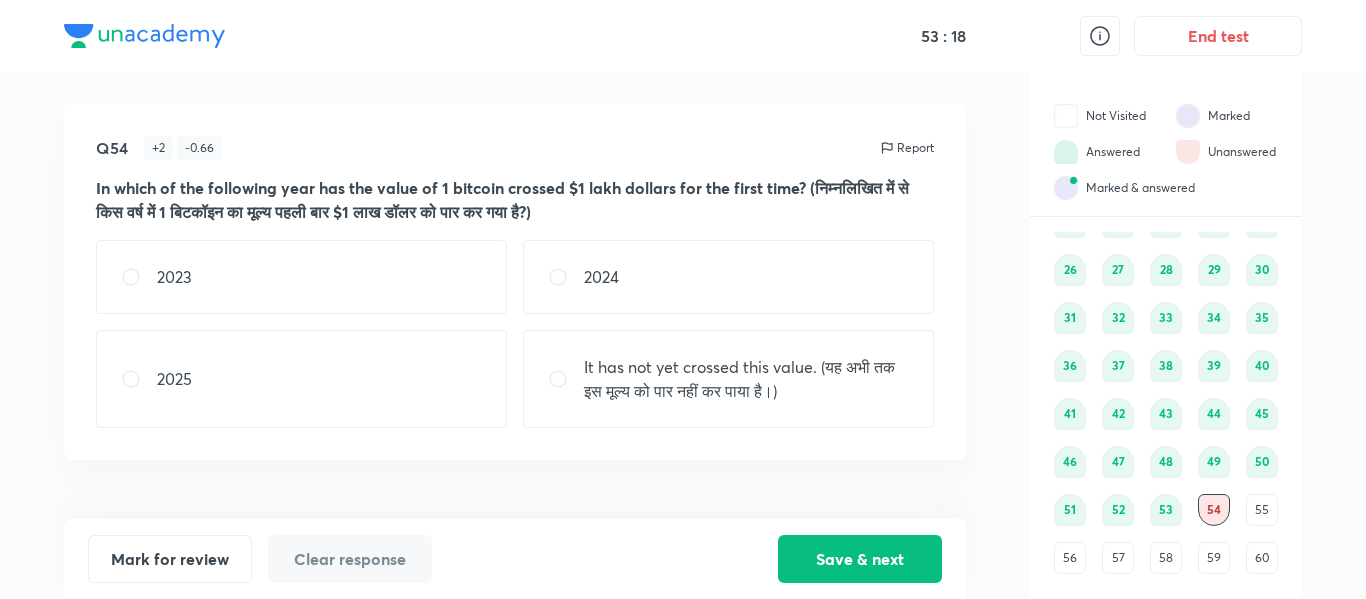 click on "2025" at bounding box center (301, 379) 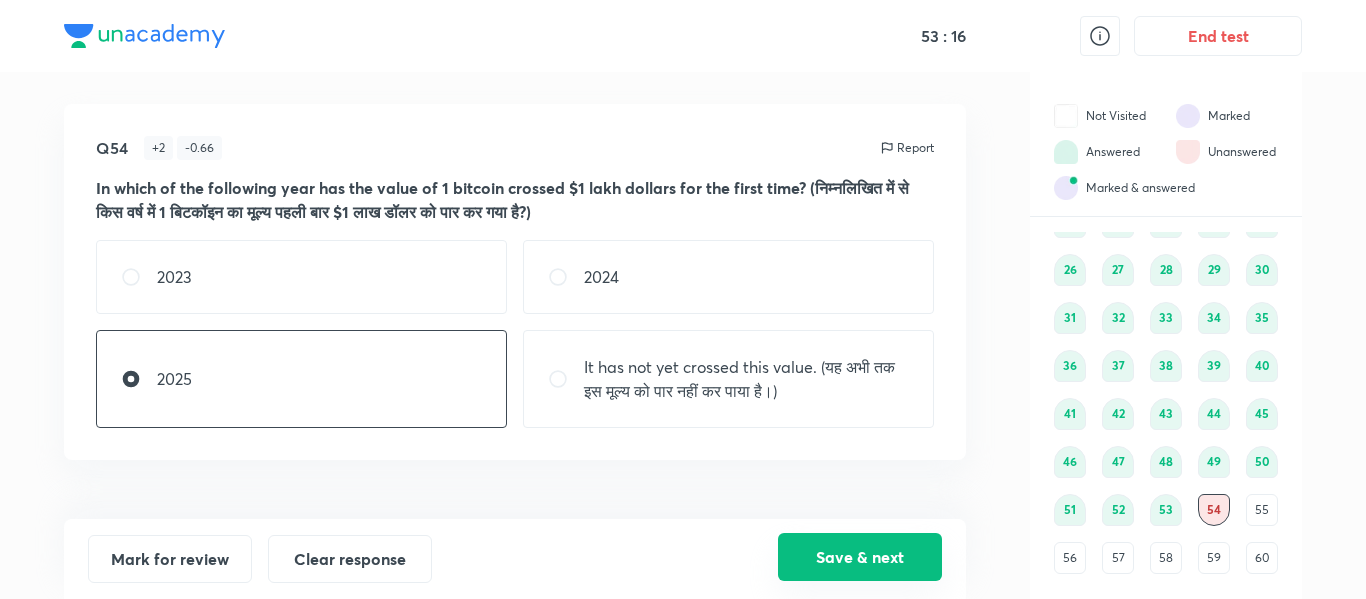 click on "Save & next" at bounding box center [860, 557] 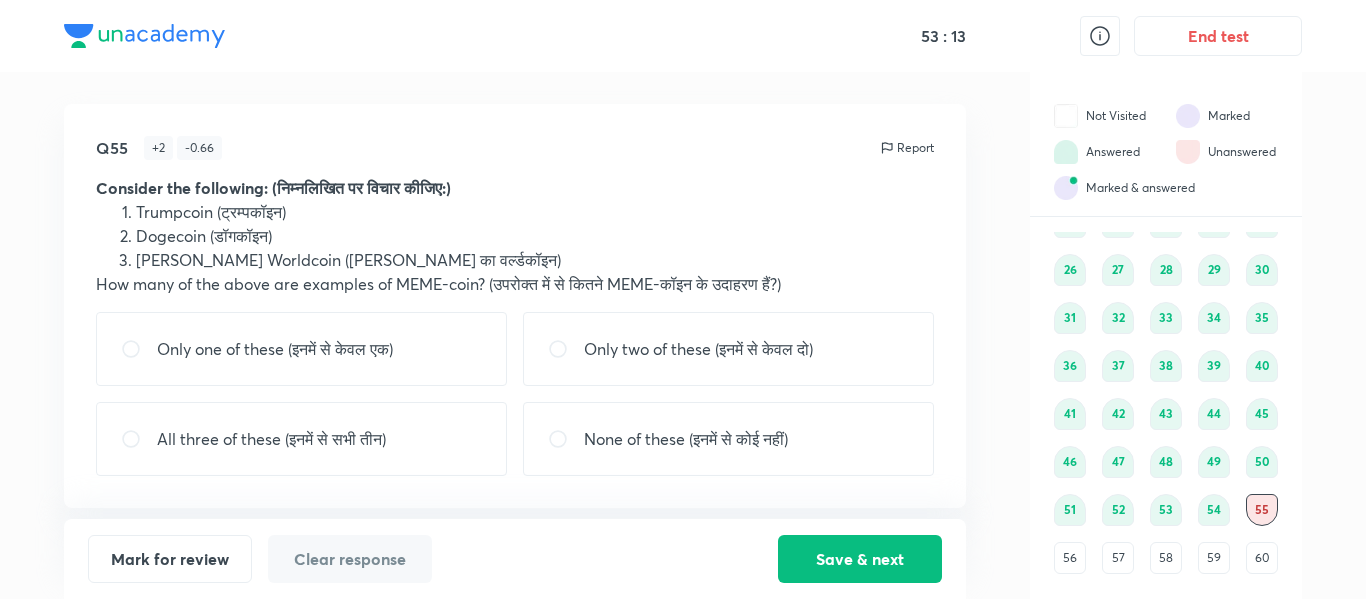 click on "54" at bounding box center (1214, 510) 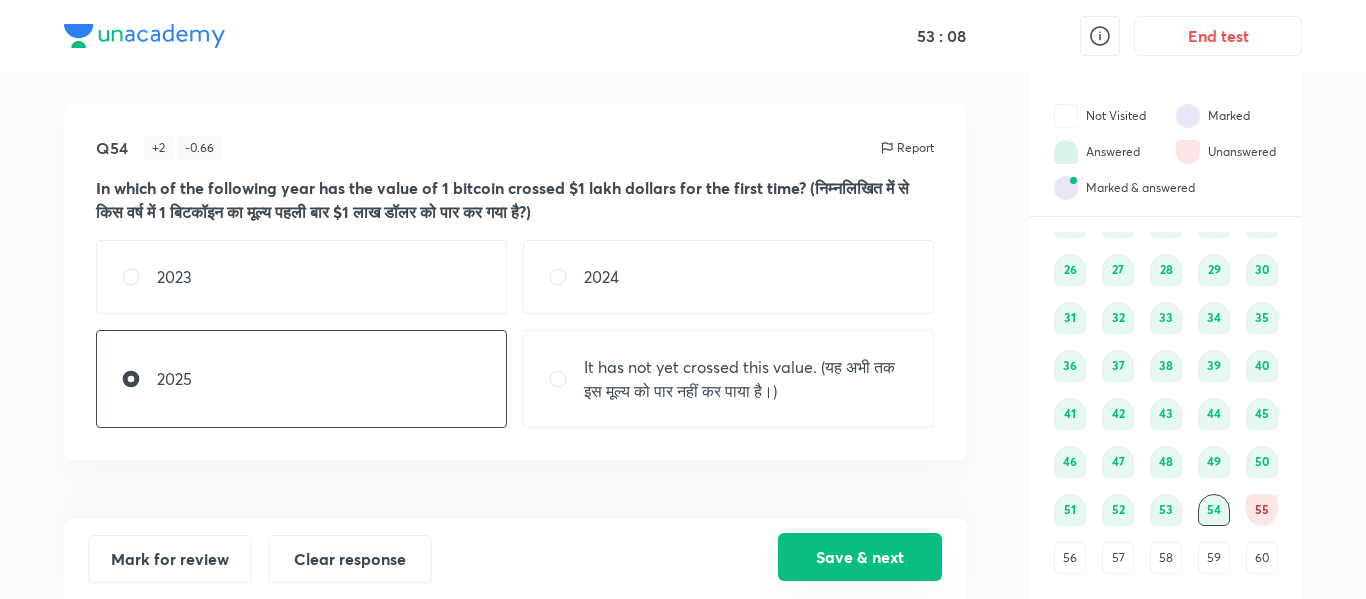 click on "Save & next" at bounding box center [860, 557] 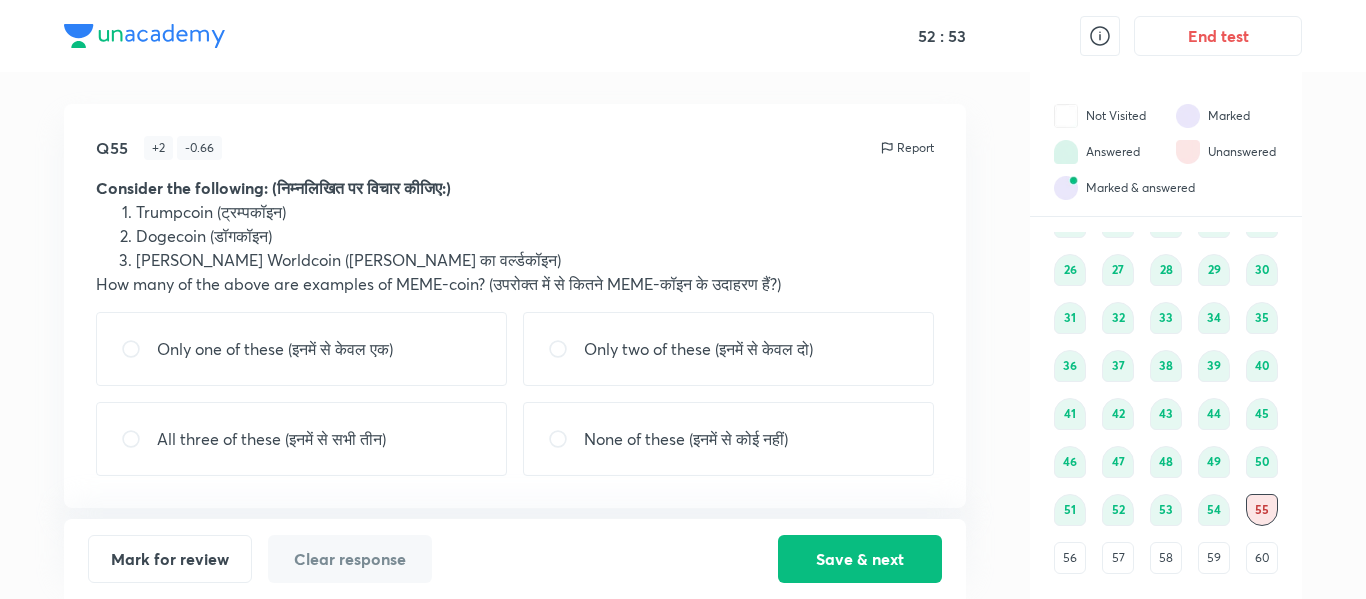 click at bounding box center (566, 349) 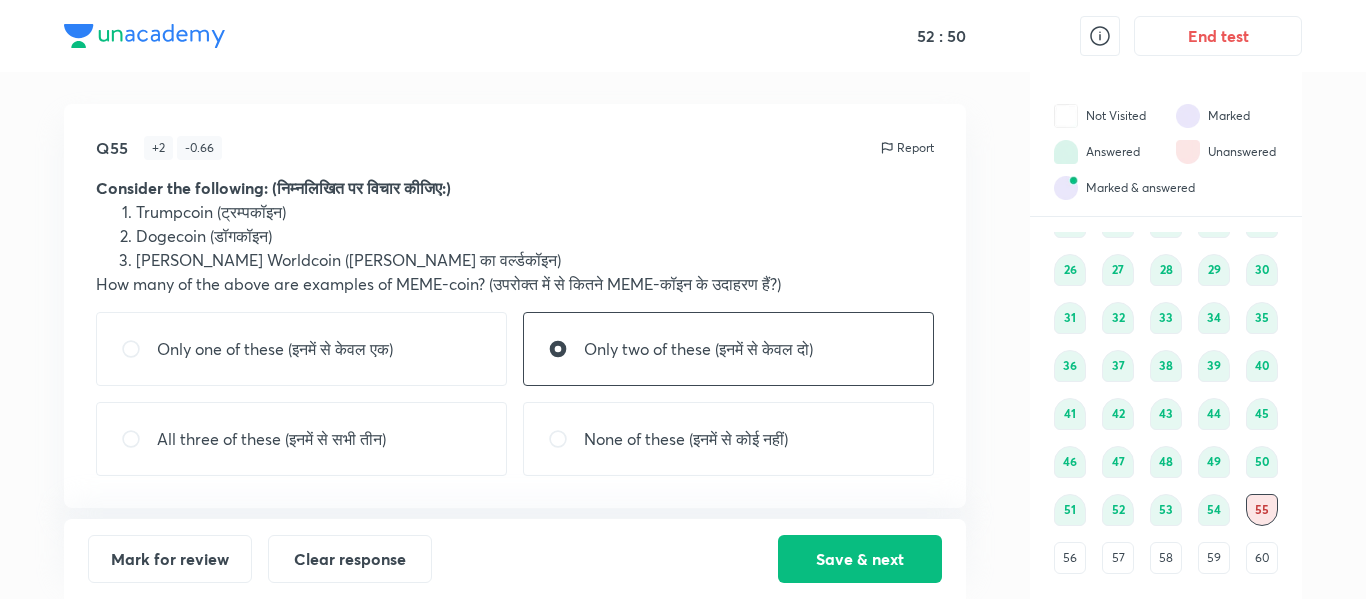 click on "Mark for review Clear response Save & next" at bounding box center (515, 559) 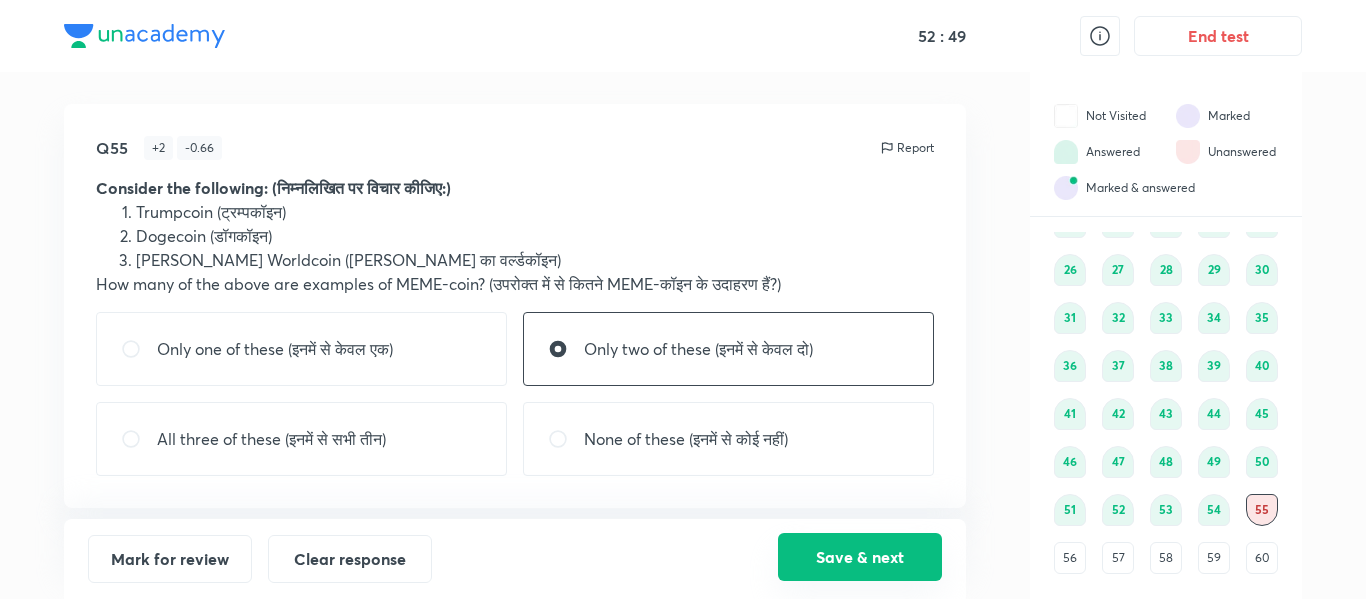 click on "Save & next" at bounding box center (860, 557) 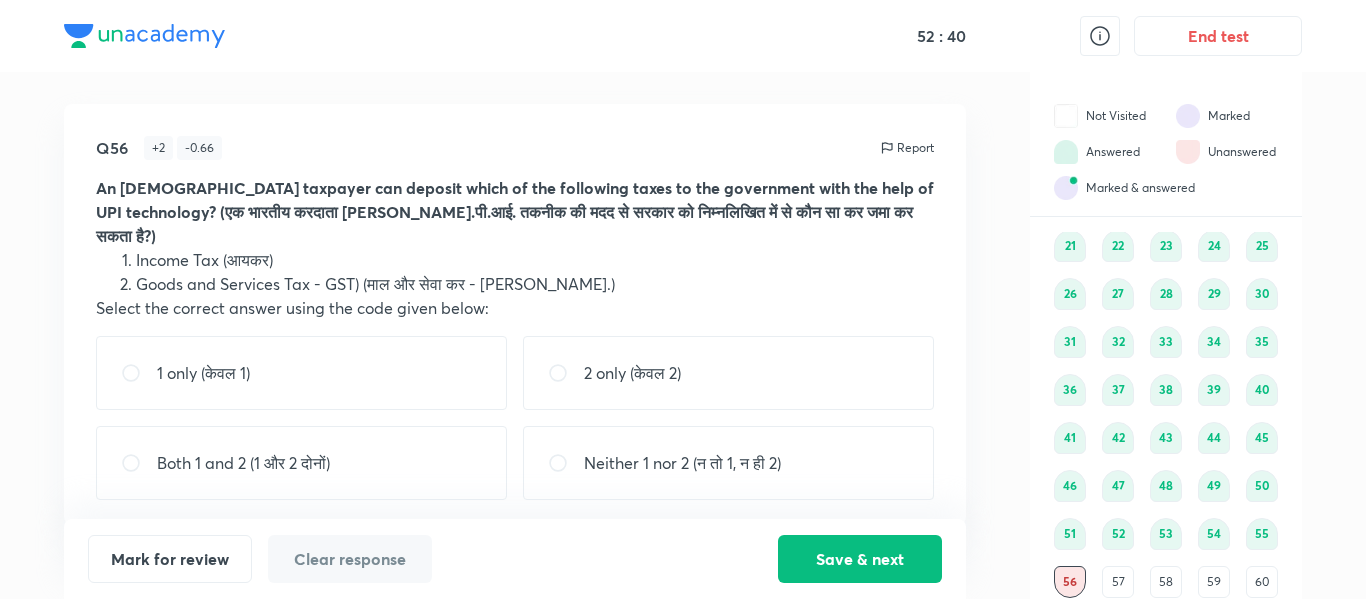 click on "1 only (केवल 1)" at bounding box center [301, 373] 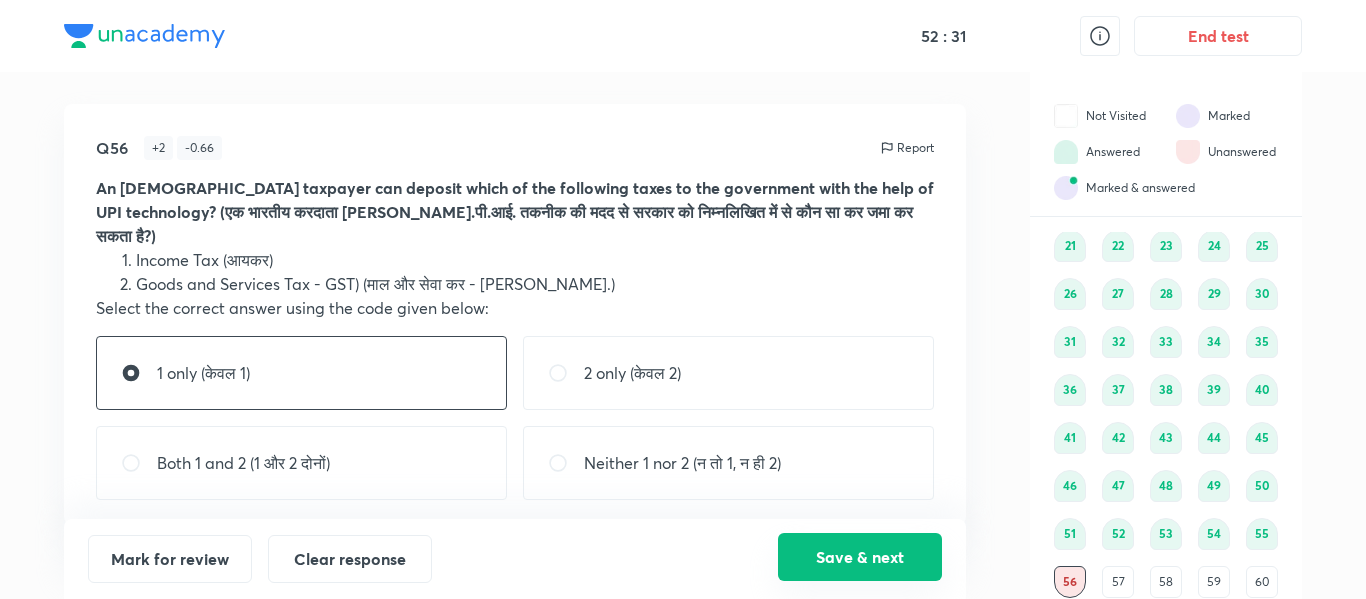 click on "Save & next" at bounding box center (860, 557) 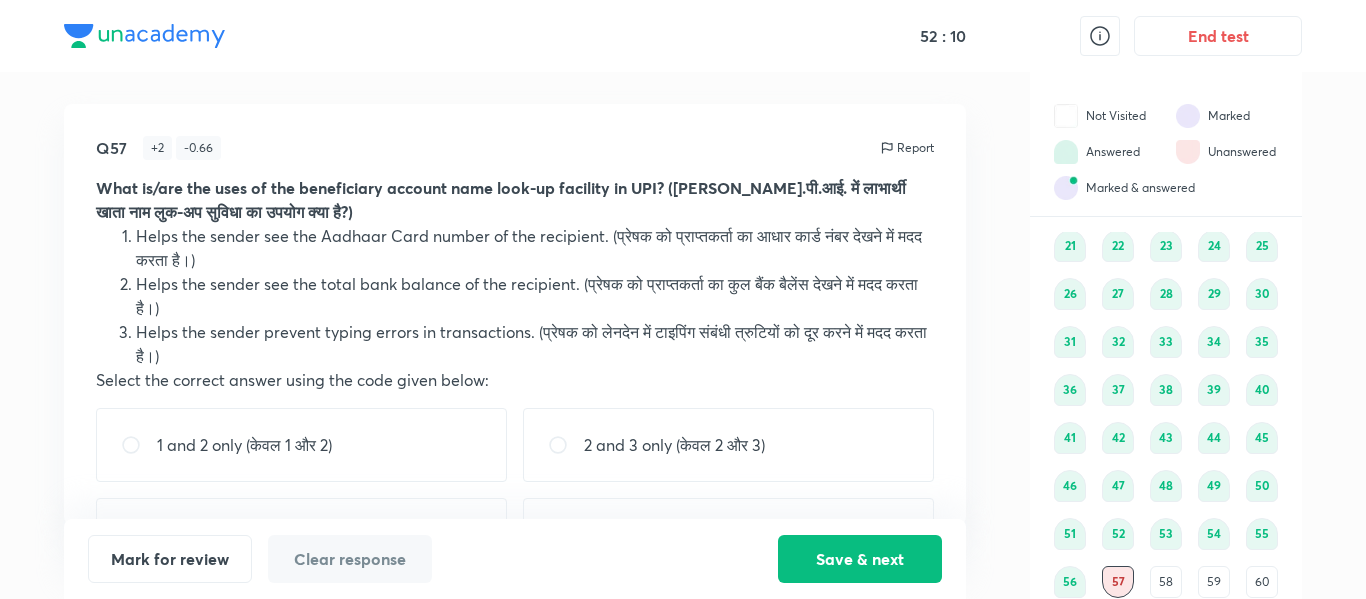 scroll, scrollTop: 79, scrollLeft: 0, axis: vertical 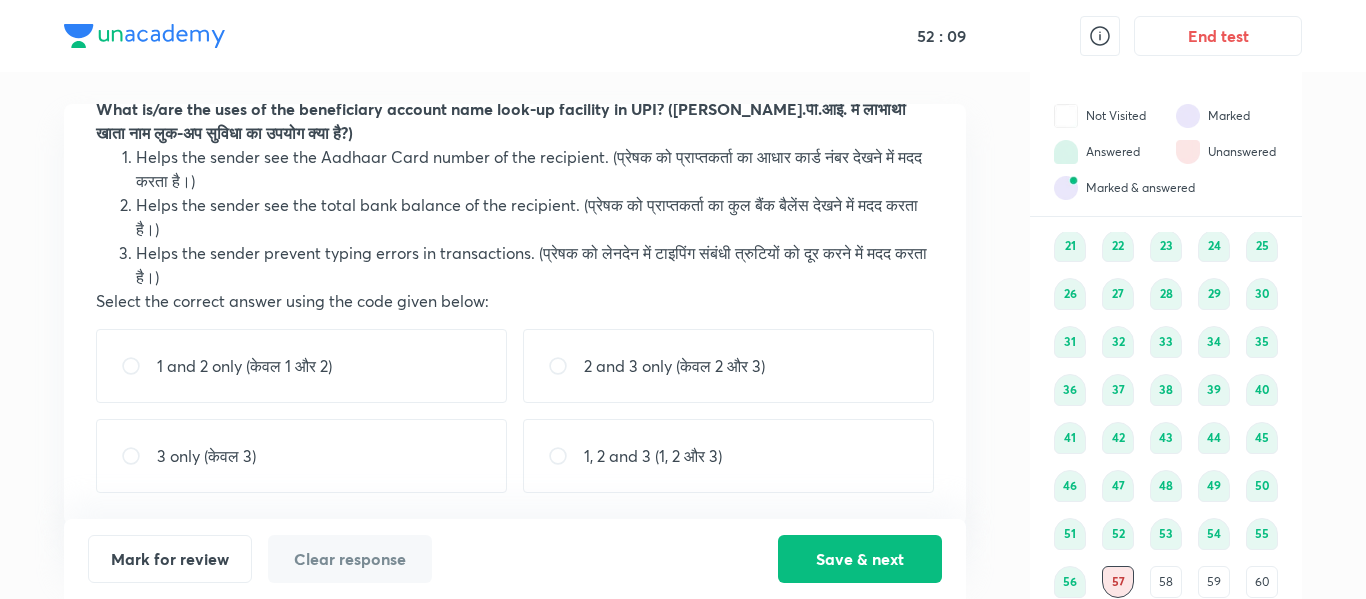click on "Q57 + 2 - 0.66 Report What is/are the uses of the beneficiary account name look-up facility in UPI? ([PERSON_NAME].पी.आई. में लाभार्थी खाता नाम लुक-अप सुविधा का उपयोग क्या है?)  Helps the sender see the Aadhaar Card number of the recipient. (प्रेषक को प्राप्तकर्ता का आधार कार्ड नंबर देखने में मदद करता है।) Helps the sender see the total bank balance of the recipient. (प्रेषक को प्राप्तकर्ता का कुल बैंक बैलेंस देखने में मदद करता है।) Helps the sender prevent typing errors in transactions. (प्रेषक को लेनदेन में टाइपिंग संबंधी त्रुटियों को दूर करने में मदद करता है।) 3 only (केवल 3)" at bounding box center (515, 314) 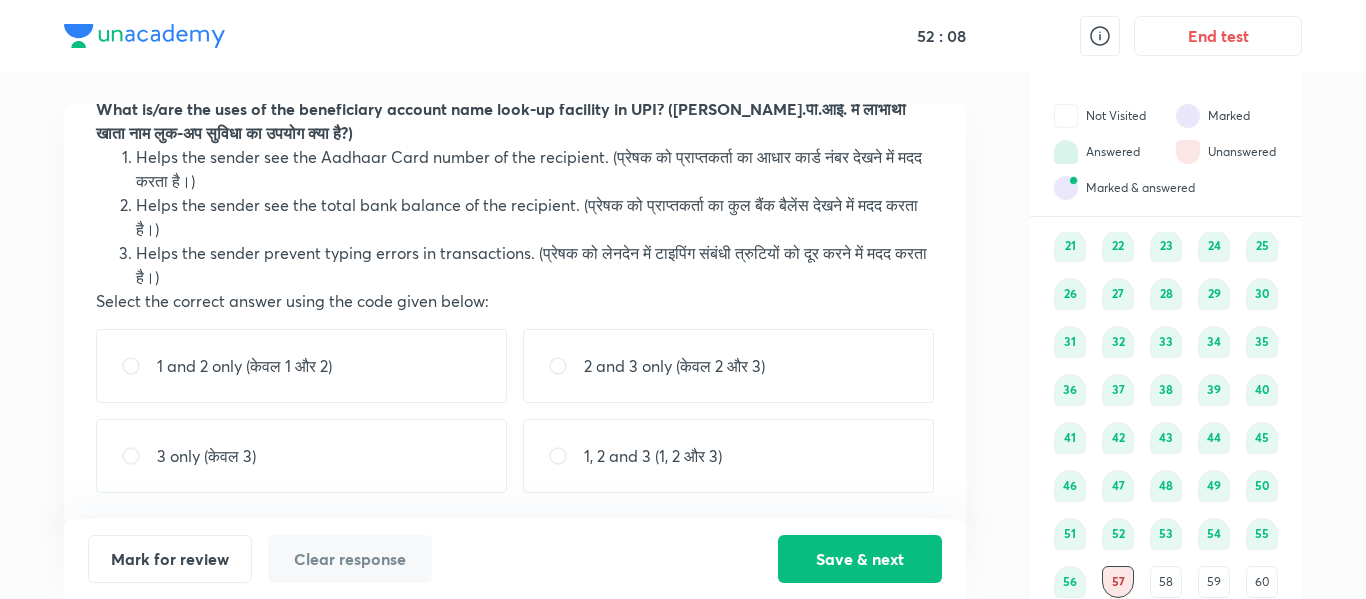 click on "3 only (केवल 3)" at bounding box center [301, 456] 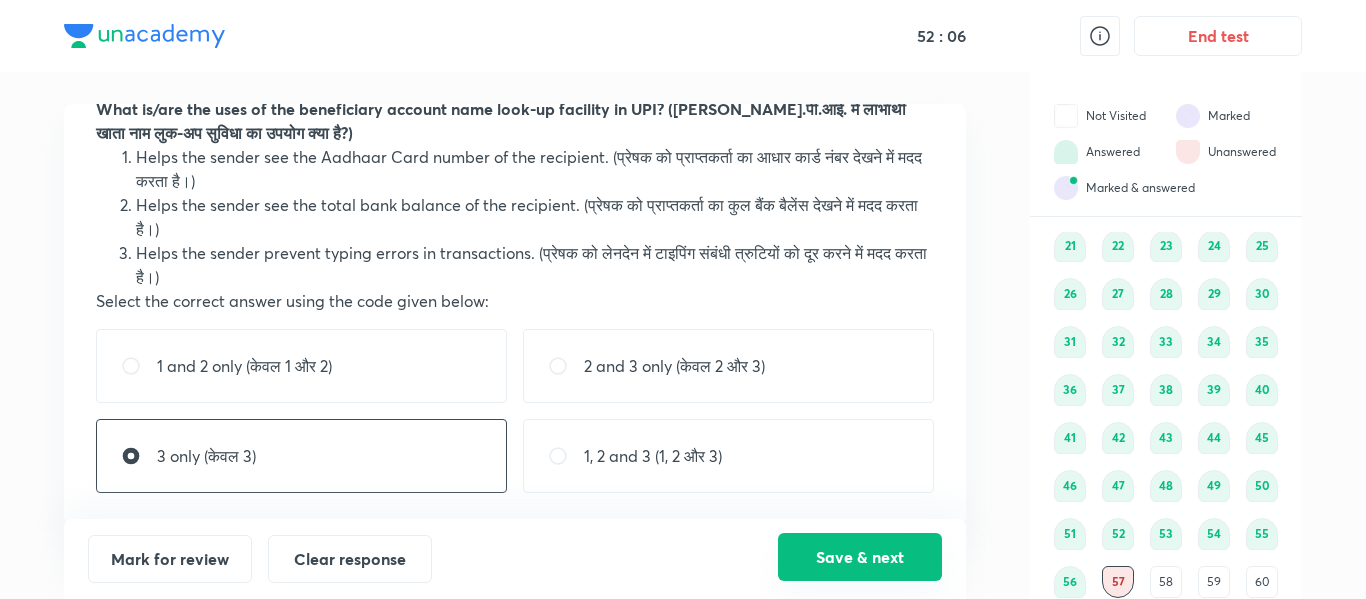 click on "Save & next" at bounding box center [860, 557] 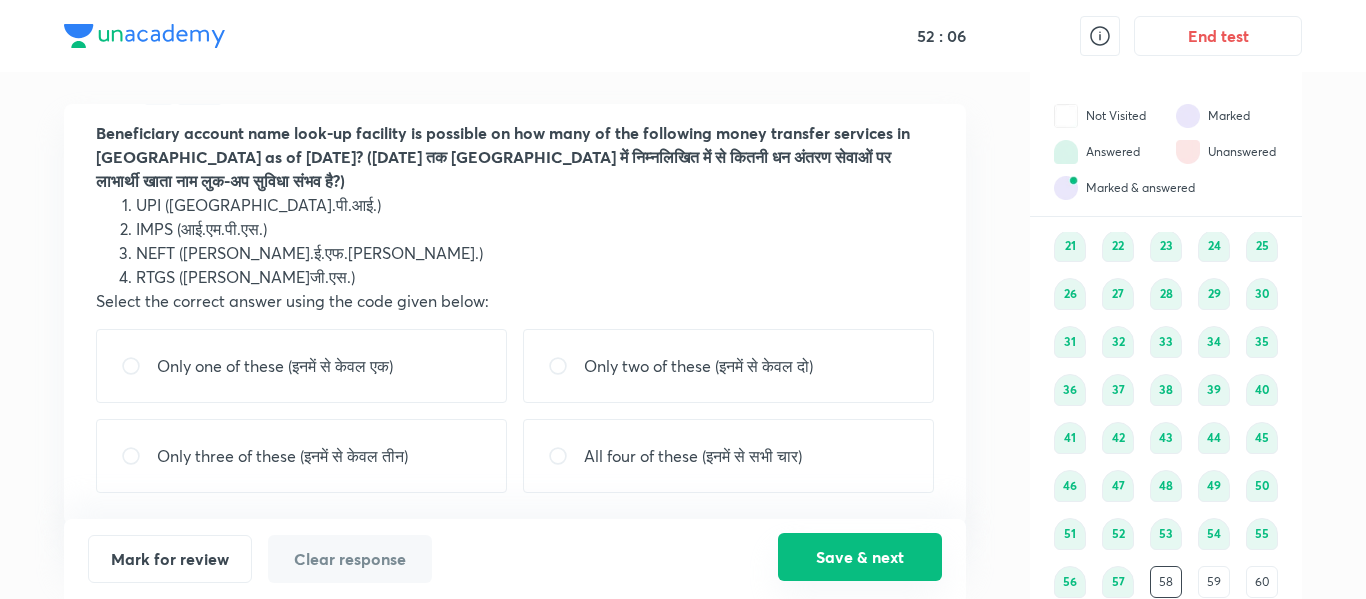 scroll, scrollTop: 55, scrollLeft: 0, axis: vertical 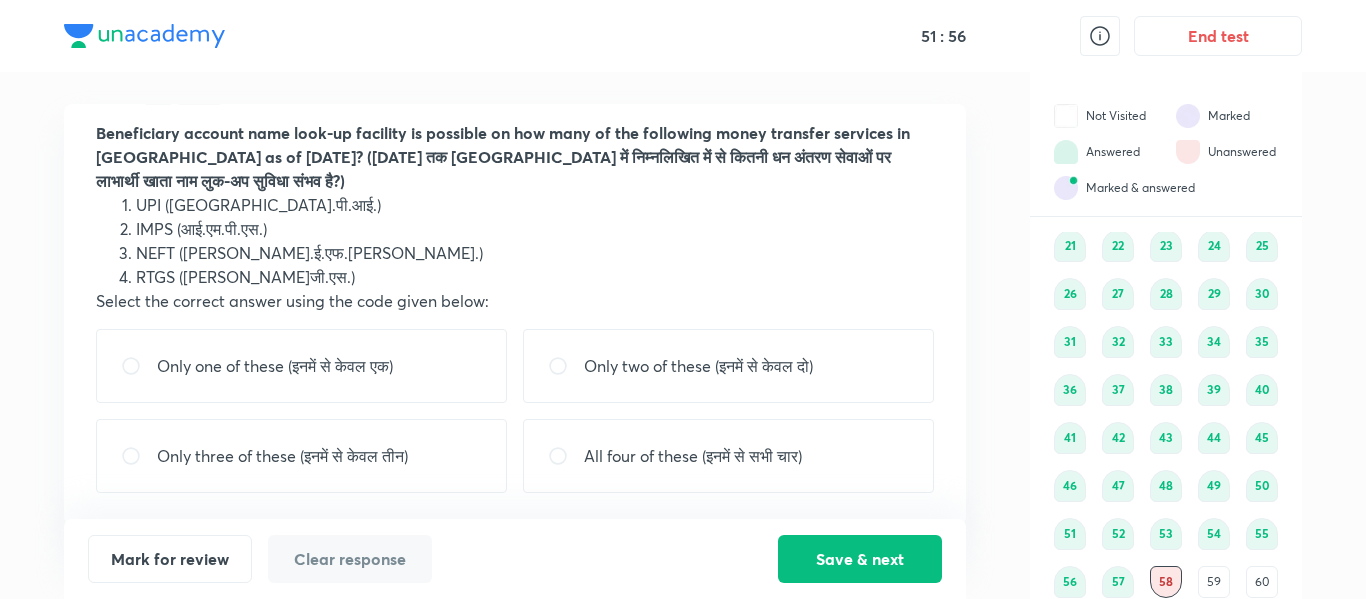 click on "All four of these (इनमें से सभी चार)" at bounding box center [728, 456] 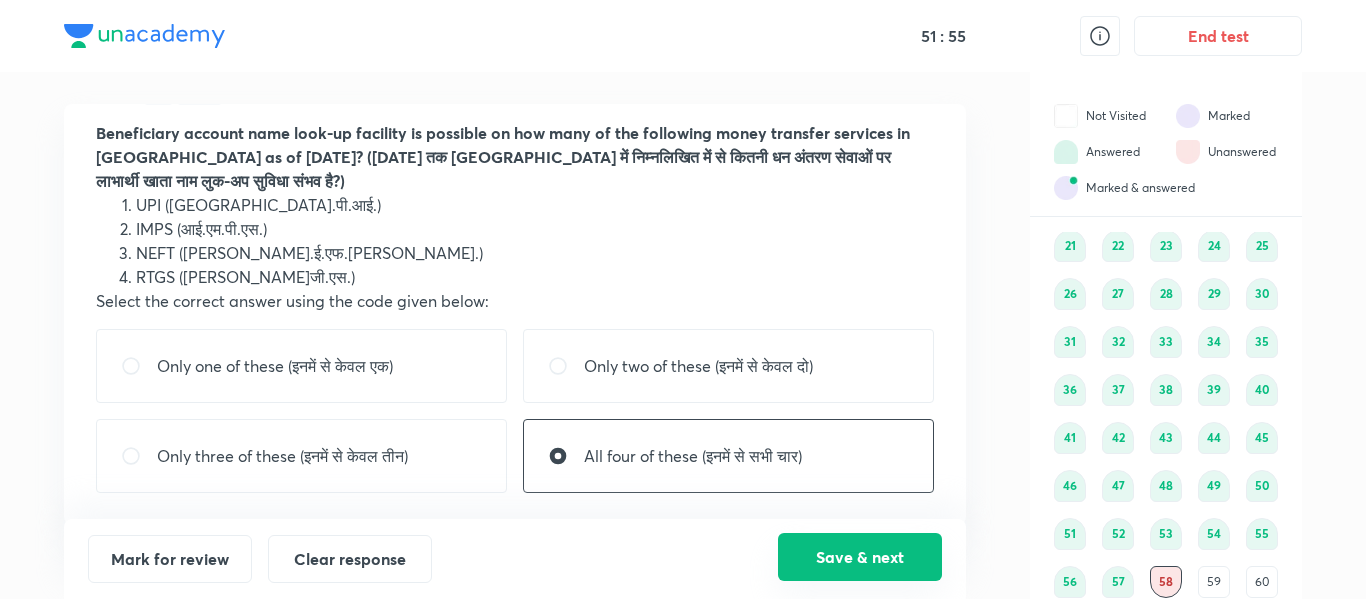 click on "Save & next" at bounding box center [860, 557] 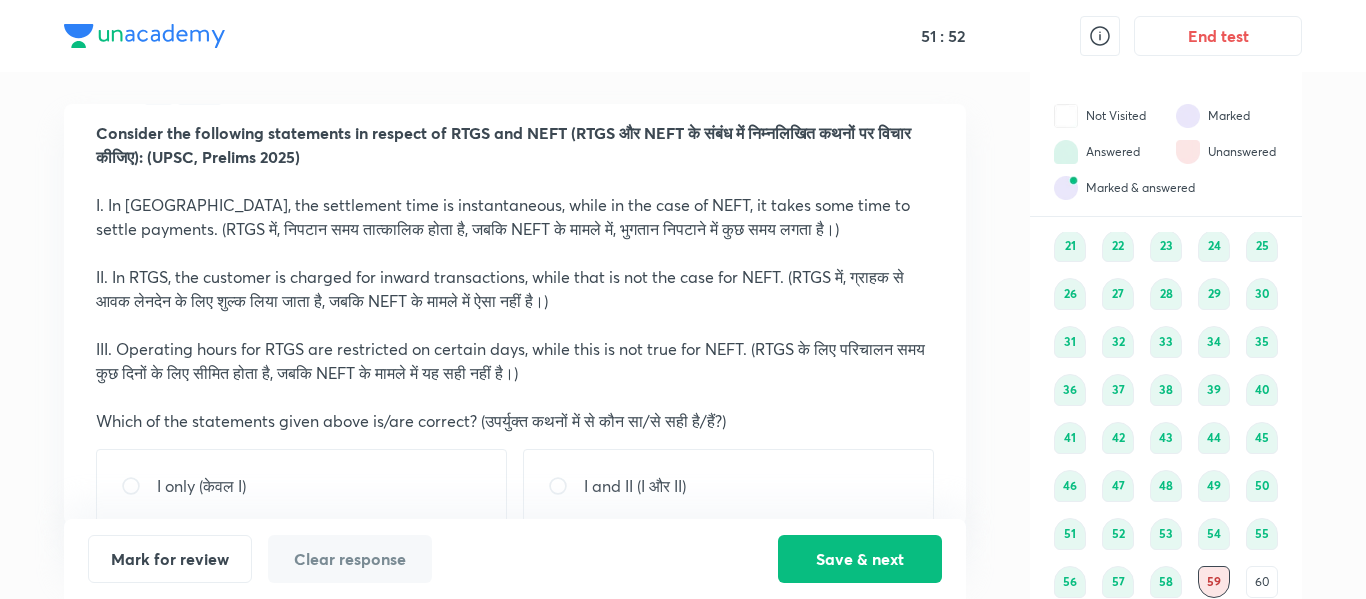 scroll, scrollTop: 74, scrollLeft: 0, axis: vertical 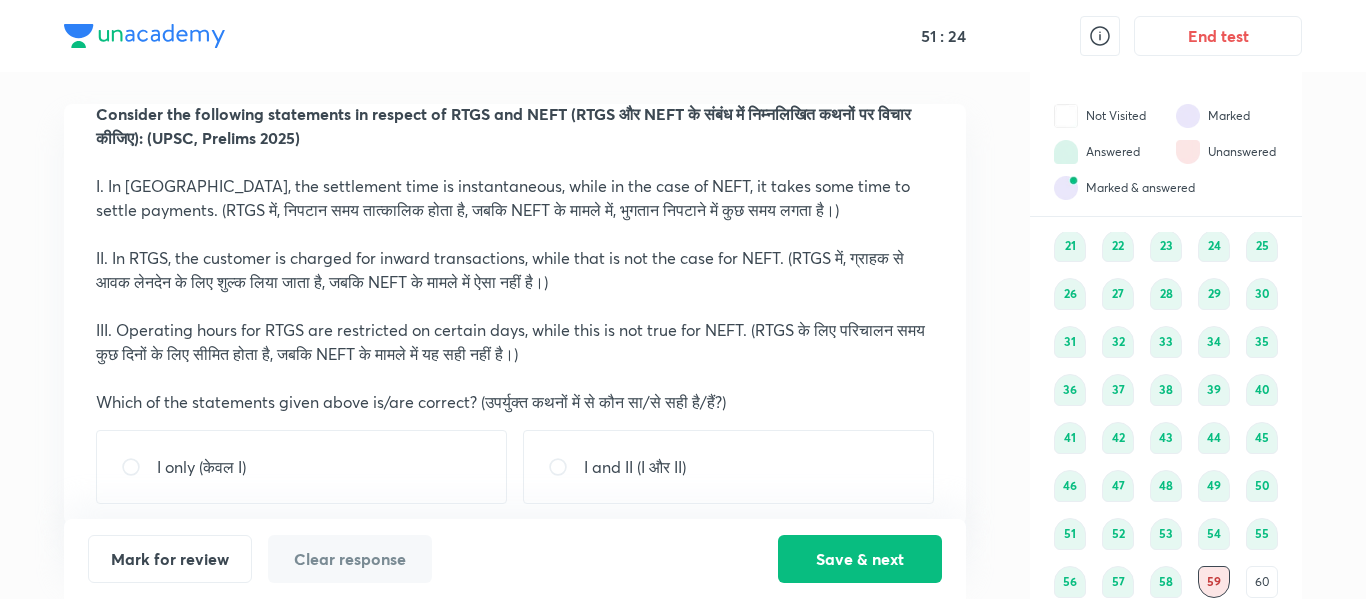 click on "I only (केवल I)" at bounding box center [301, 467] 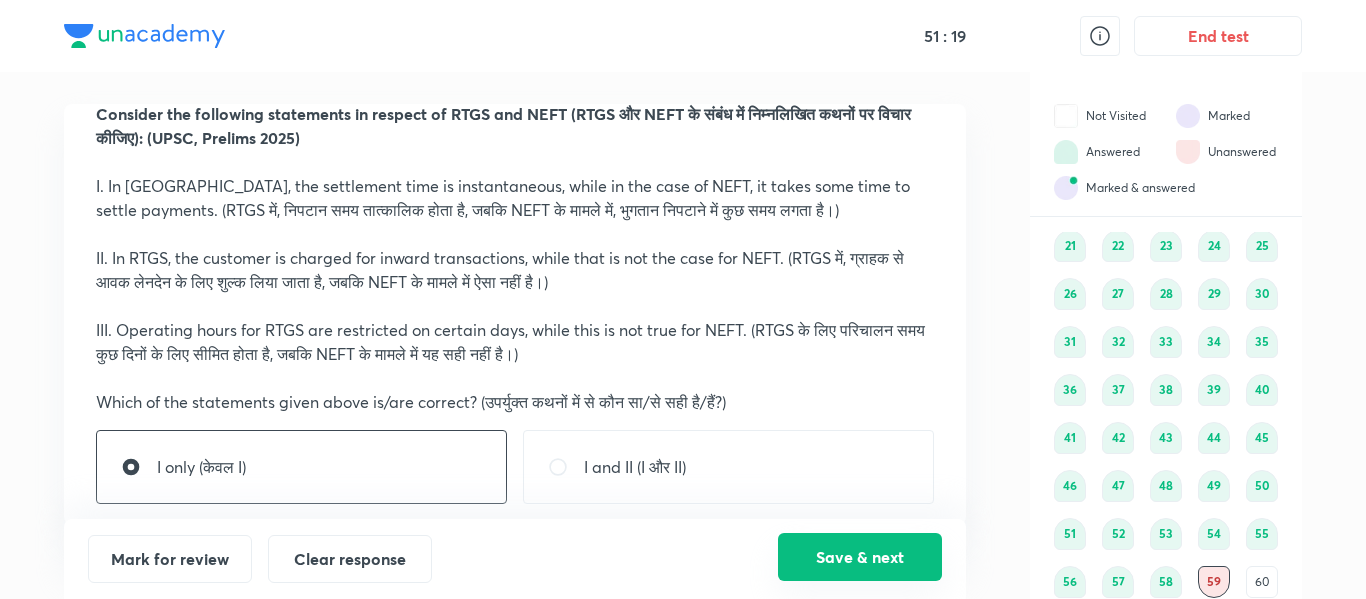 click on "Save & next" at bounding box center (860, 557) 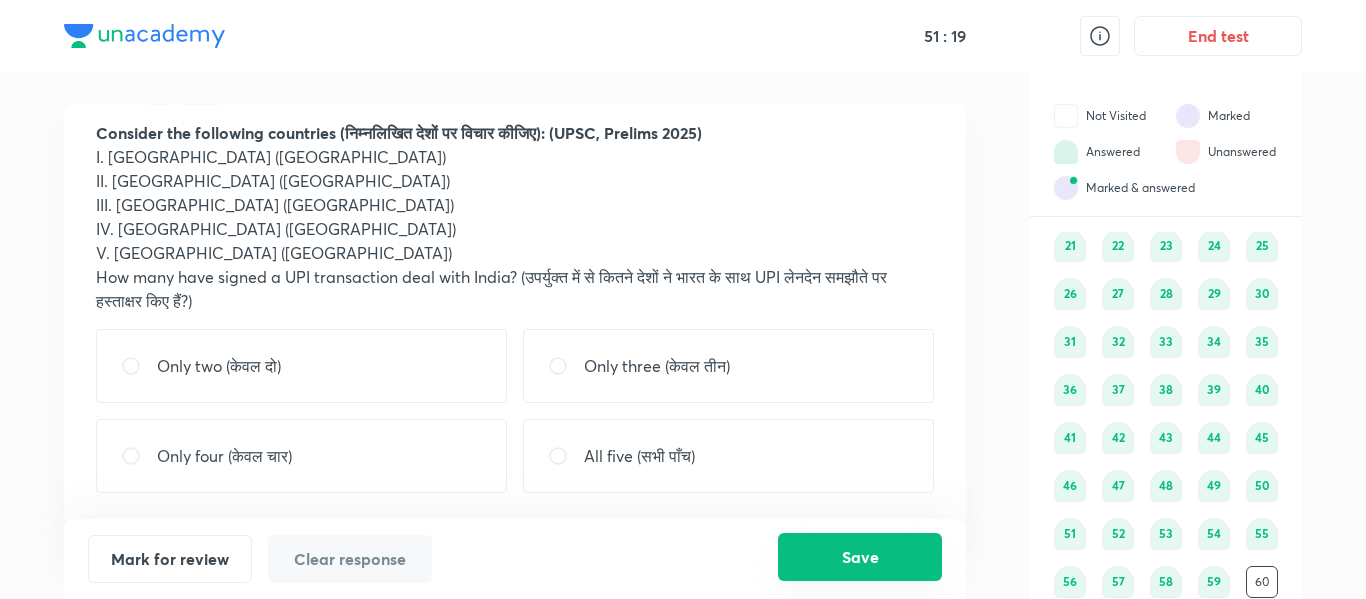 scroll, scrollTop: 55, scrollLeft: 0, axis: vertical 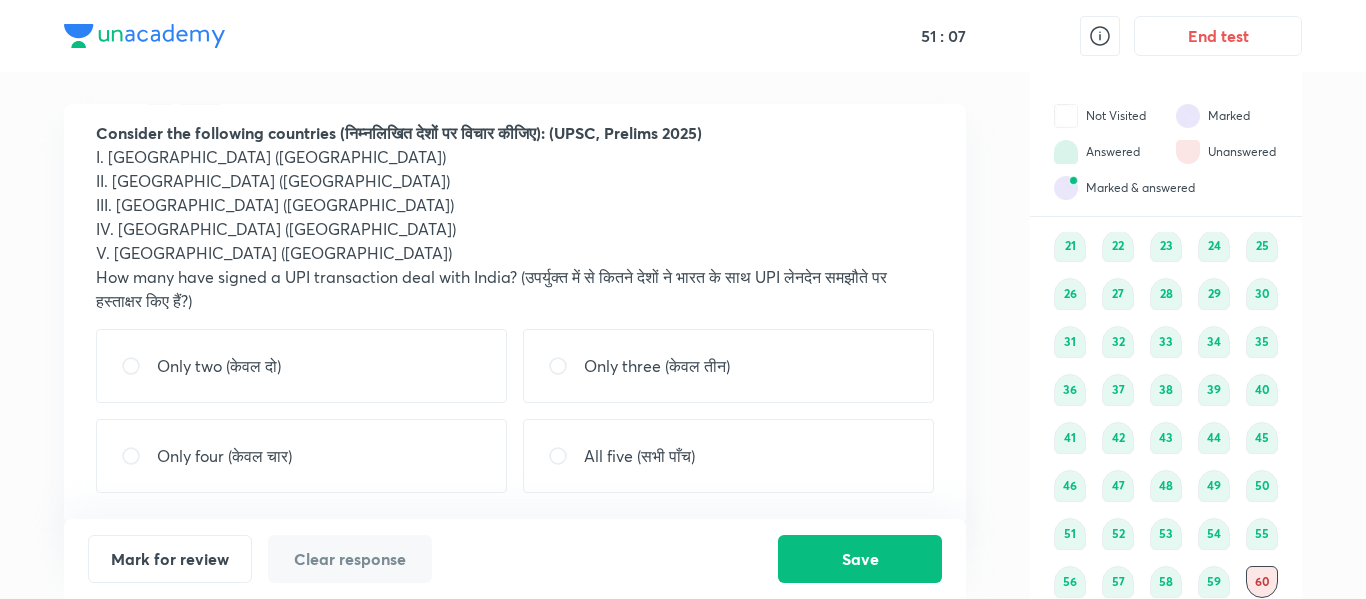 click on "Only four (केवल चार)" at bounding box center [301, 456] 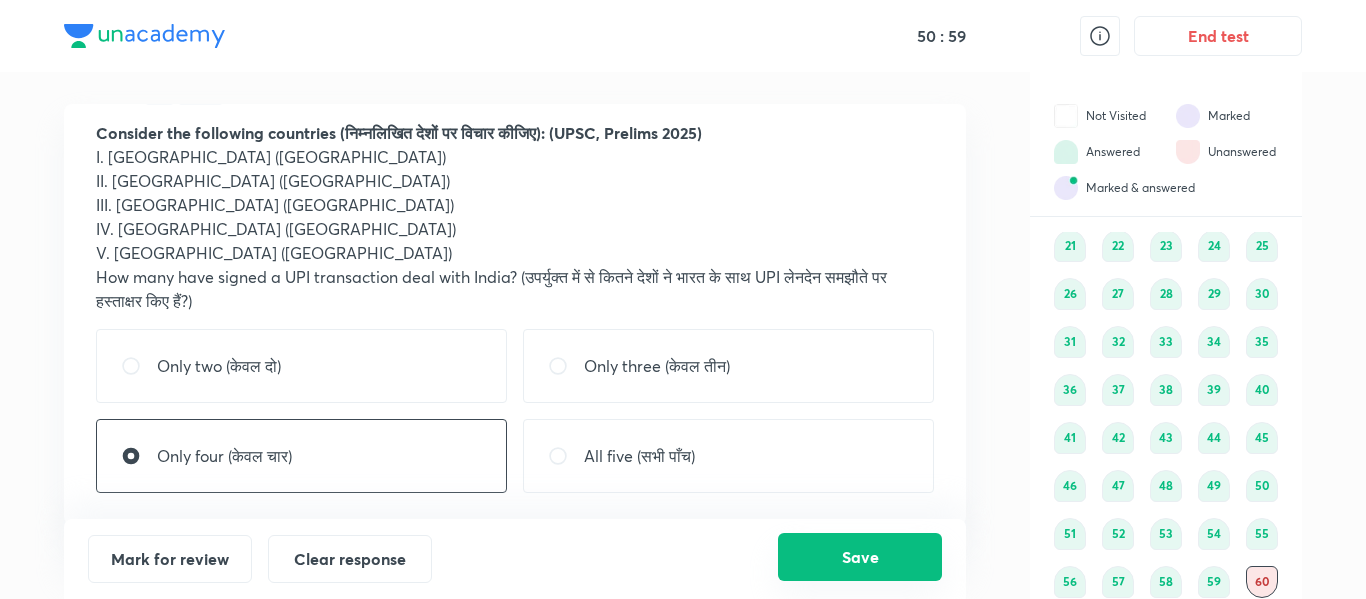 click on "Save" at bounding box center (860, 557) 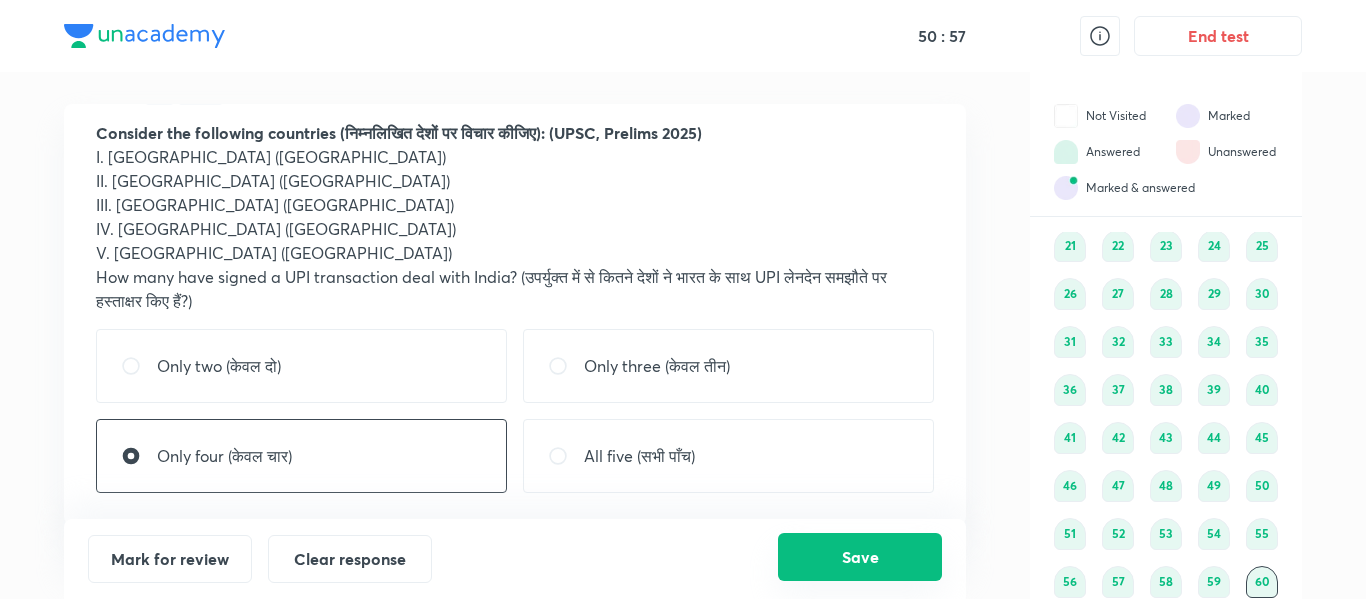 click on "Save" at bounding box center [860, 557] 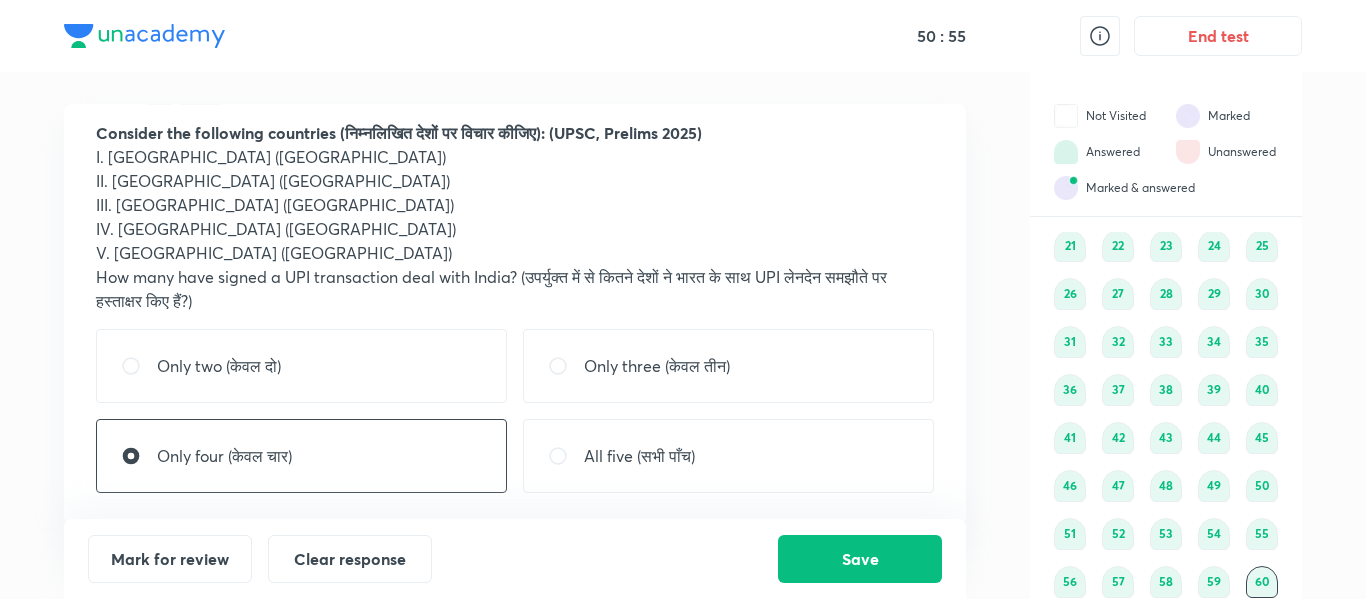 scroll, scrollTop: 0, scrollLeft: 0, axis: both 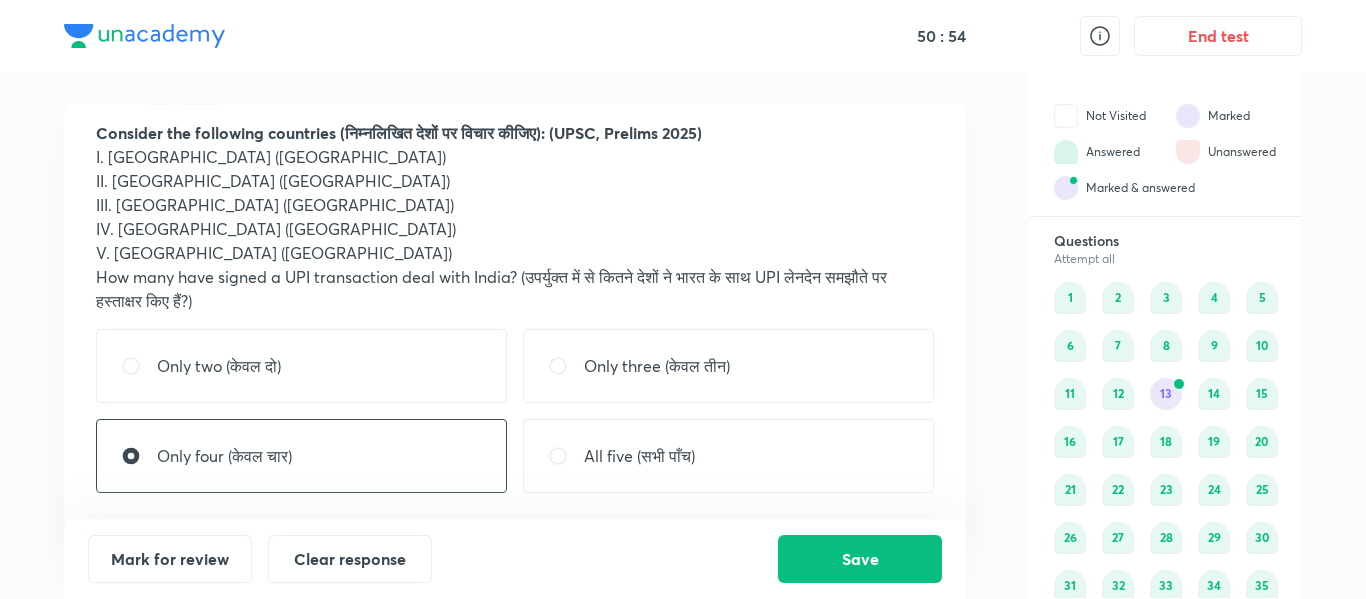 click on "13" at bounding box center (1166, 394) 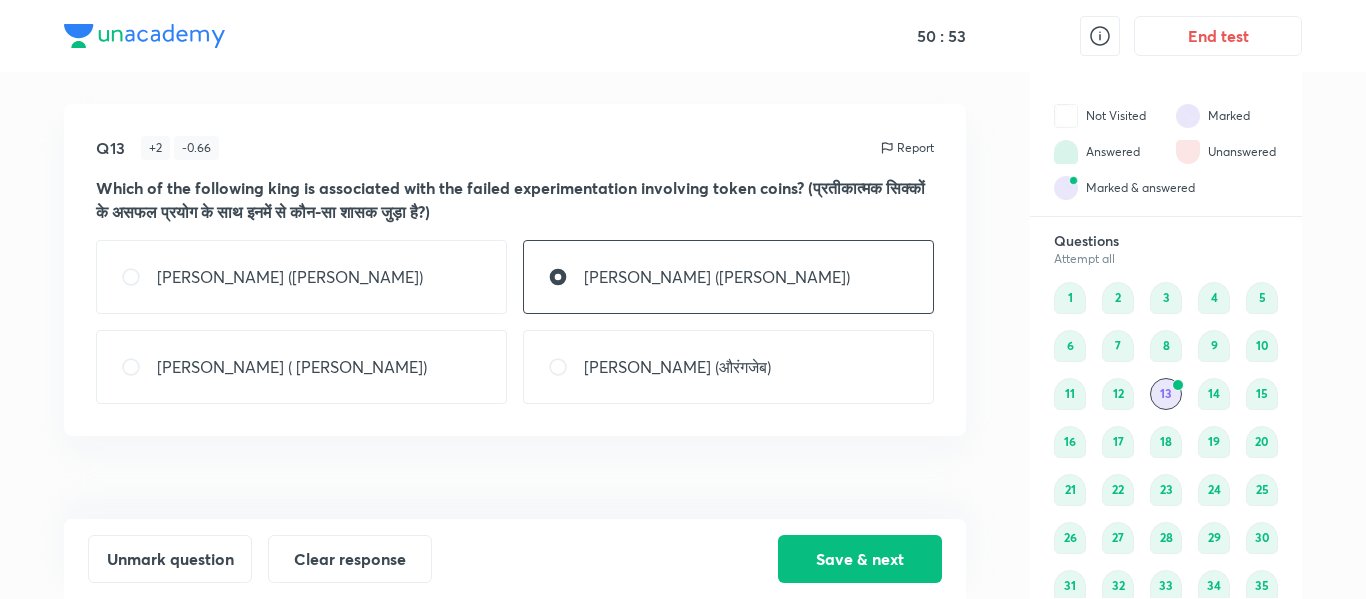 click on "[PERSON_NAME] ( [PERSON_NAME])" at bounding box center (301, 367) 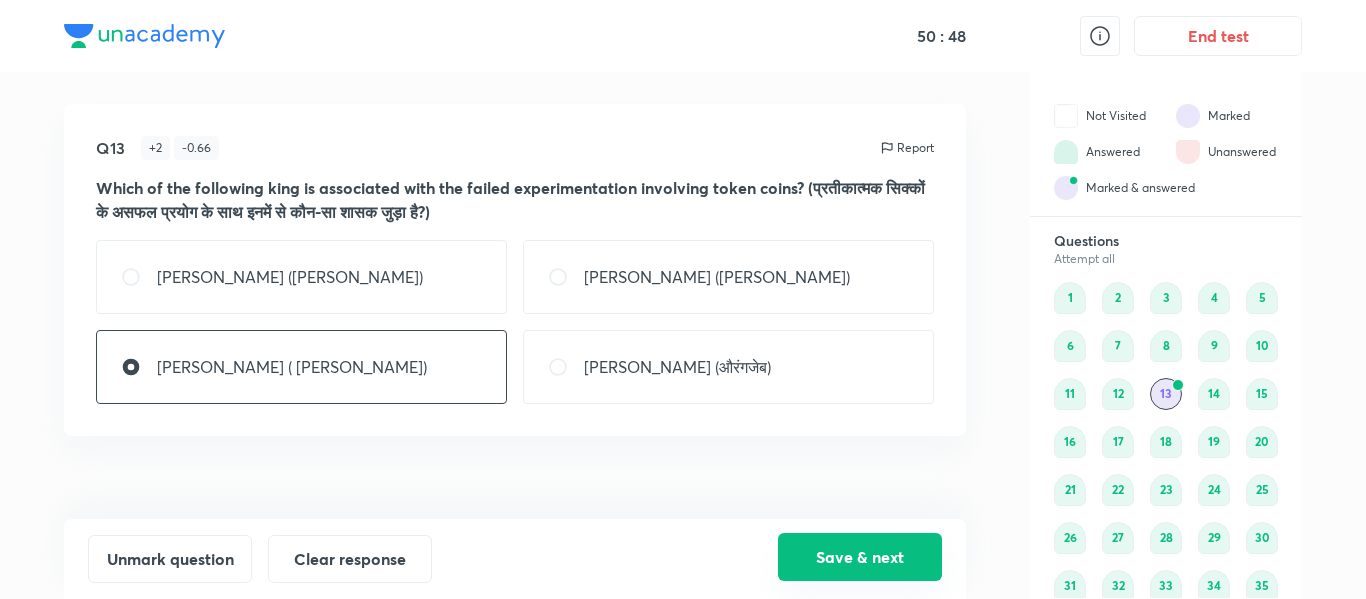 click on "Save & next" at bounding box center (860, 557) 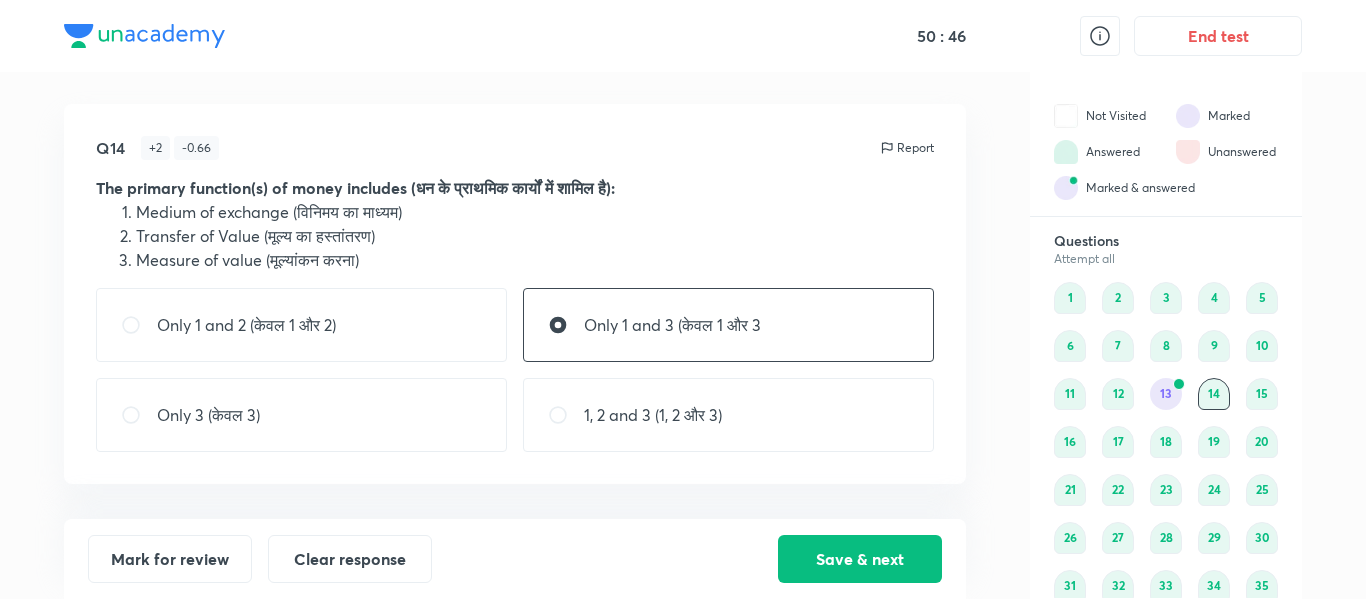 click on "1 2 3 4 5 6 7 8 9 10 11 12 13 14 15 16 17 18 19 20 21 22 23 24 25 26 27 28 29 30 31 32 33 34 35 36 37 38 39 40 41 42 43 44 45 46 47 48 49 50 51 52 53 54 55 56 57 58 59 60" at bounding box center (1166, 562) 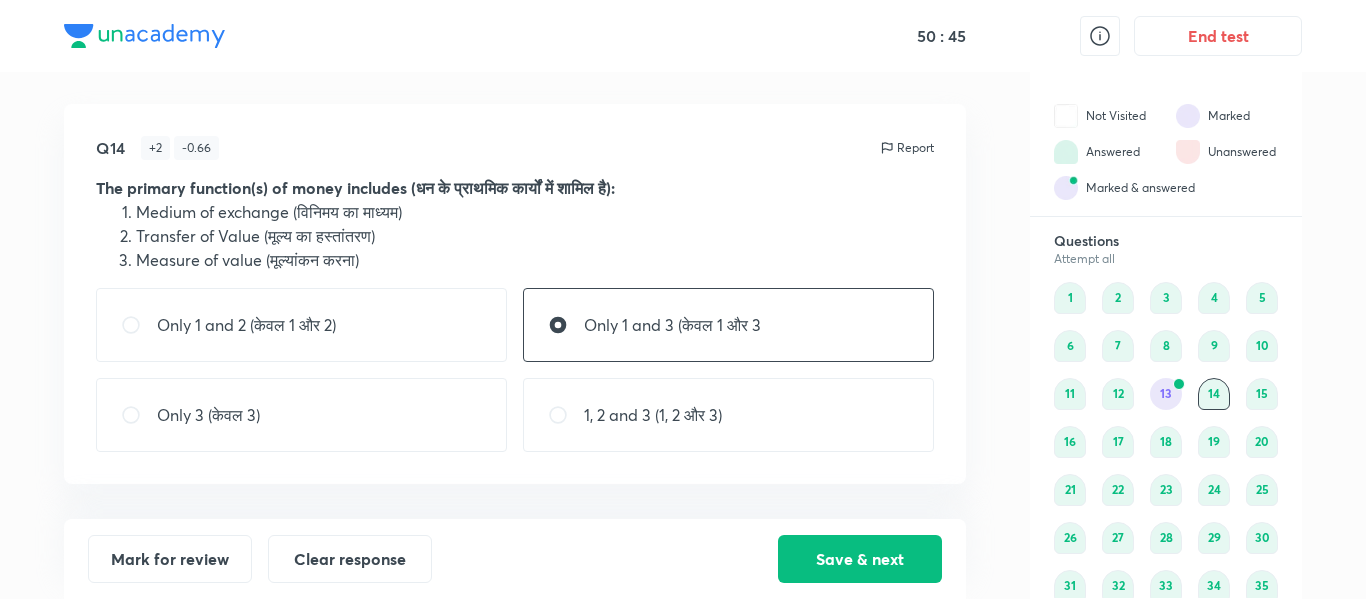 click on "13" at bounding box center (1166, 394) 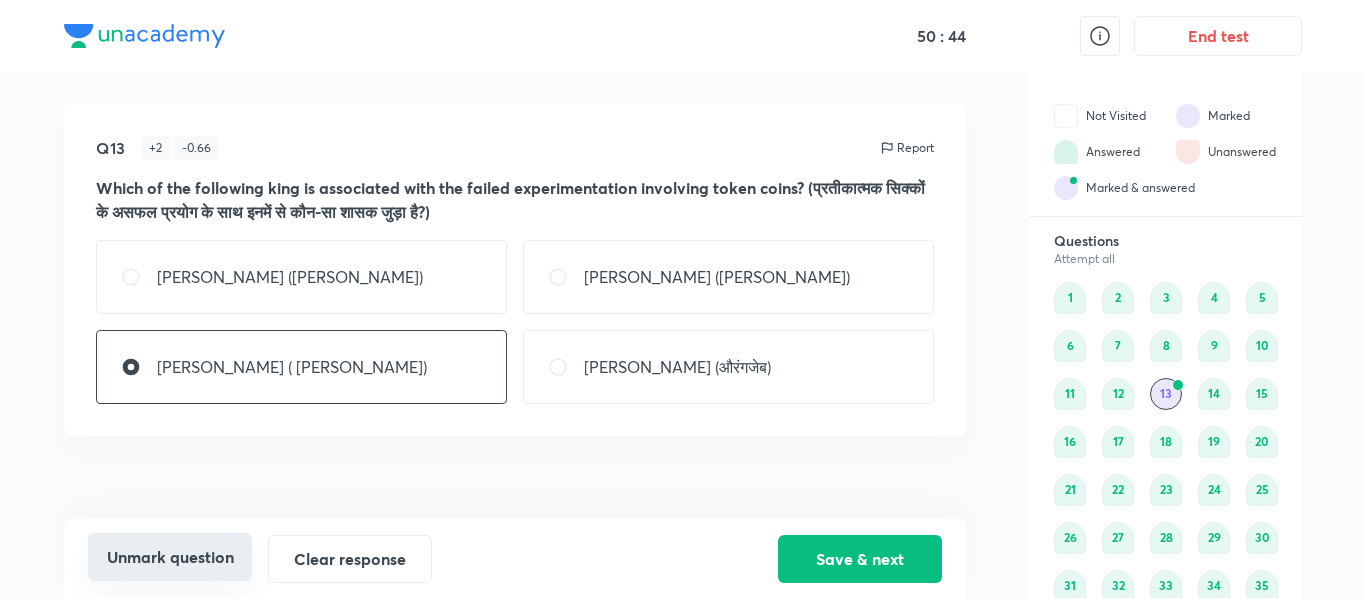 click on "Unmark question" at bounding box center [170, 557] 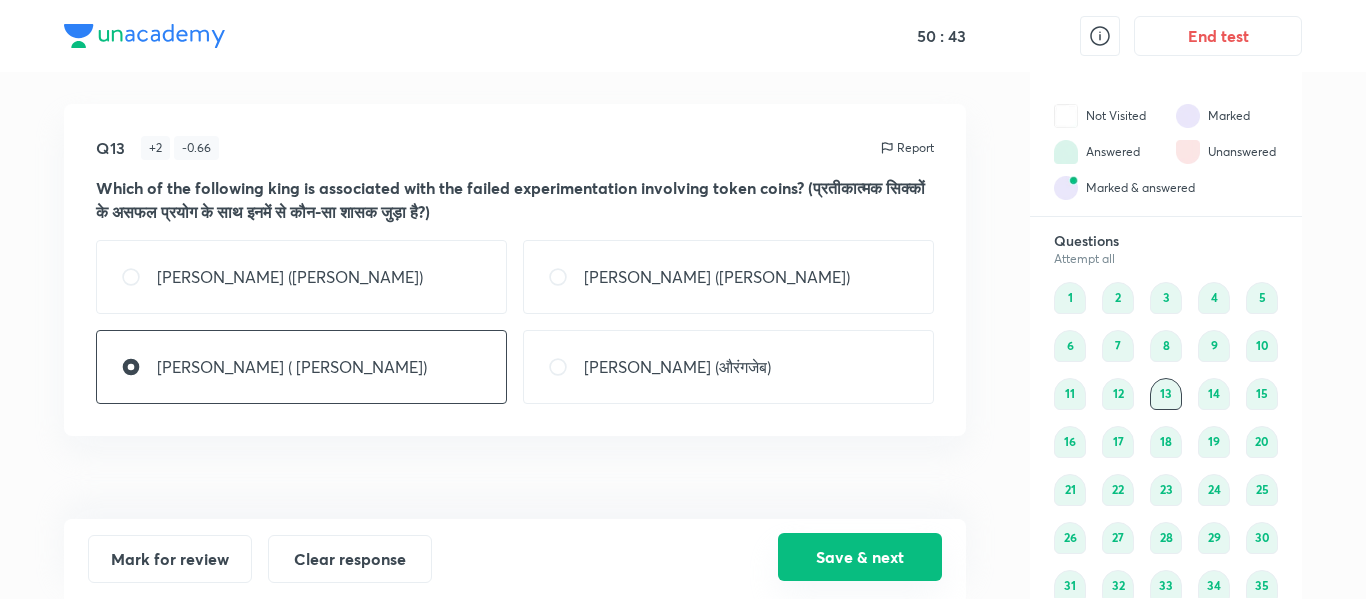 click on "Save & next" at bounding box center [860, 557] 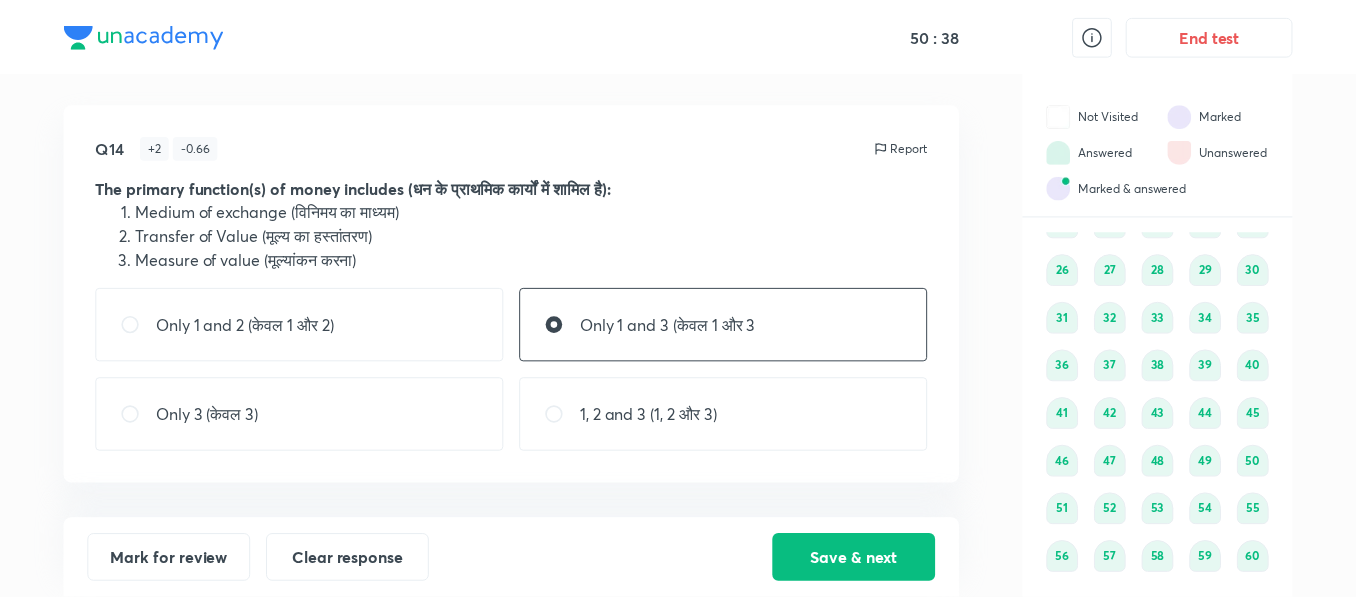 scroll, scrollTop: 0, scrollLeft: 0, axis: both 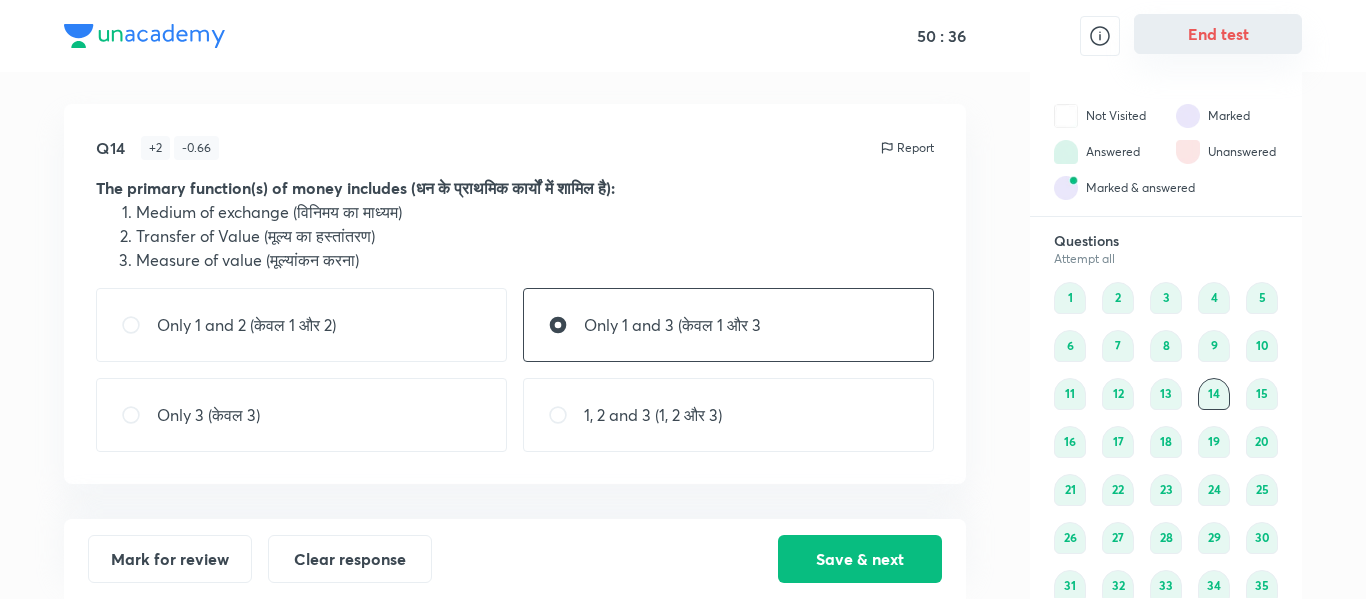 click on "End test" at bounding box center [1218, 34] 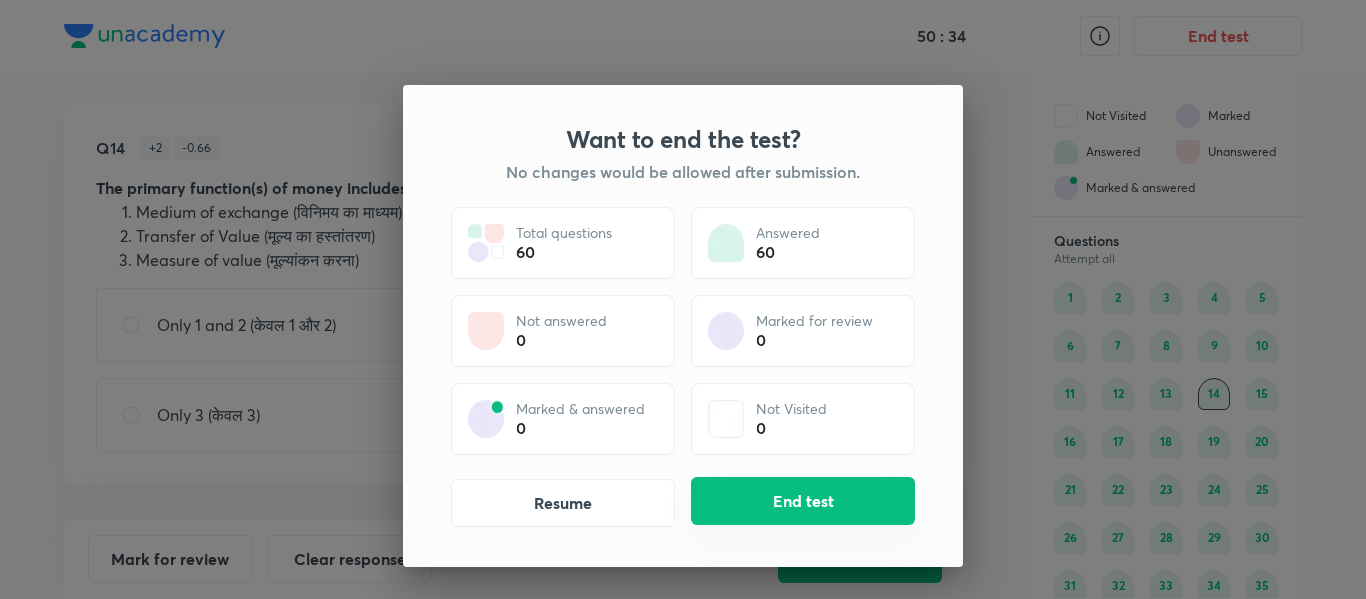 click on "End test" at bounding box center (803, 501) 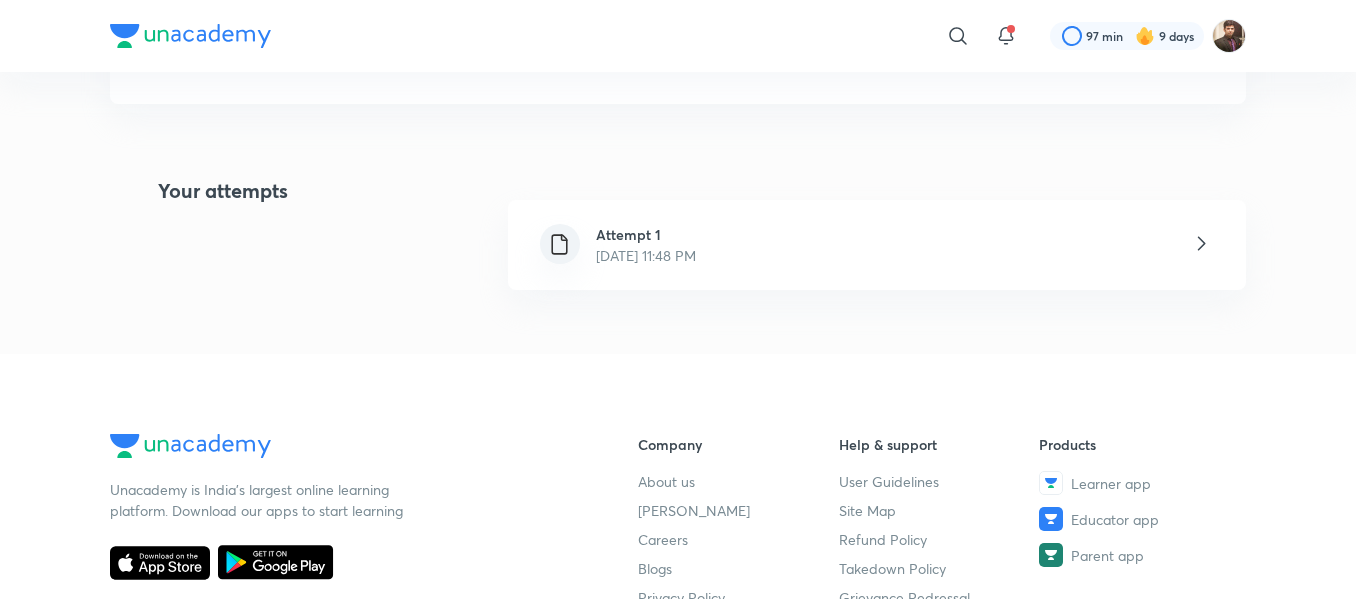 scroll, scrollTop: 382, scrollLeft: 0, axis: vertical 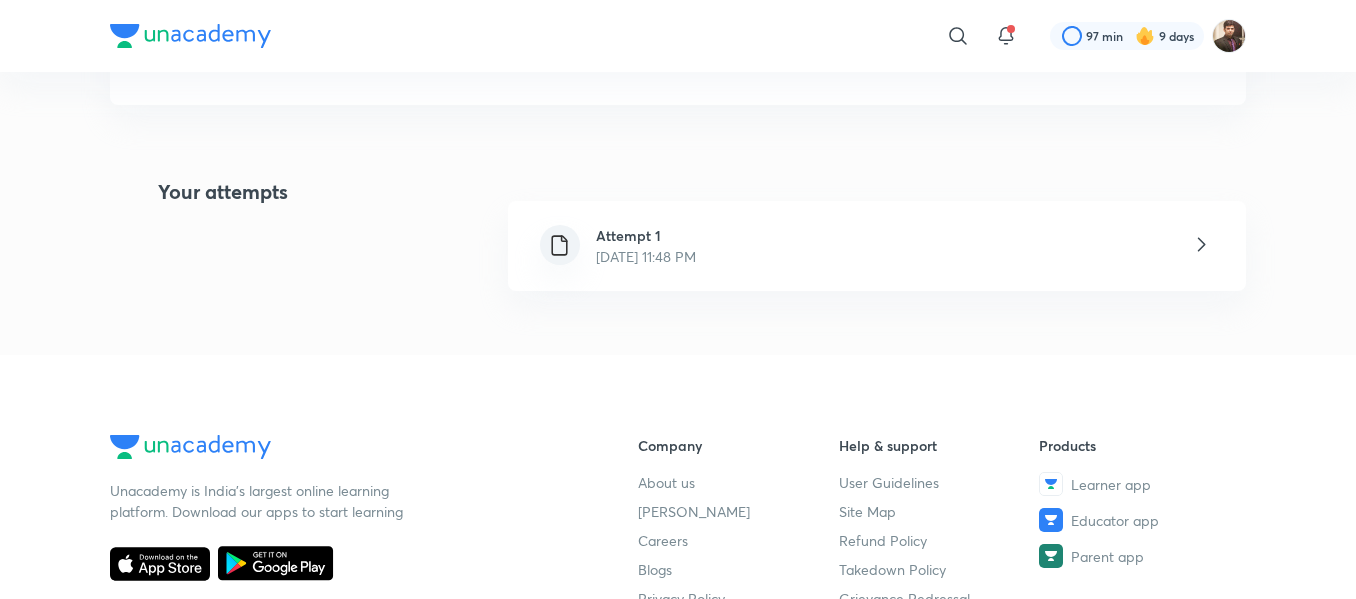 click on "Attempt 1" at bounding box center (646, 235) 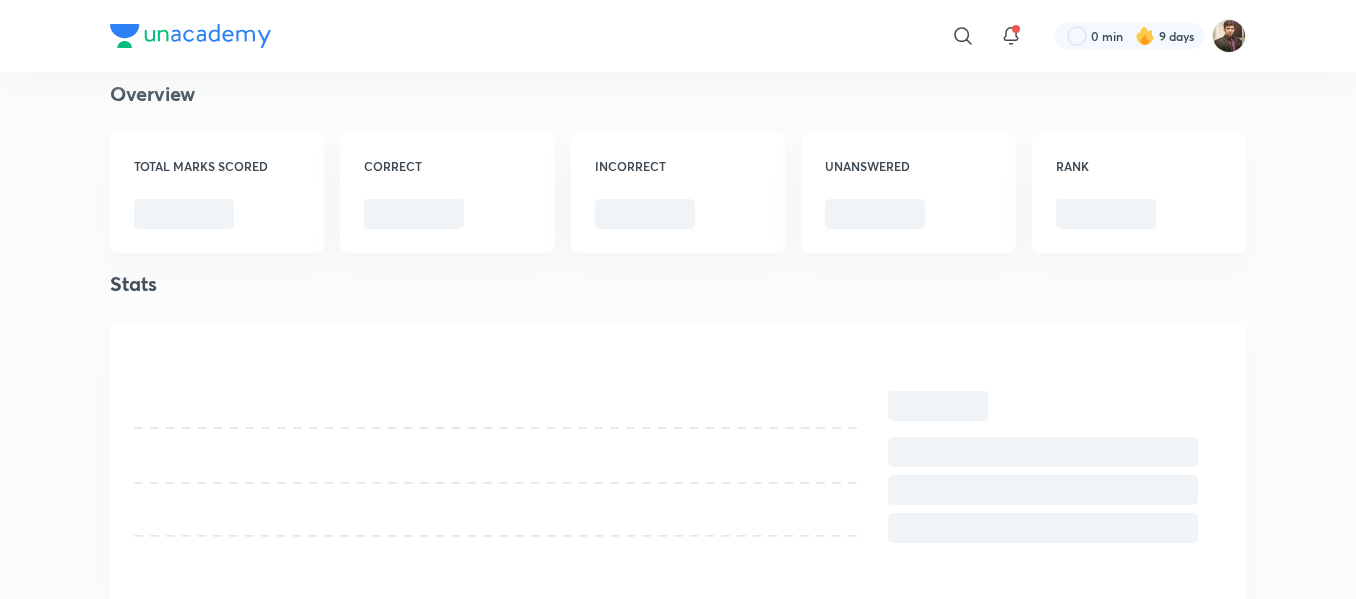 scroll, scrollTop: 440, scrollLeft: 0, axis: vertical 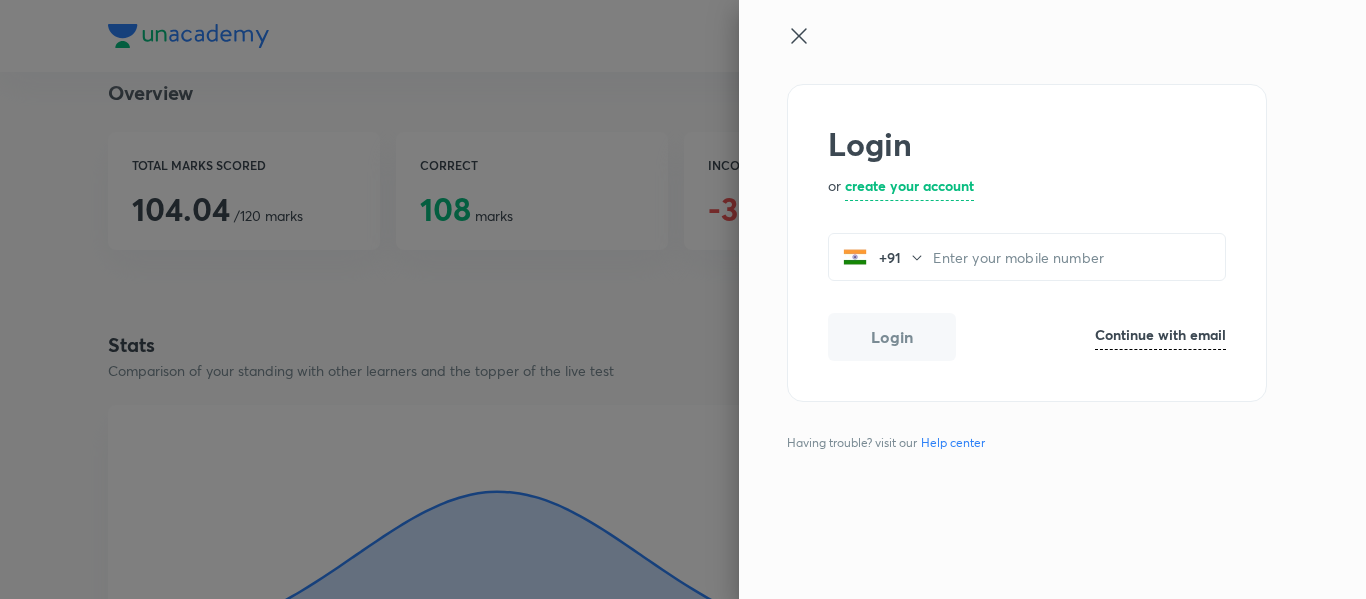 click 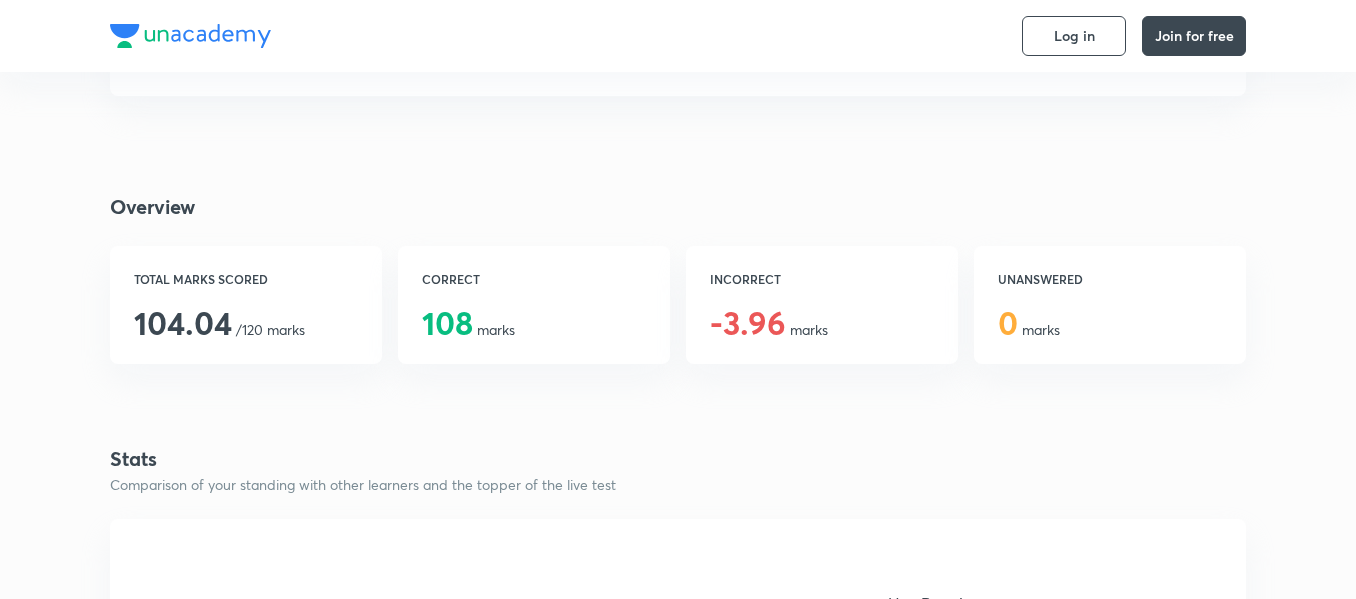 scroll, scrollTop: 0, scrollLeft: 0, axis: both 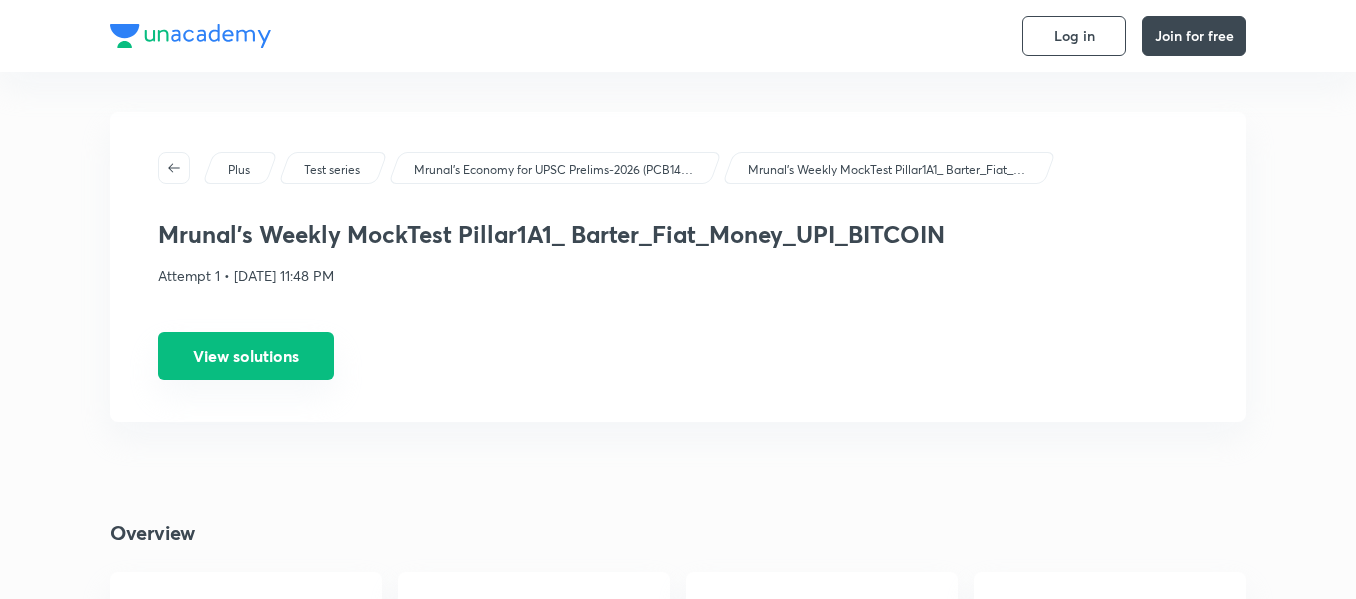 click on "View solutions" at bounding box center (246, 356) 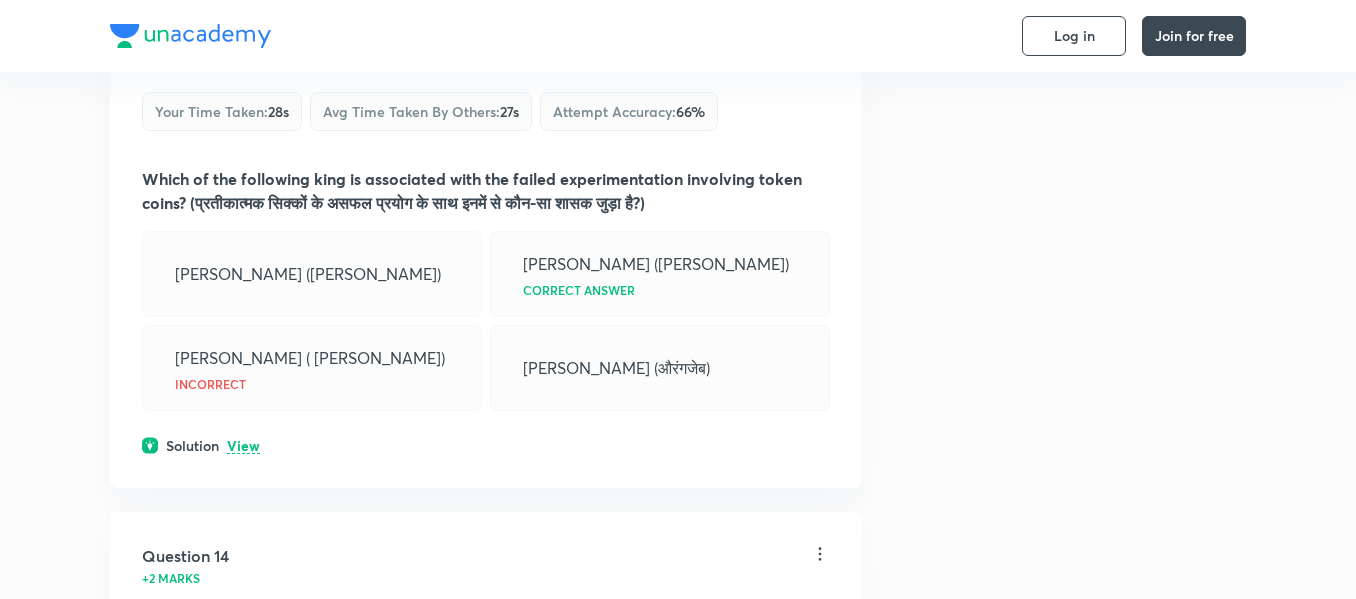 scroll, scrollTop: 8450, scrollLeft: 0, axis: vertical 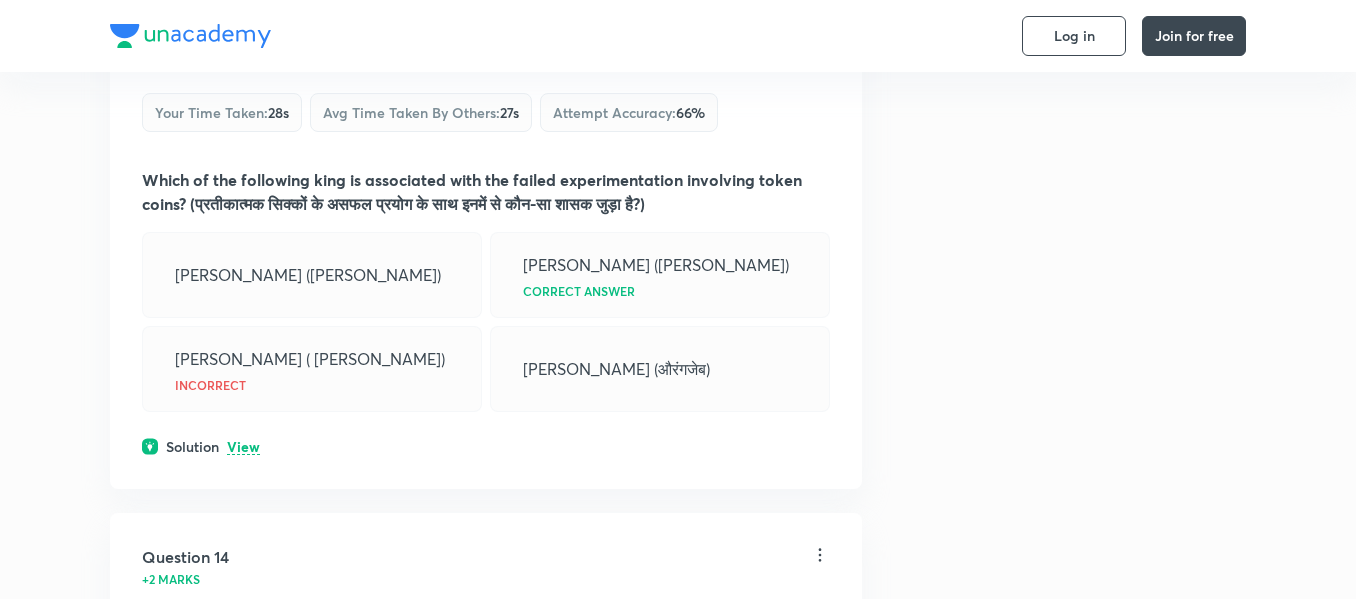 click on "Solution View" at bounding box center (486, 446) 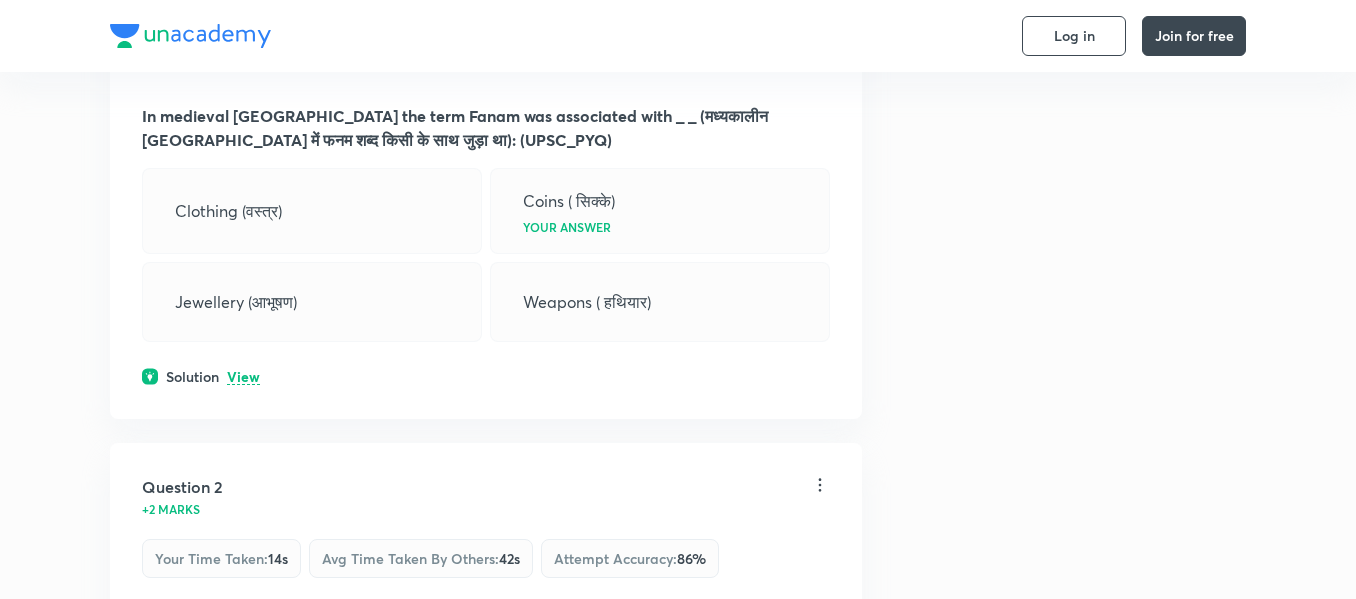 scroll, scrollTop: 0, scrollLeft: 0, axis: both 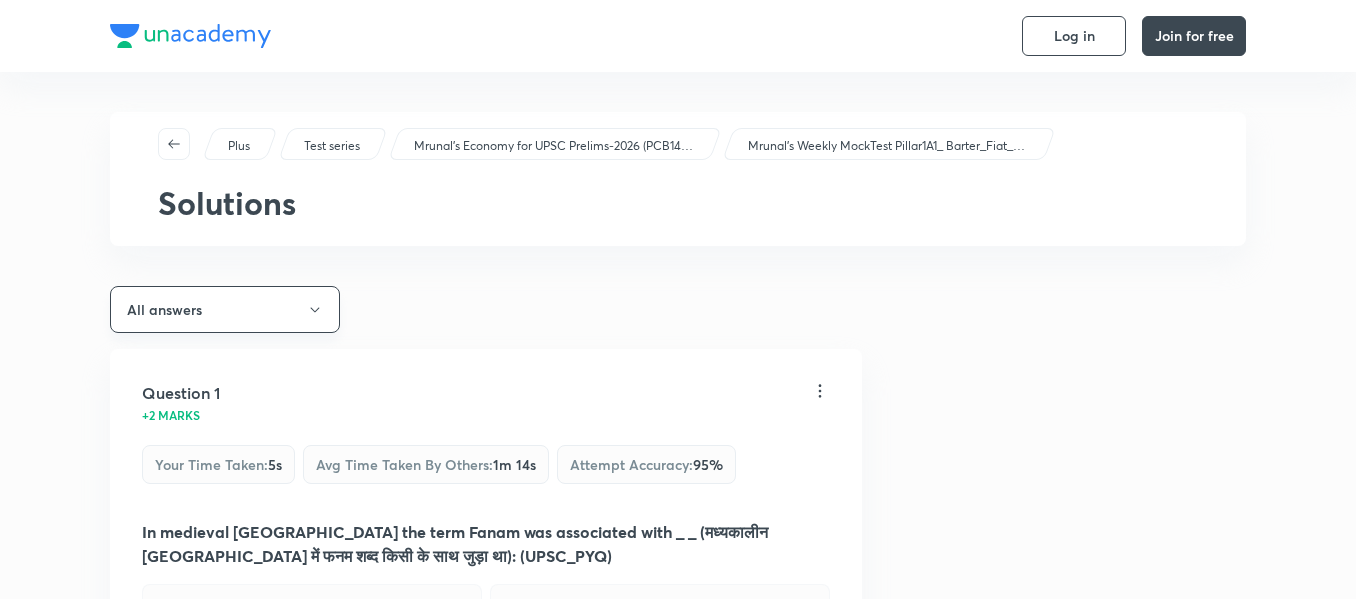 click on "All answers" at bounding box center (225, 309) 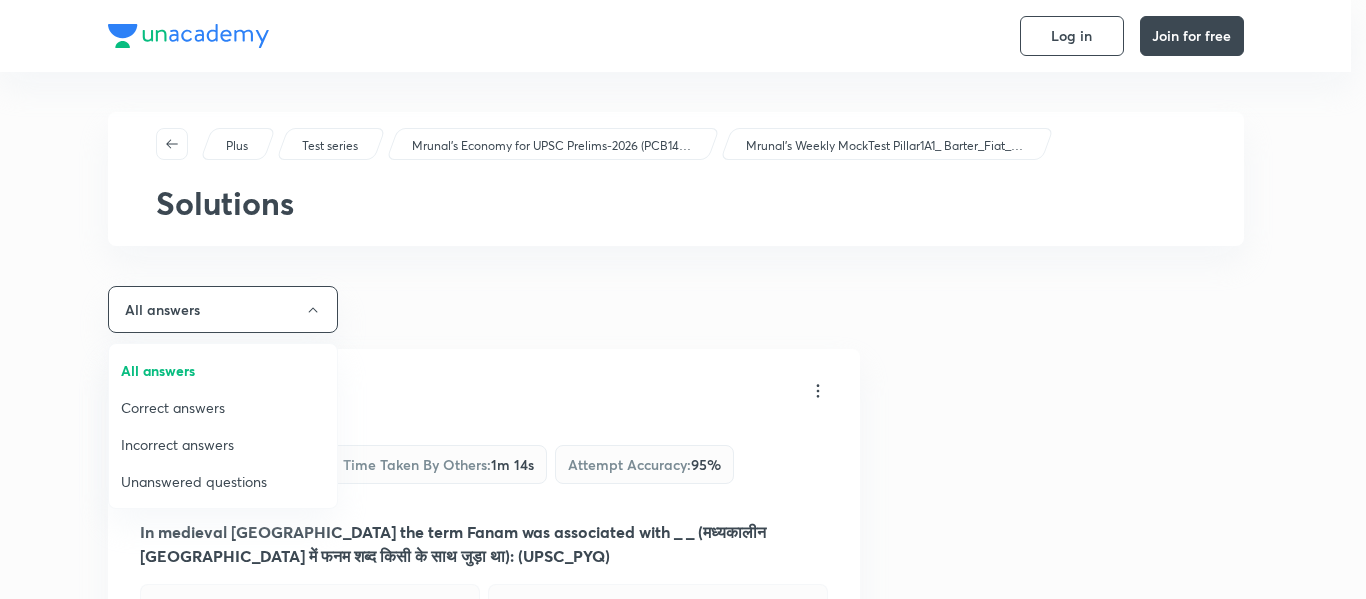 click on "Incorrect answers" at bounding box center [223, 444] 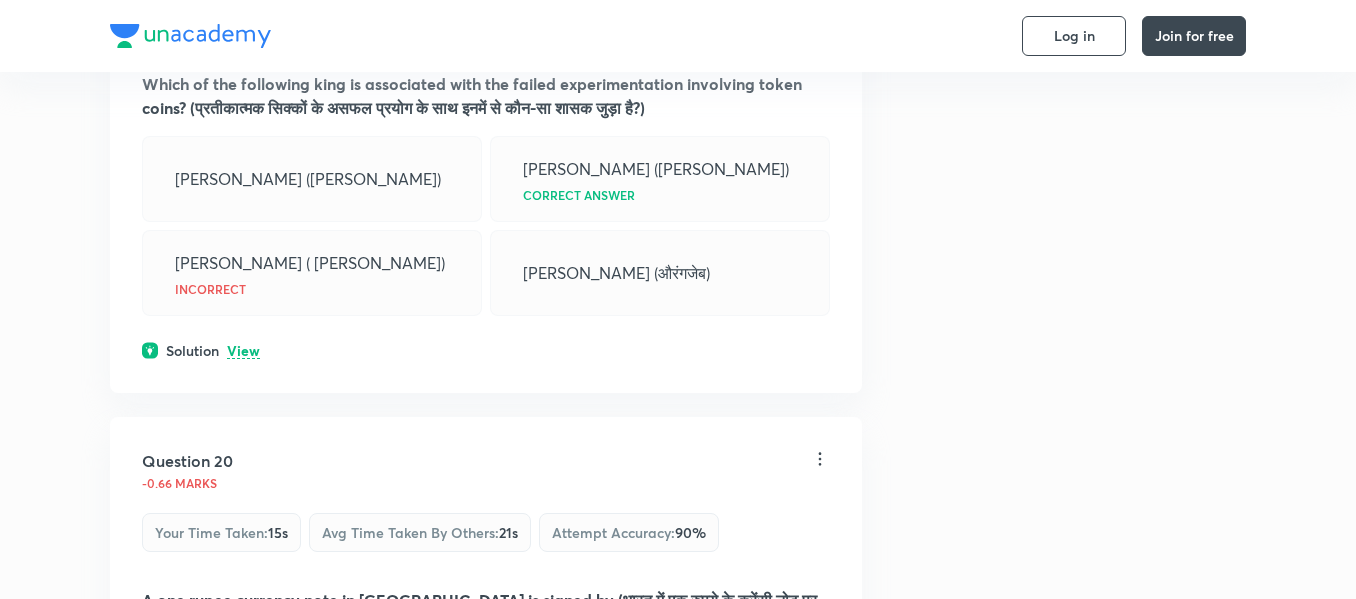 scroll, scrollTop: 449, scrollLeft: 0, axis: vertical 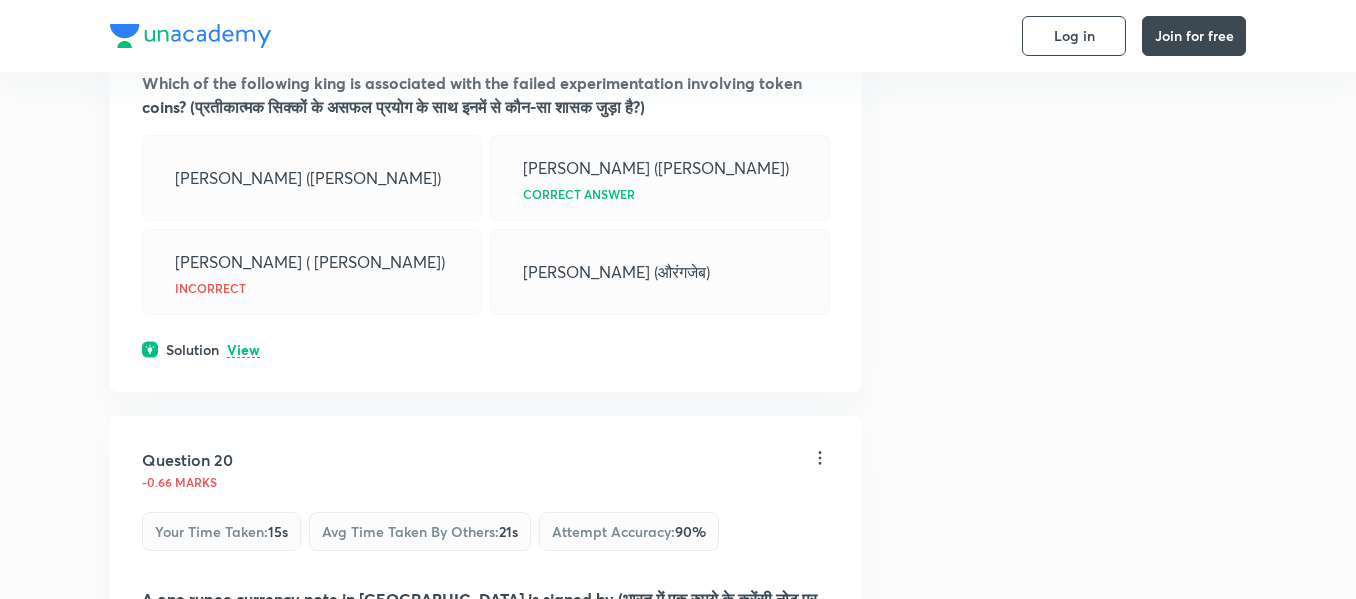 click on "View" at bounding box center (243, 350) 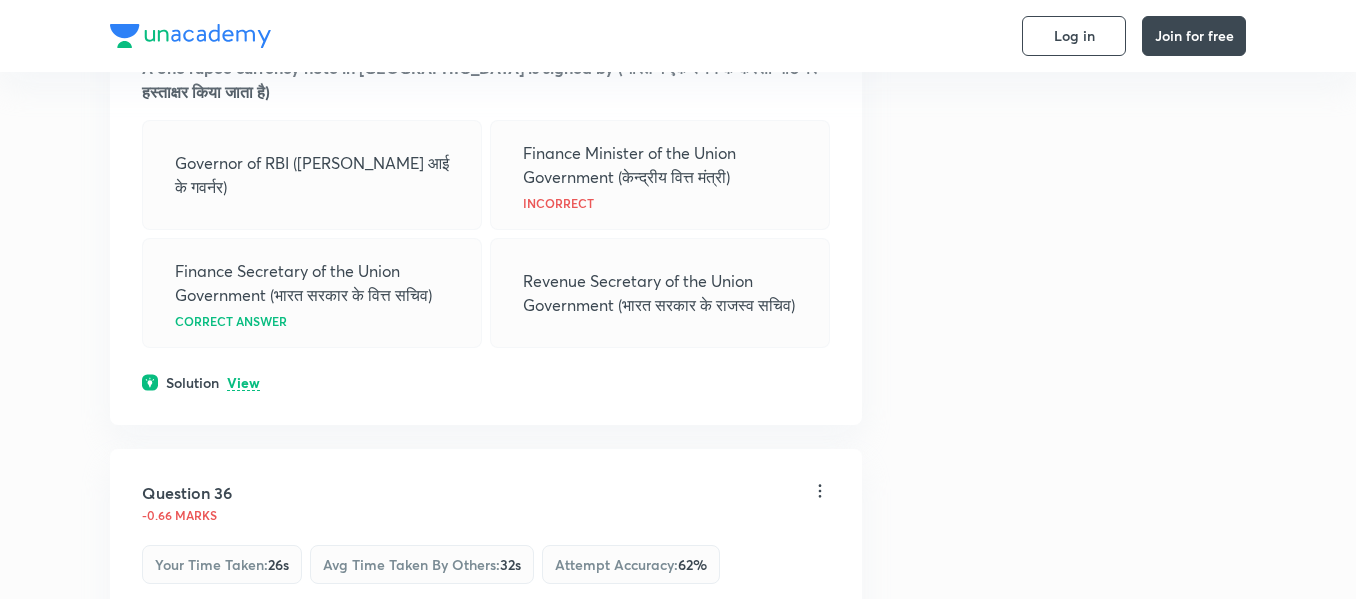 scroll, scrollTop: 1074, scrollLeft: 0, axis: vertical 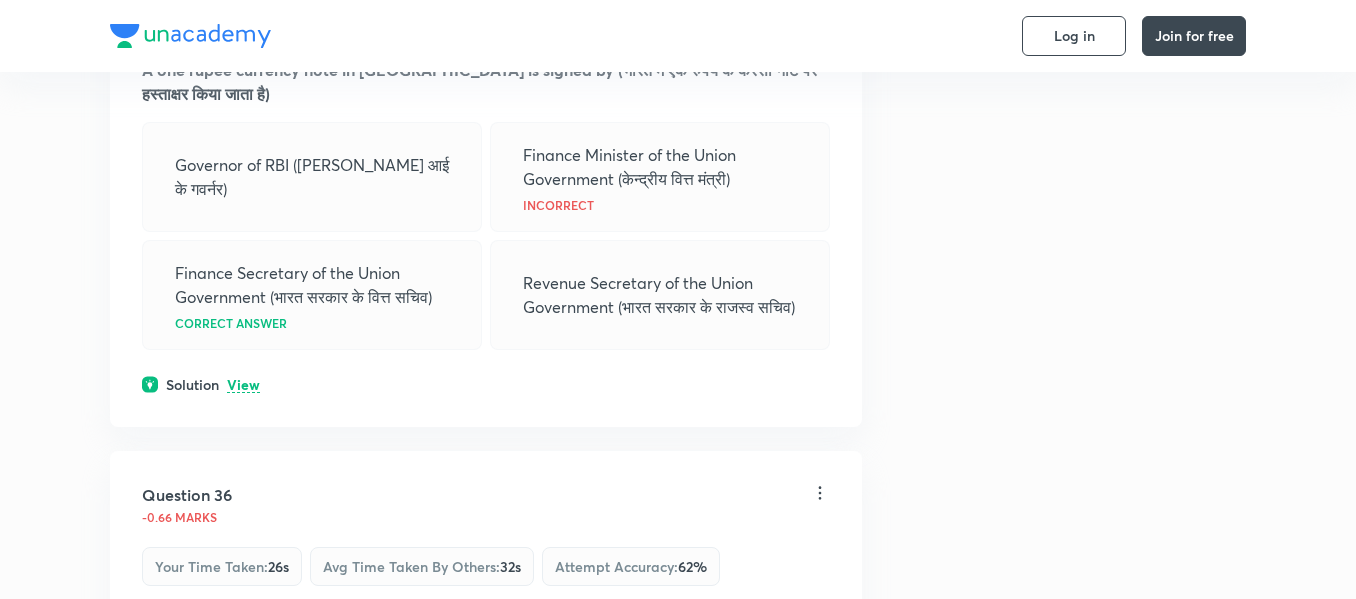 click on "View" at bounding box center (243, 385) 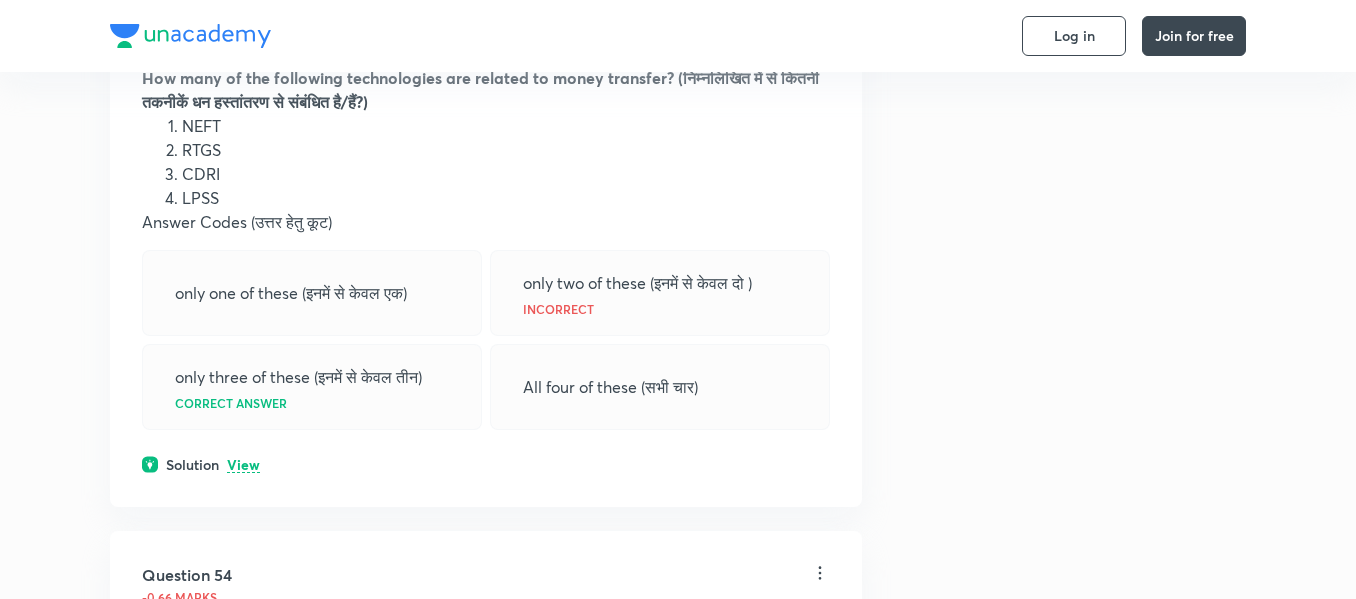 scroll, scrollTop: 1703, scrollLeft: 0, axis: vertical 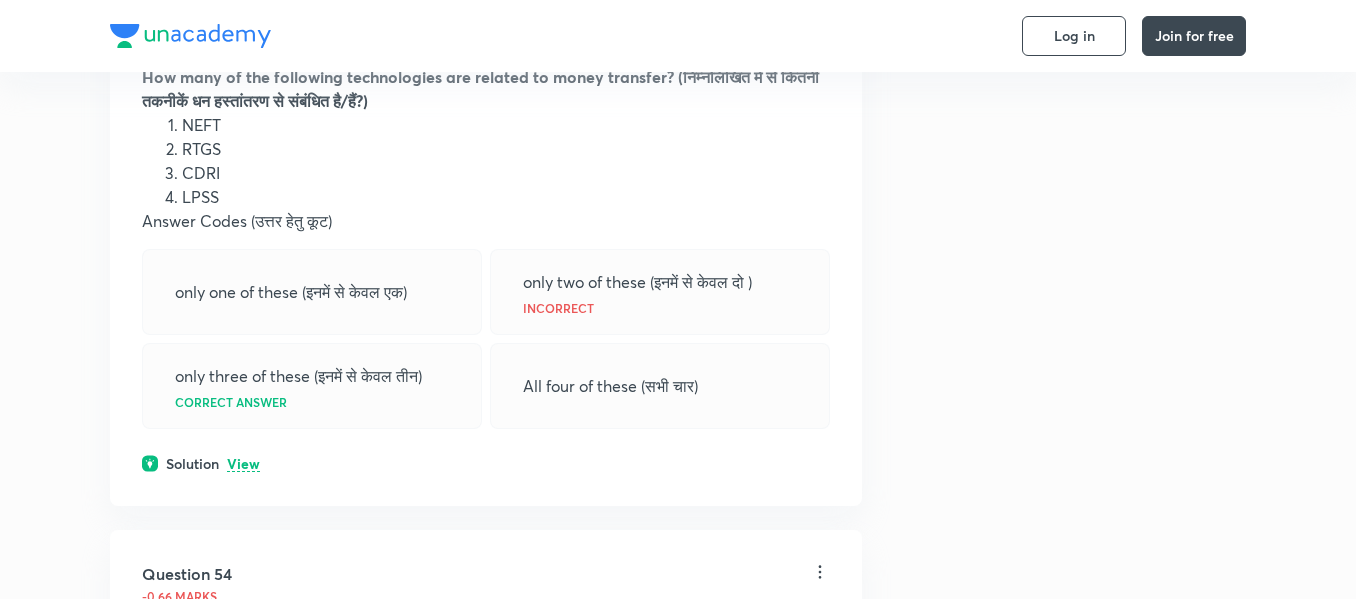 click on "View" at bounding box center [243, 464] 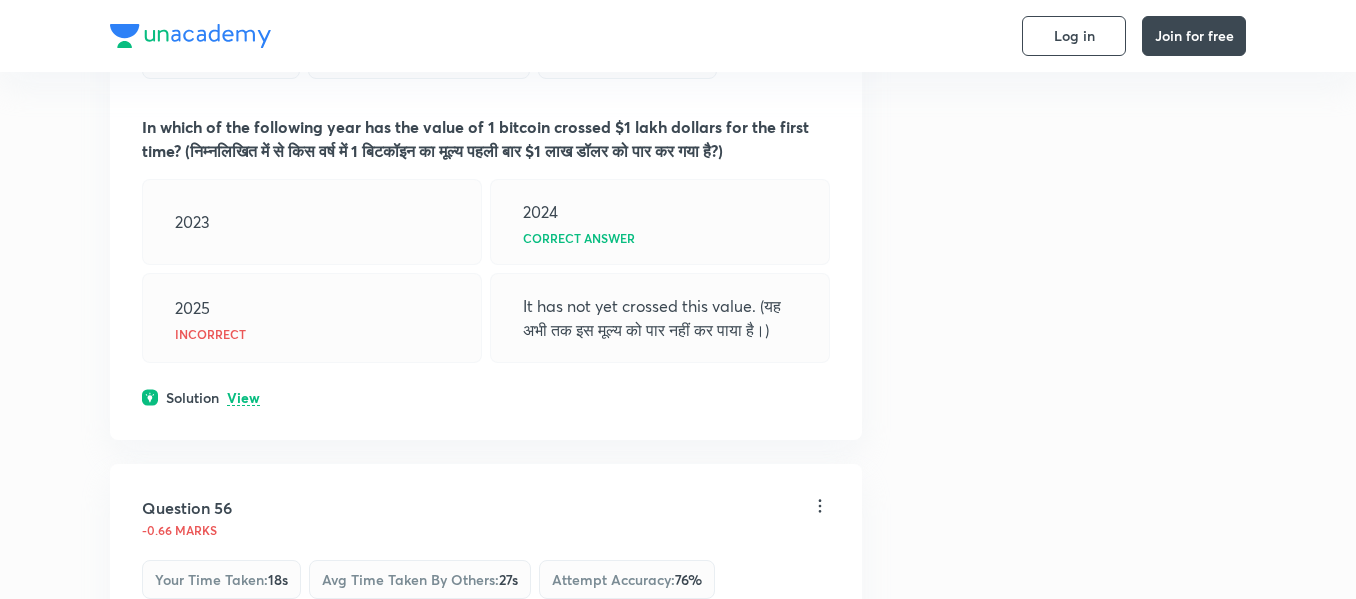 scroll, scrollTop: 2441, scrollLeft: 0, axis: vertical 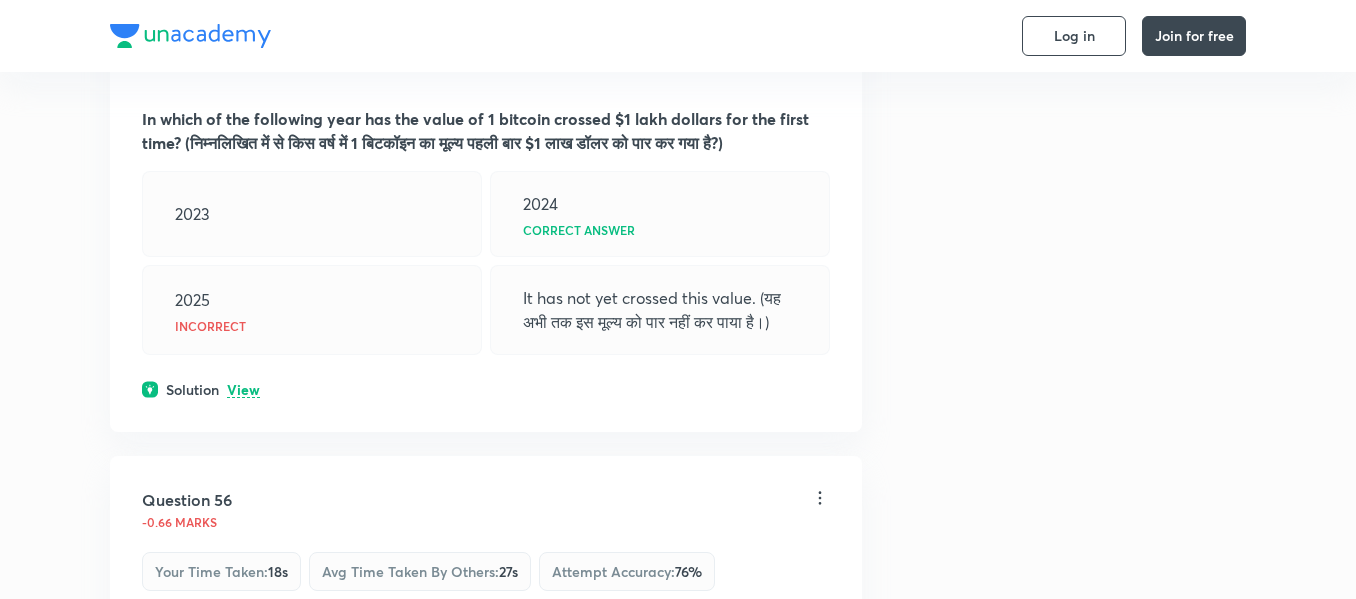 click on "Question 54 -0.66 marks Your time taken :  12s Avg time taken by others :  27s Attempt accuracy :  43 % In which of the following year has the value of 1 bitcoin crossed $1 lakh dollars for the first time? (निम्नलिखित में से किस वर्ष में 1 बिटकॉइन का मूल्य पहली बार $1 लाख डॉलर को पार कर गया है?) 2023 2024 Correct answer 2025  Incorrect It has not yet crossed this value. (यह अभी तक इस मूल्य को पार नहीं कर पाया है।) Solution View" at bounding box center (486, 184) 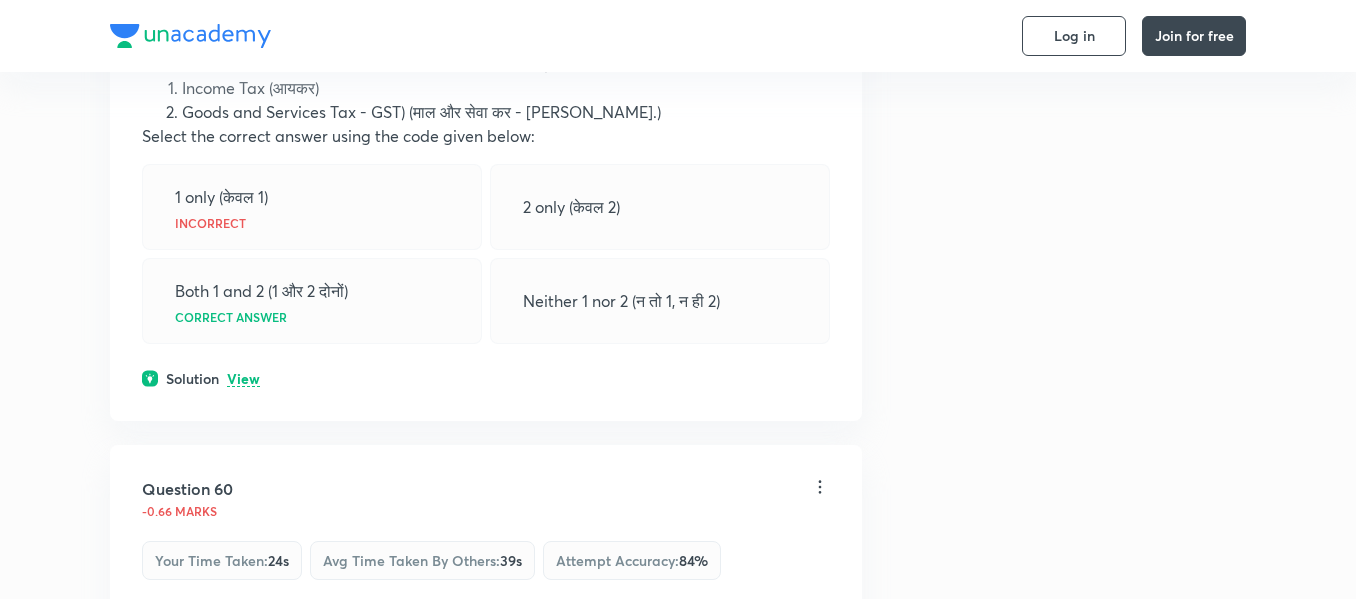 scroll, scrollTop: 3209, scrollLeft: 0, axis: vertical 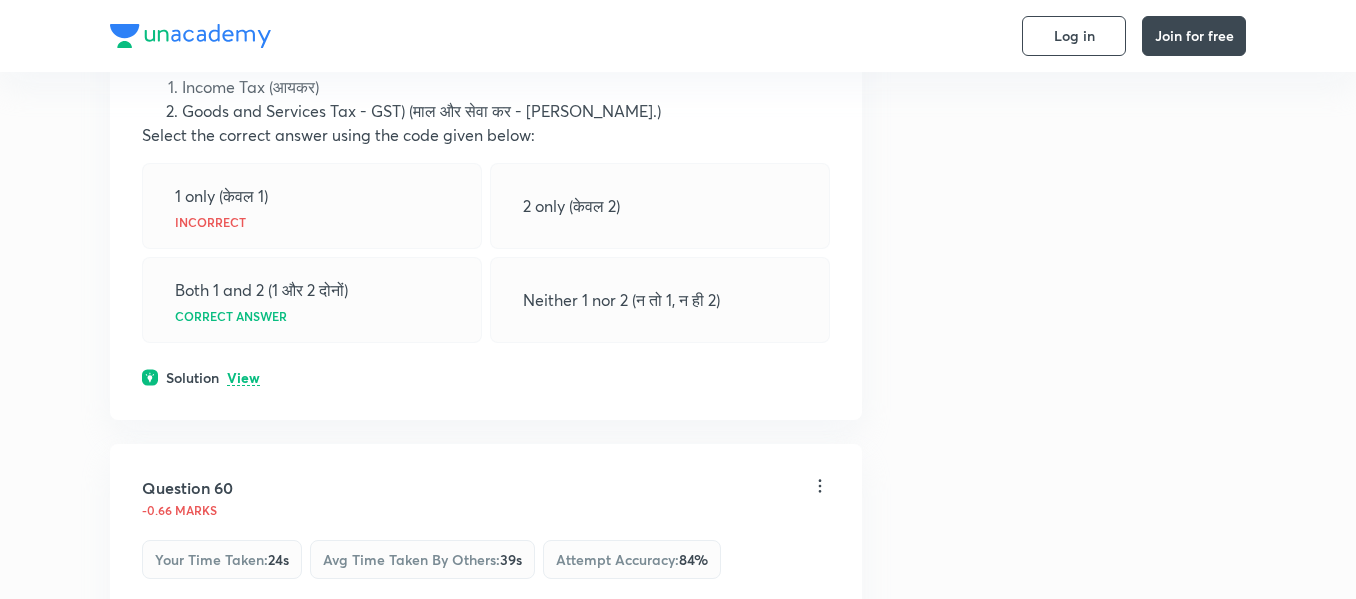 click on "View" at bounding box center [243, 378] 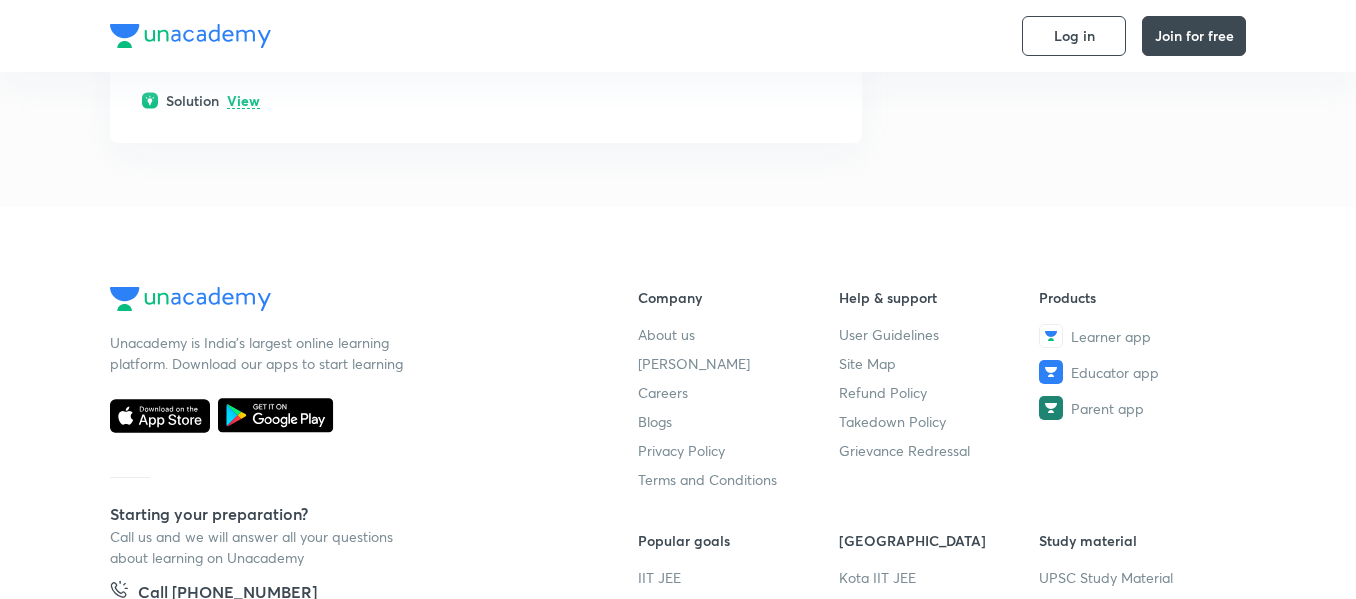 scroll, scrollTop: 4387, scrollLeft: 0, axis: vertical 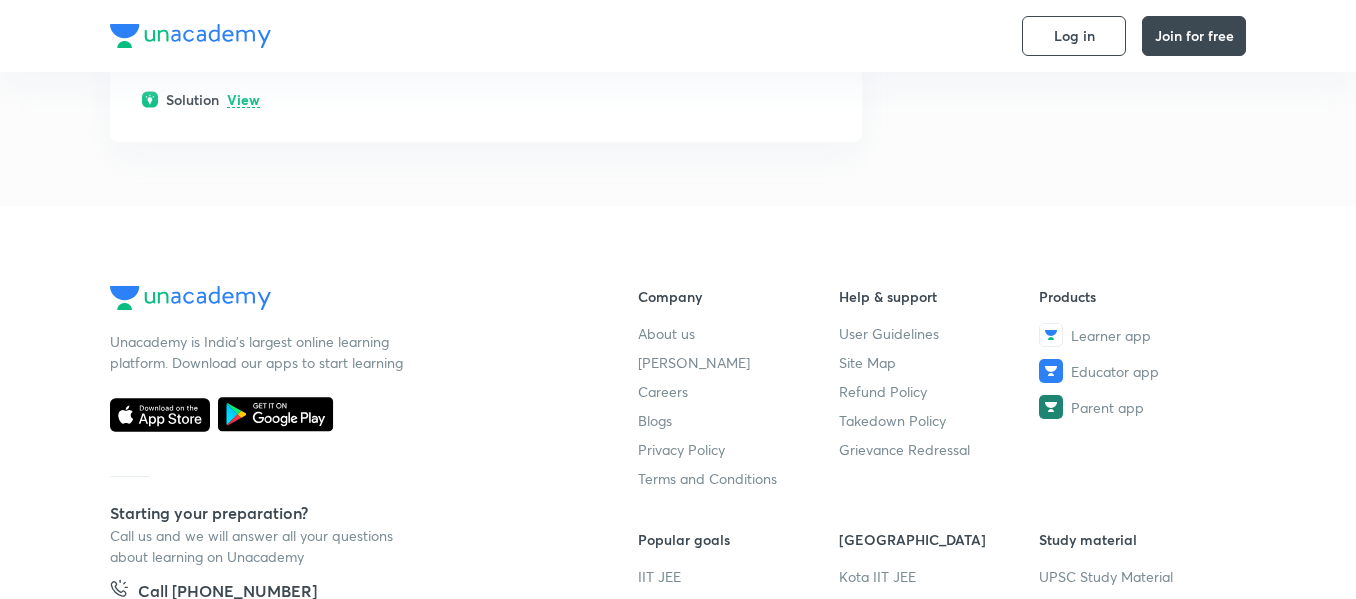 click on "View" at bounding box center (243, 100) 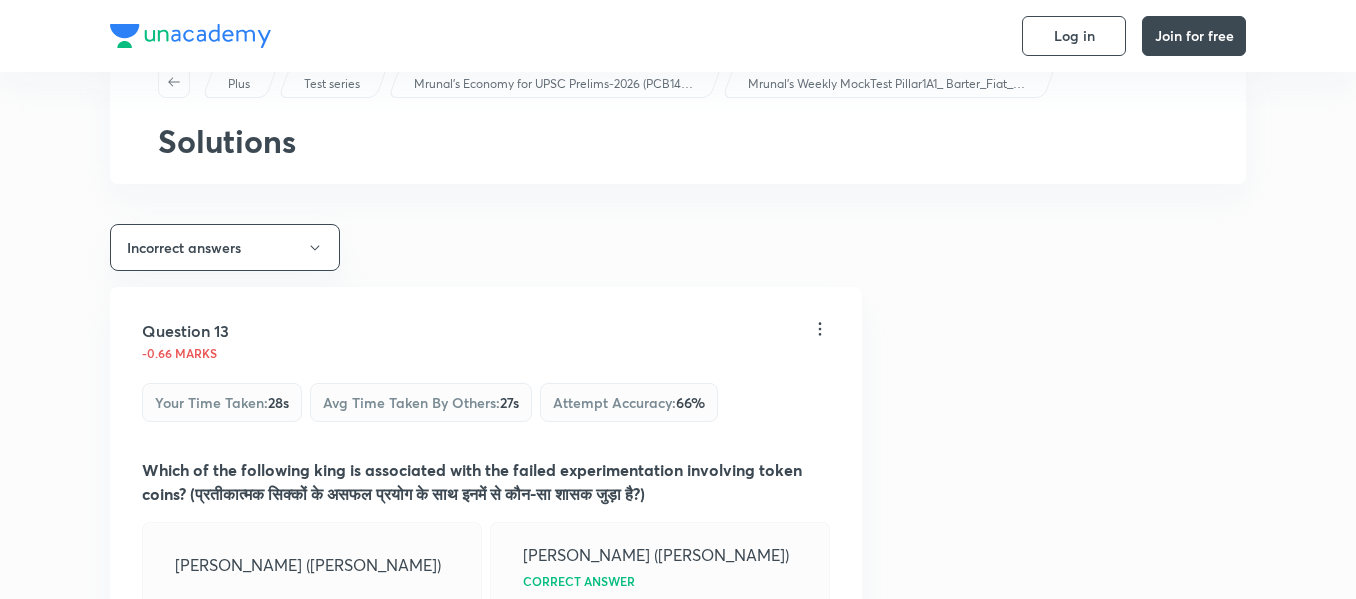 scroll, scrollTop: 0, scrollLeft: 0, axis: both 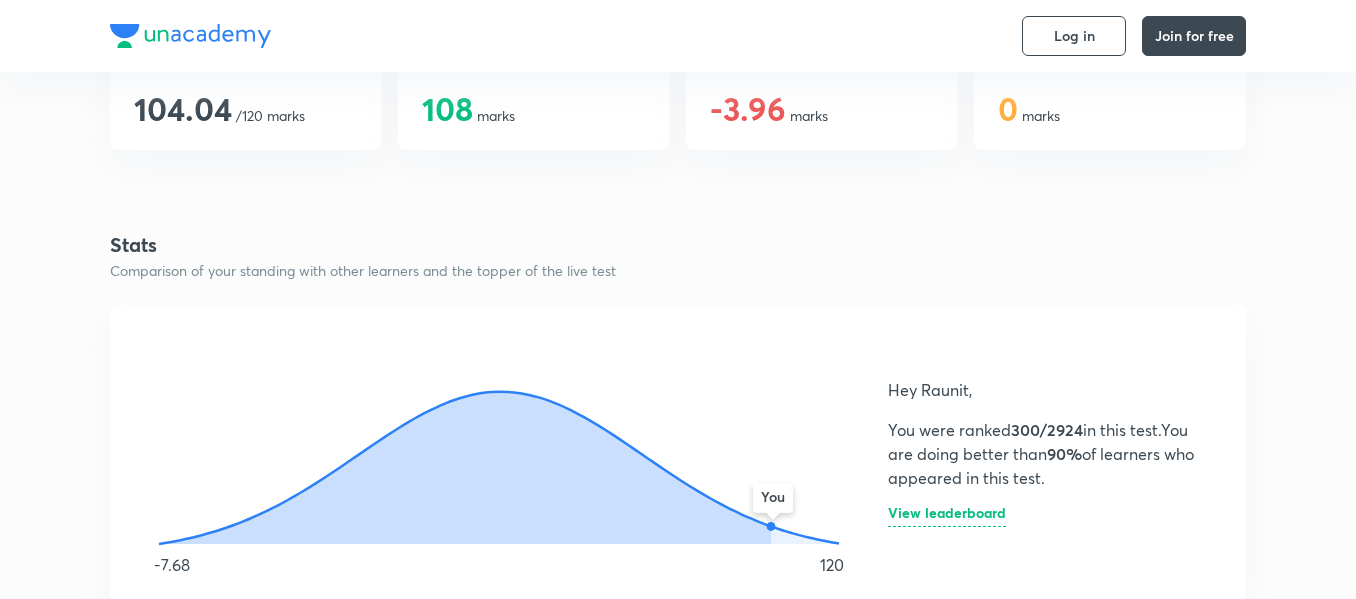 click on "View leaderboard" at bounding box center (947, 516) 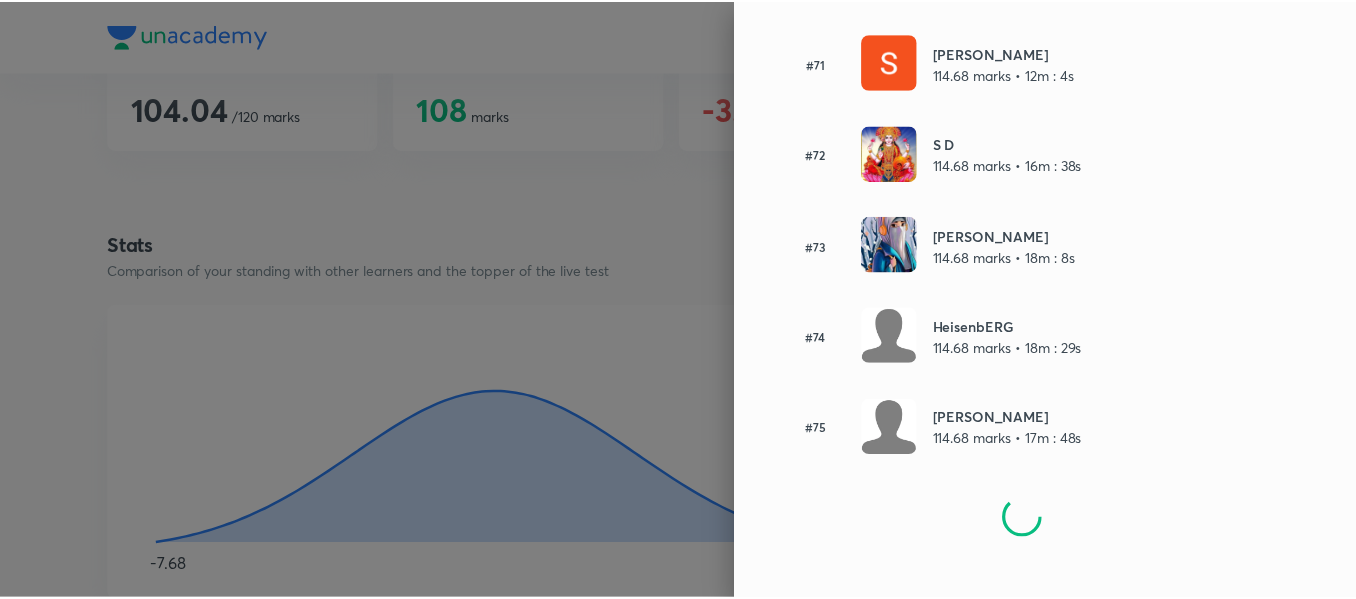 scroll, scrollTop: 6636, scrollLeft: 0, axis: vertical 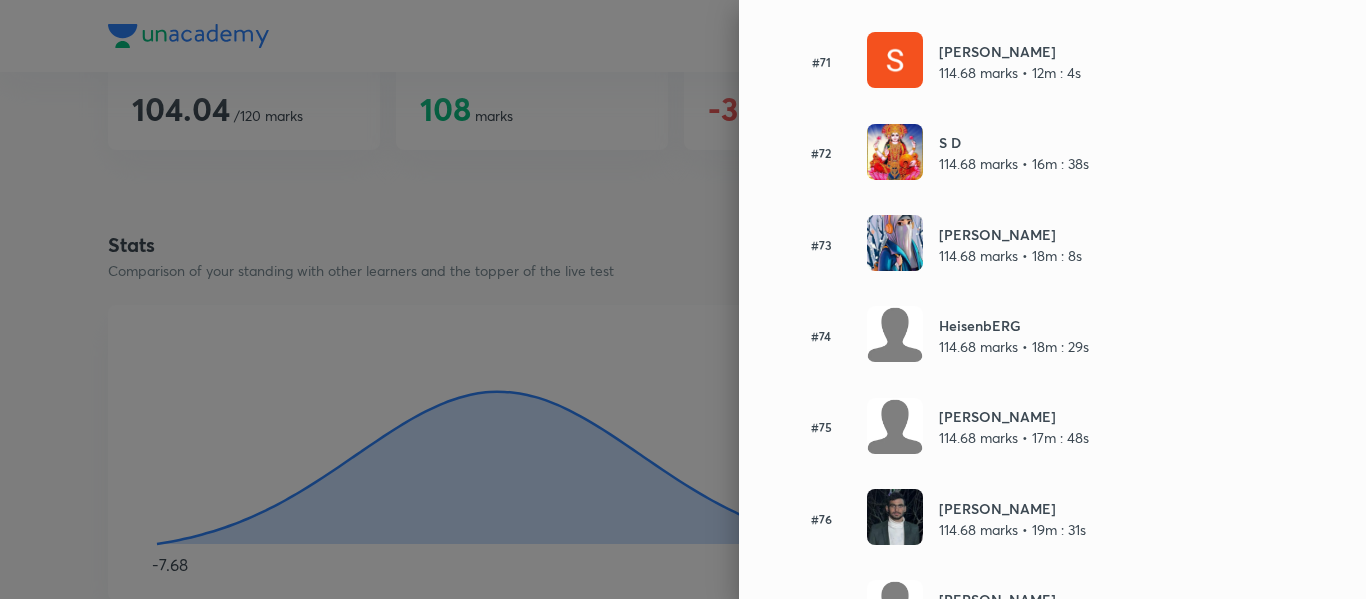 click at bounding box center [683, 299] 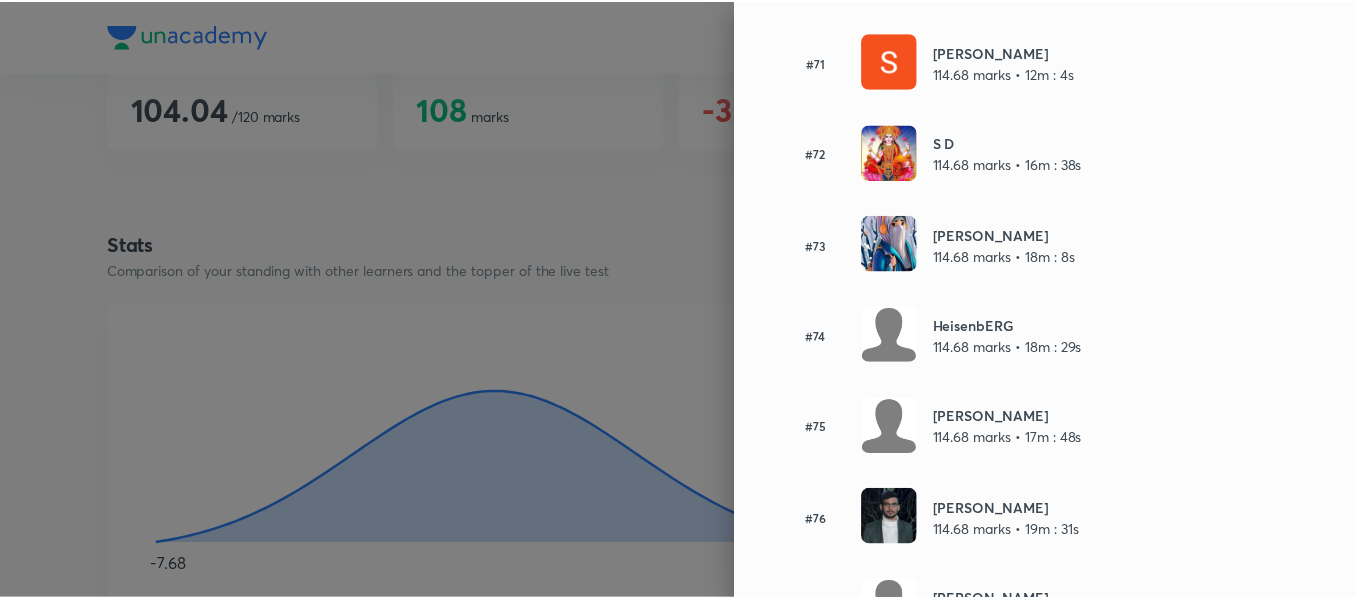 scroll, scrollTop: 0, scrollLeft: 0, axis: both 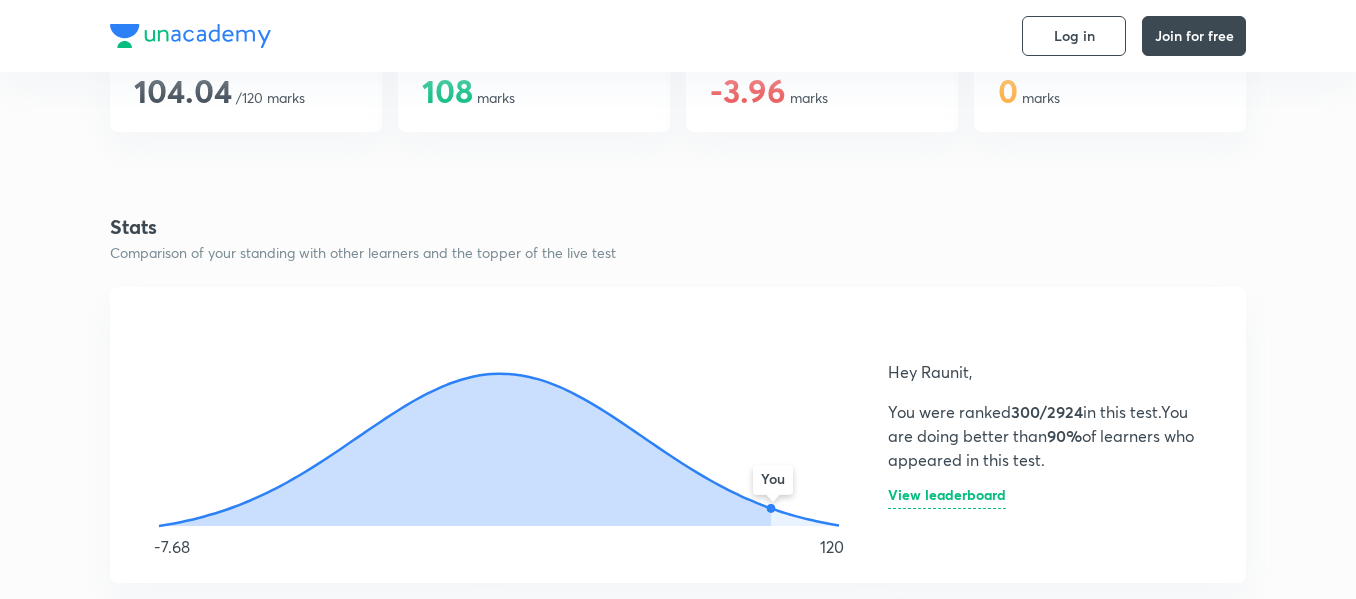click on "View leaderboard" at bounding box center [947, 498] 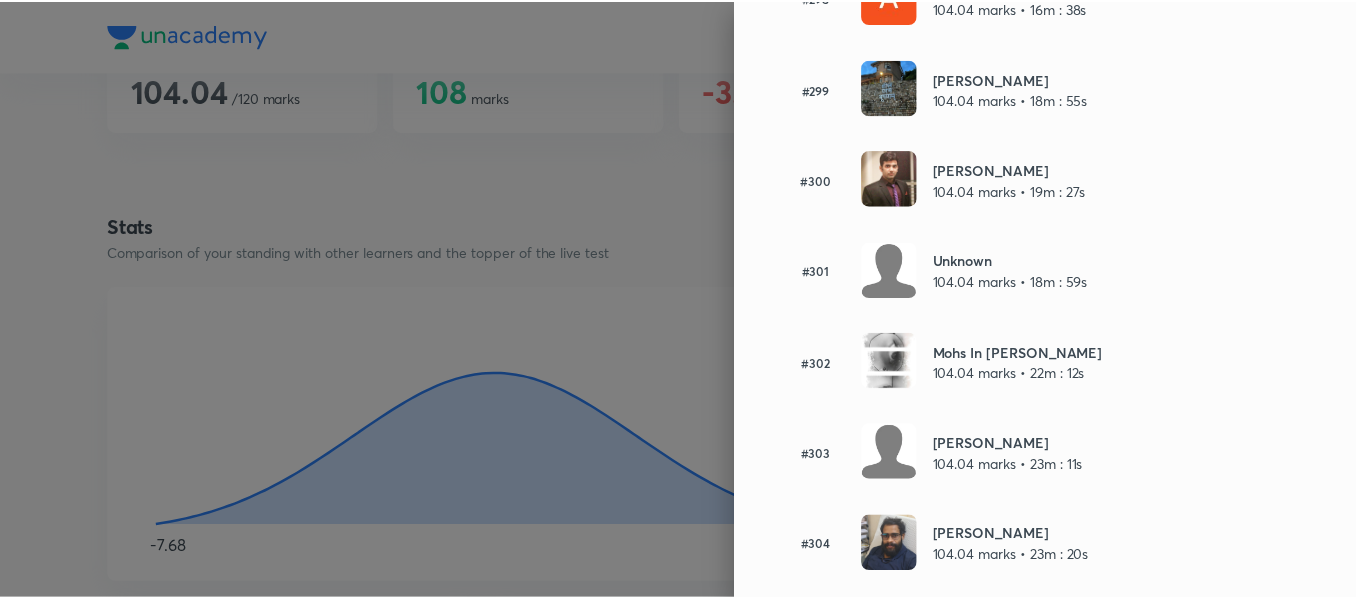 scroll, scrollTop: 27430, scrollLeft: 0, axis: vertical 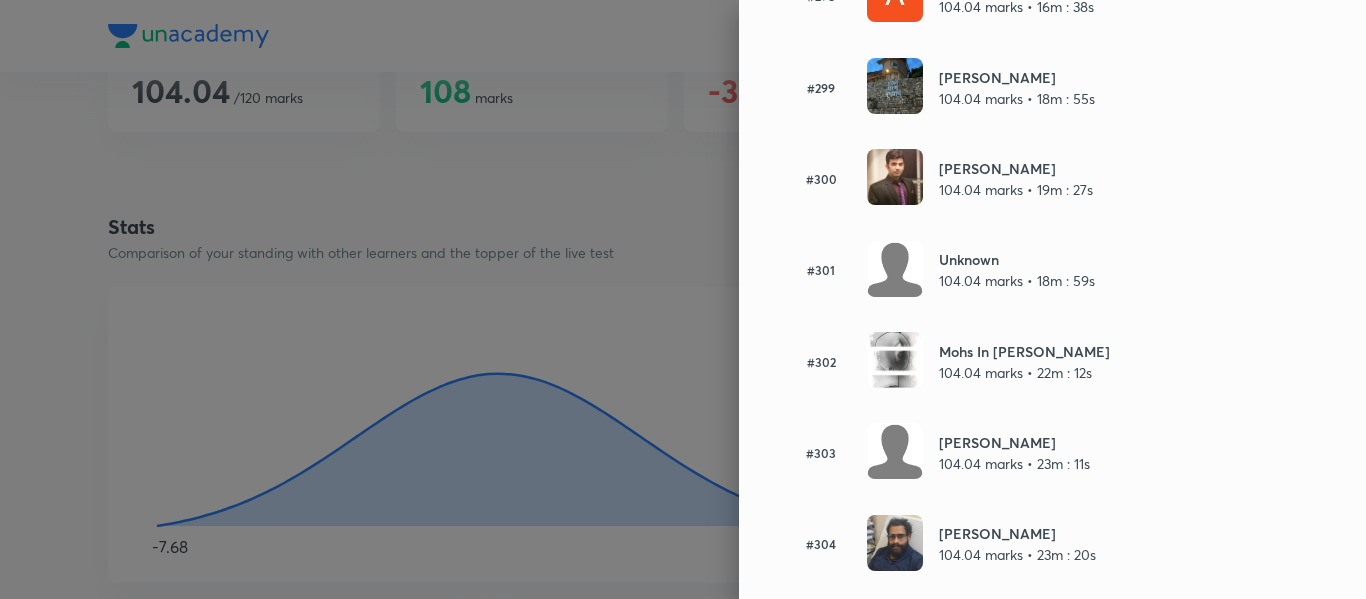click at bounding box center (683, 299) 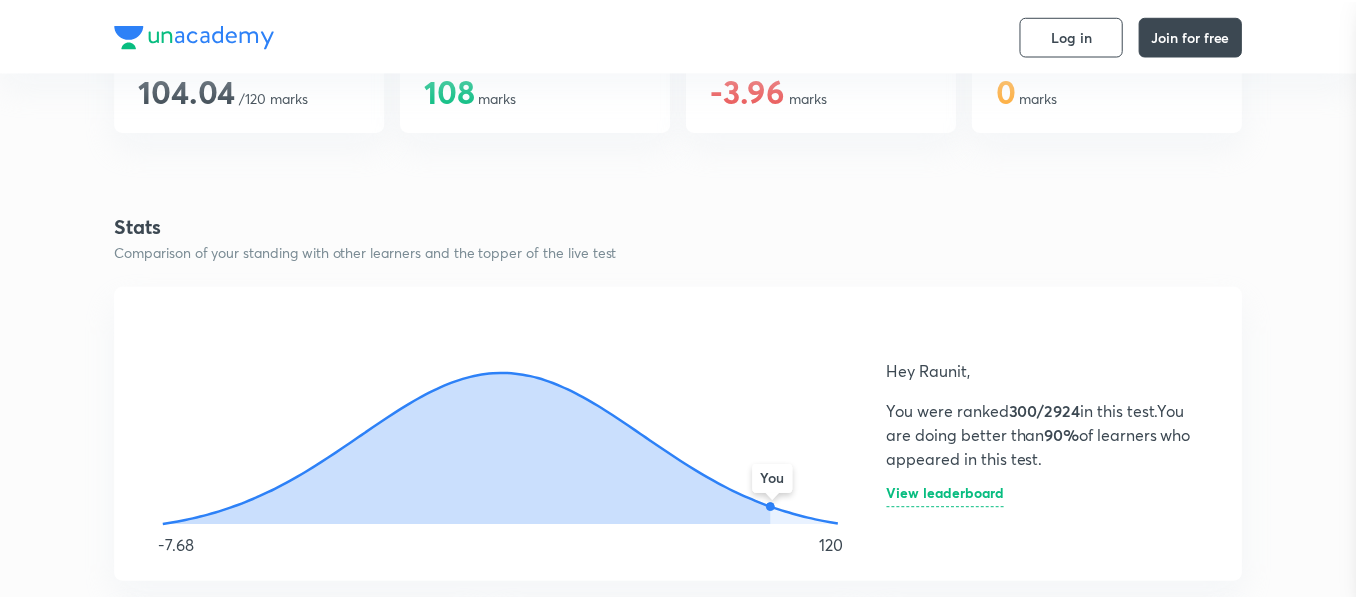 scroll, scrollTop: 0, scrollLeft: 0, axis: both 